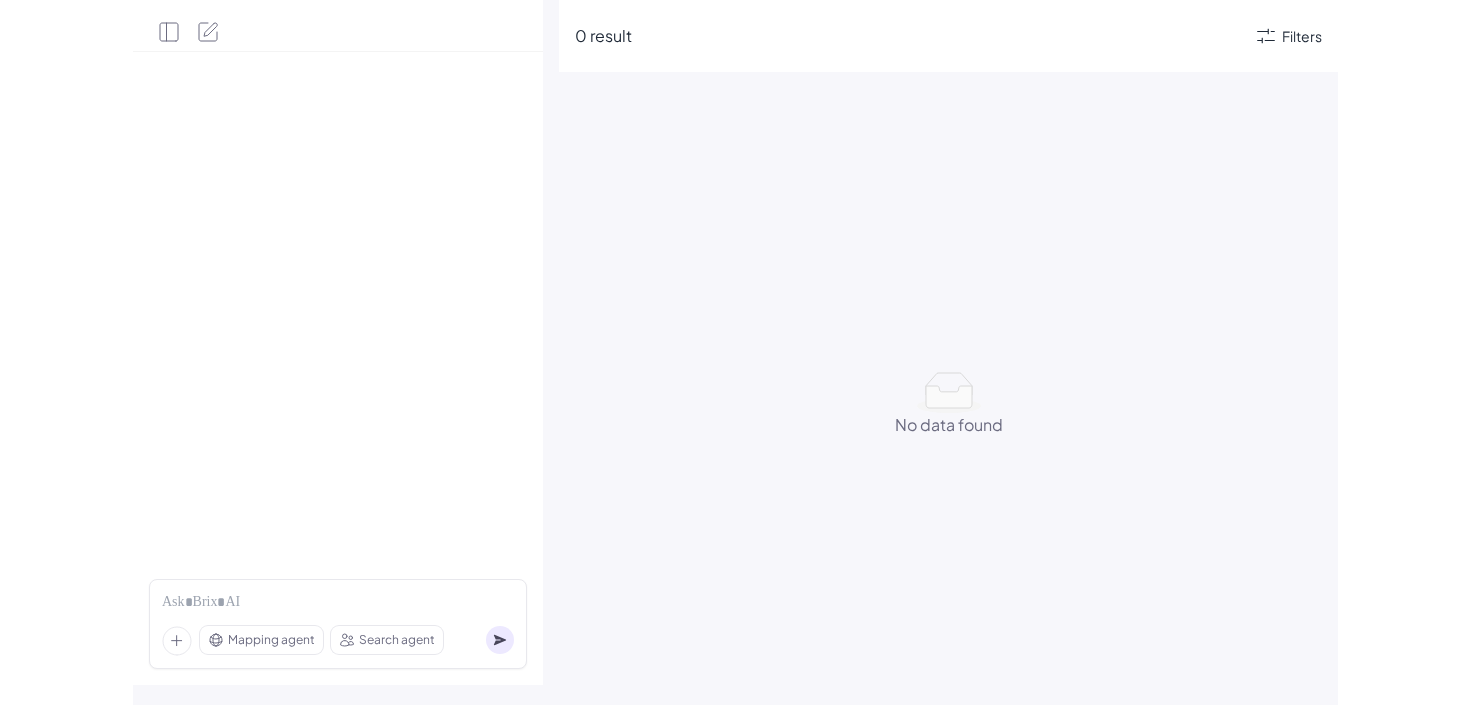 scroll, scrollTop: 0, scrollLeft: 0, axis: both 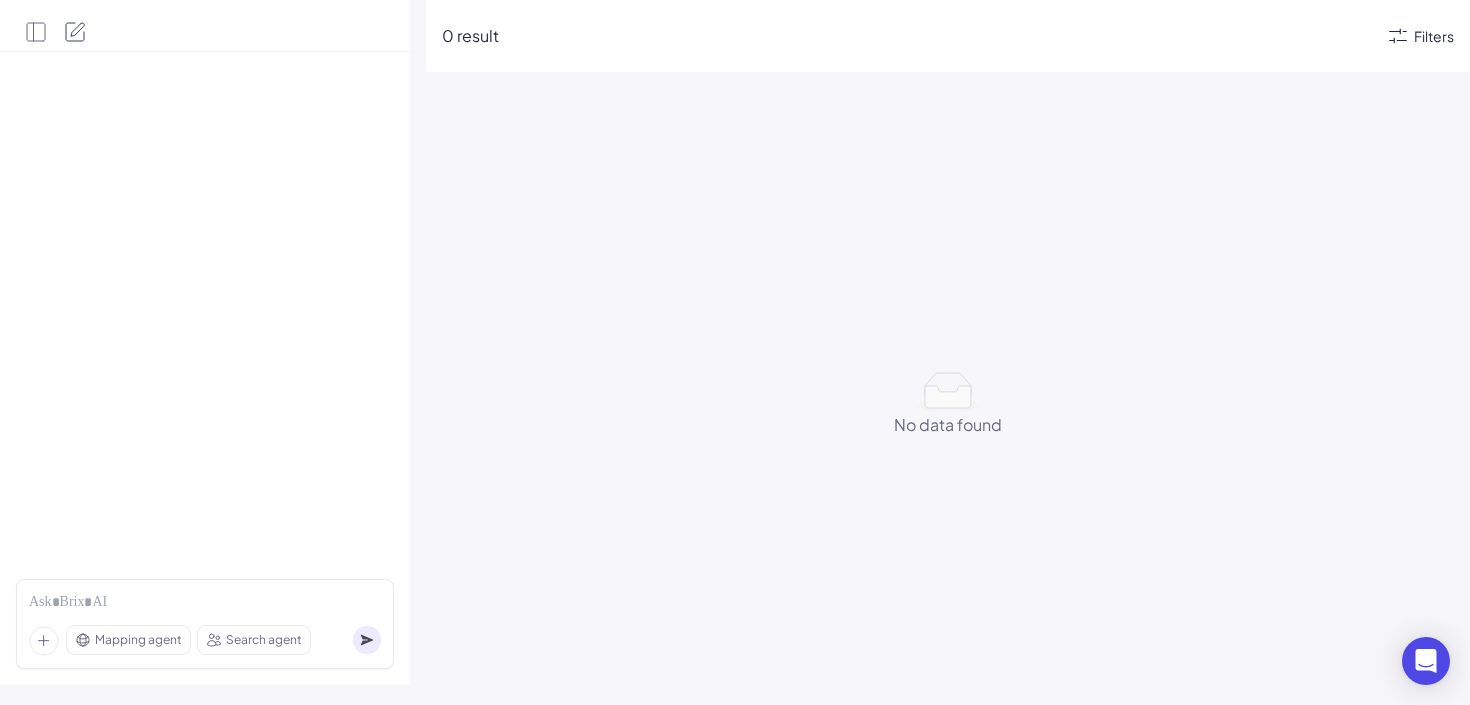 click 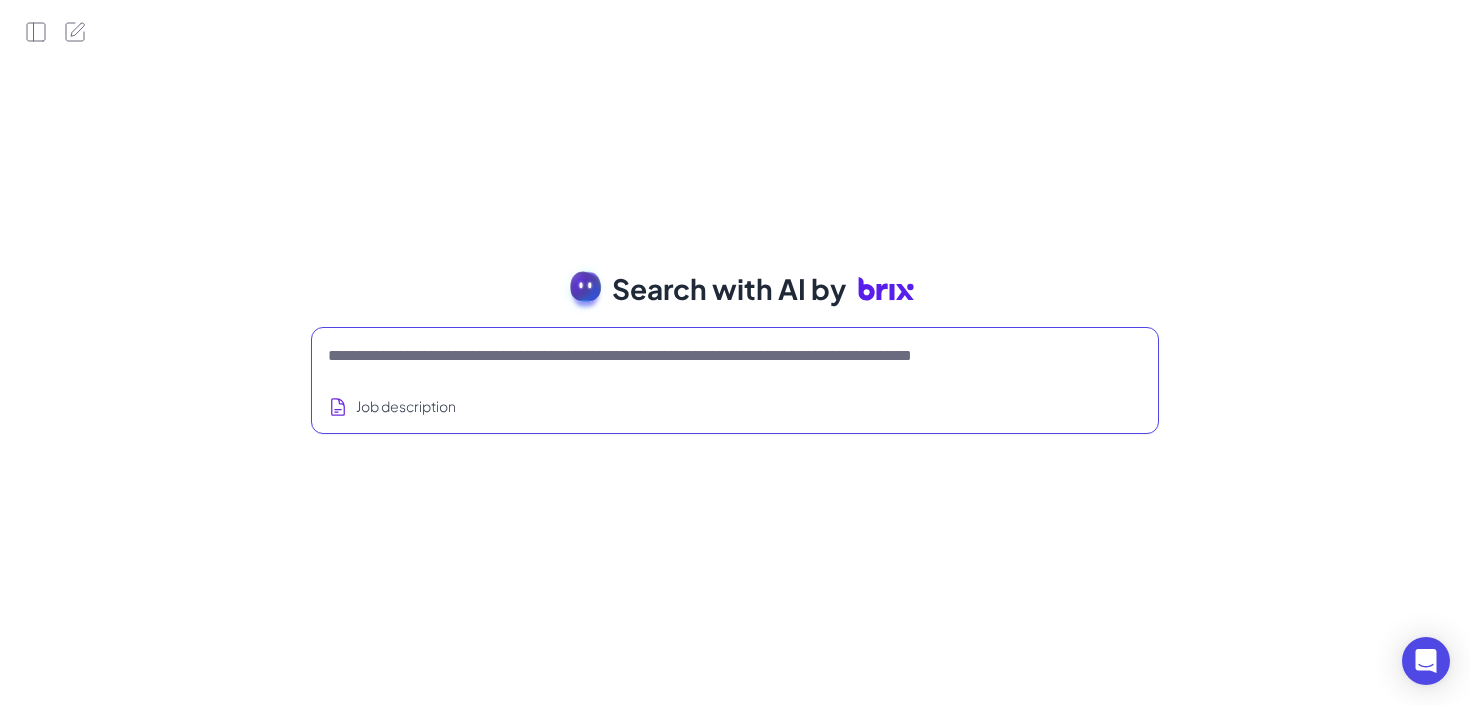 click at bounding box center [711, 356] 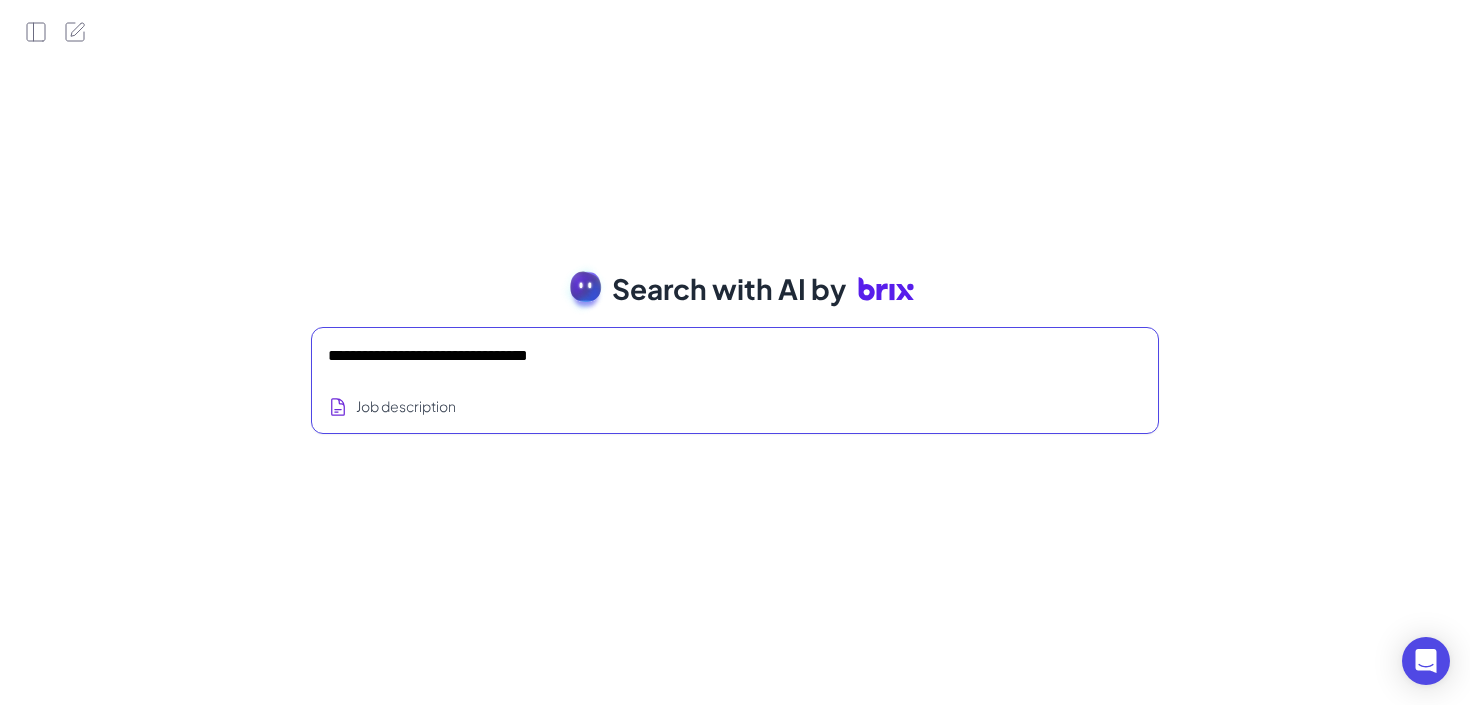 type on "**********" 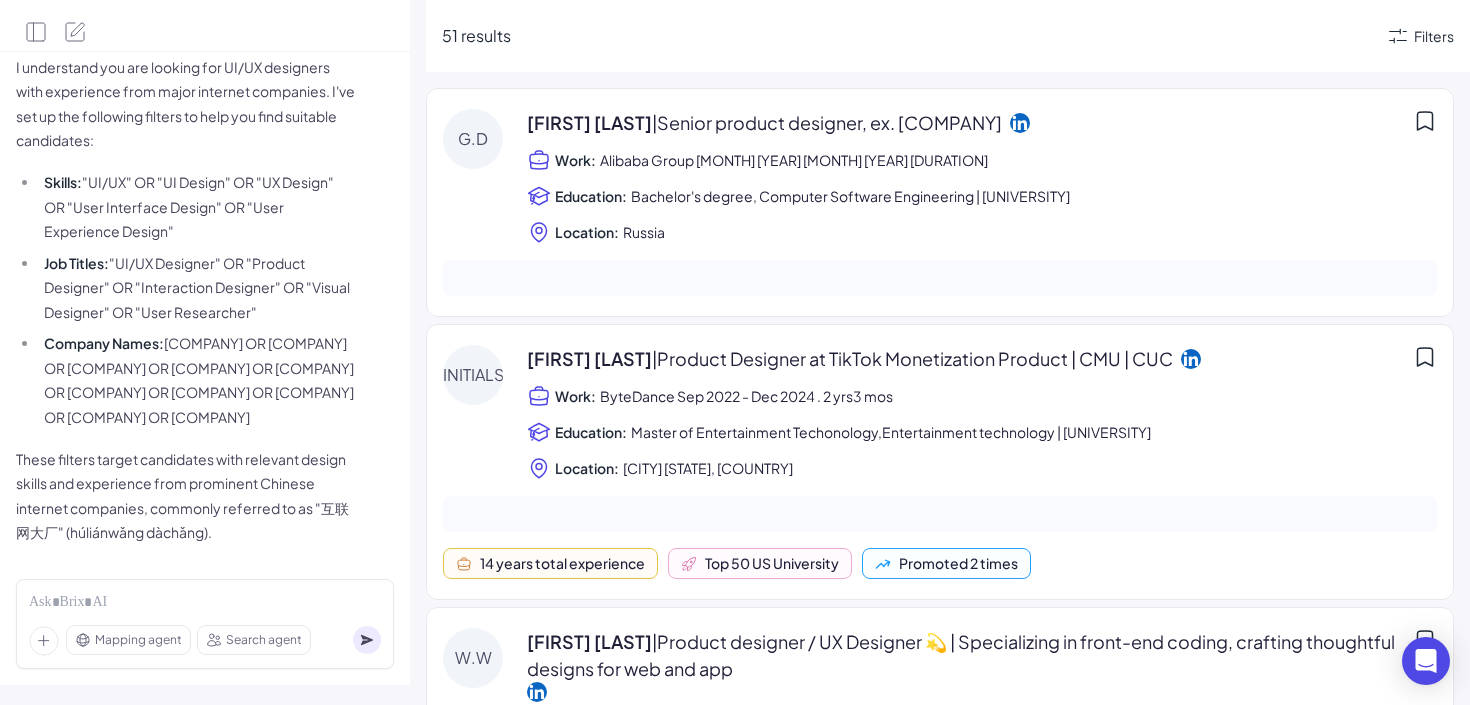 scroll, scrollTop: 140, scrollLeft: 0, axis: vertical 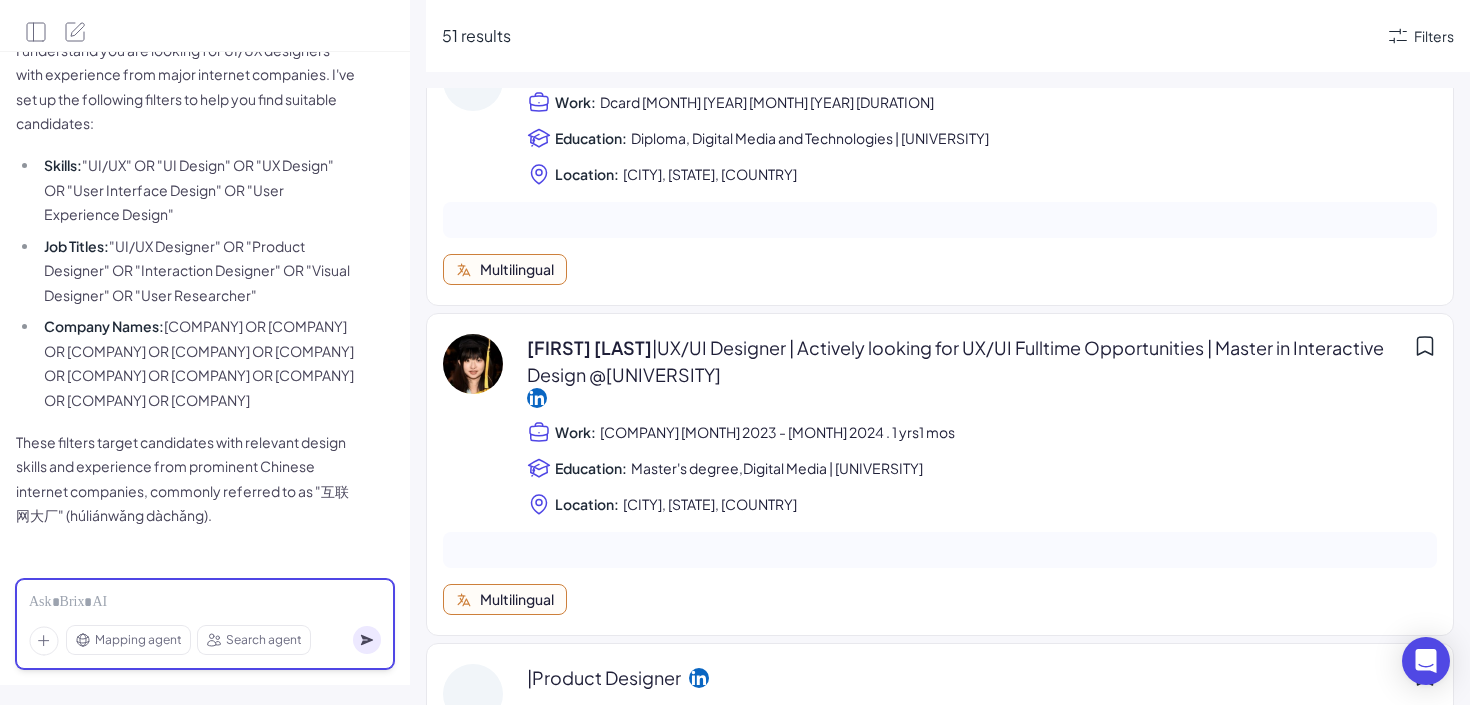 click at bounding box center [205, 603] 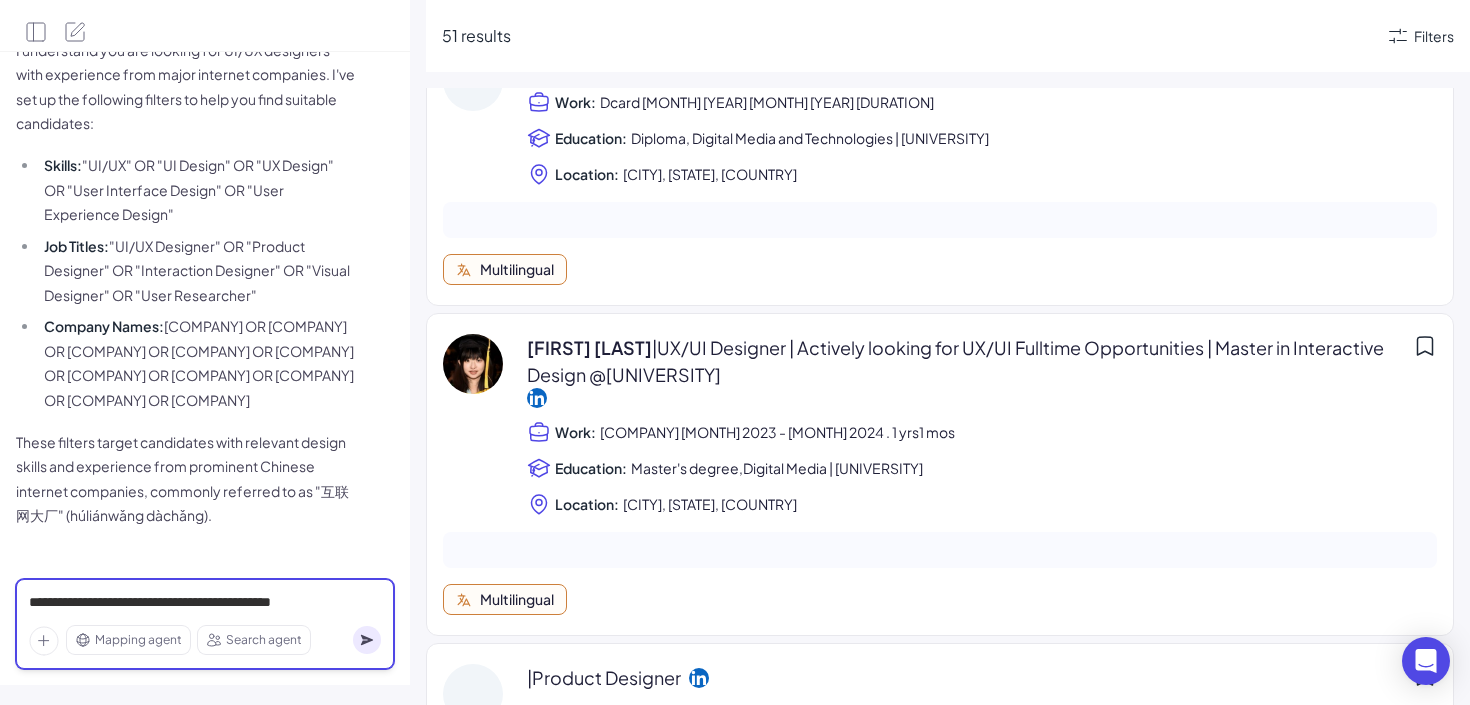 click on "**********" at bounding box center [205, 603] 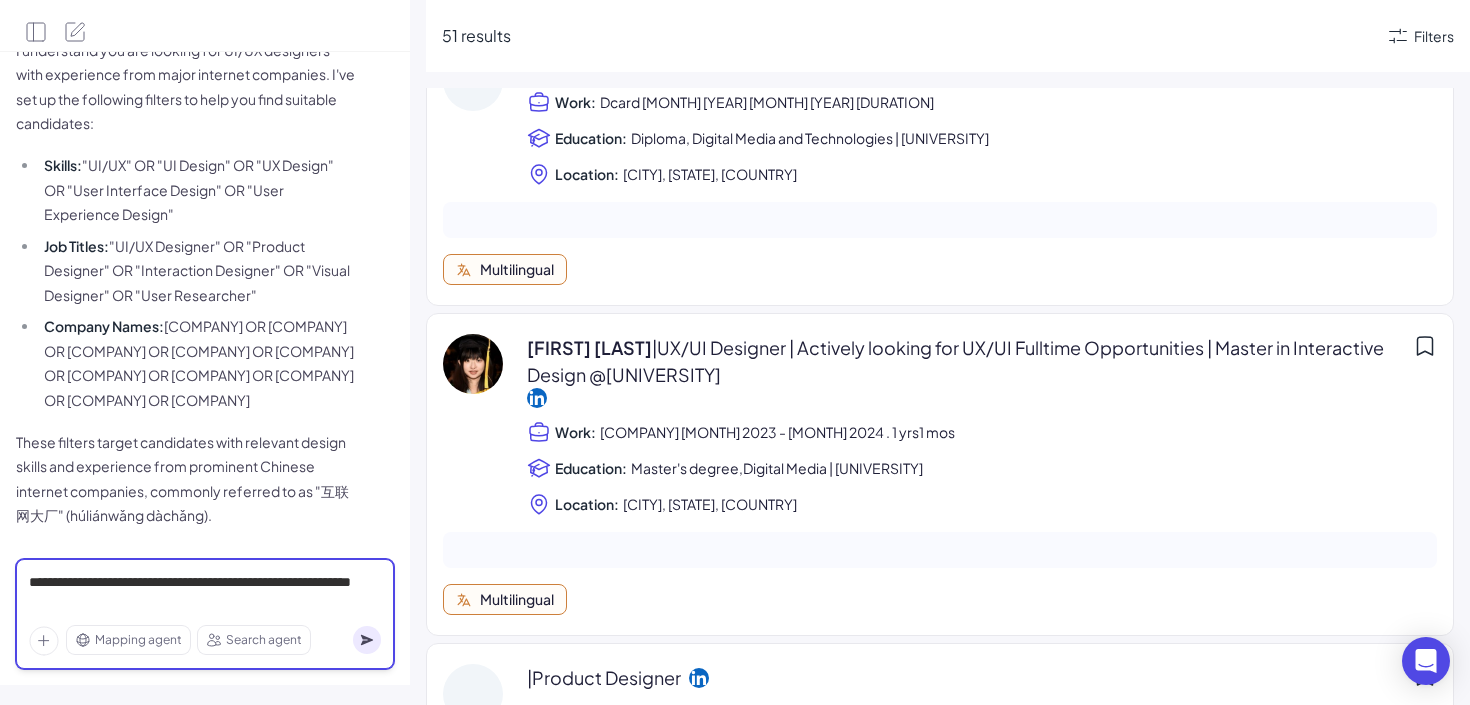 drag, startPoint x: 336, startPoint y: 579, endPoint x: 347, endPoint y: 644, distance: 65.9242 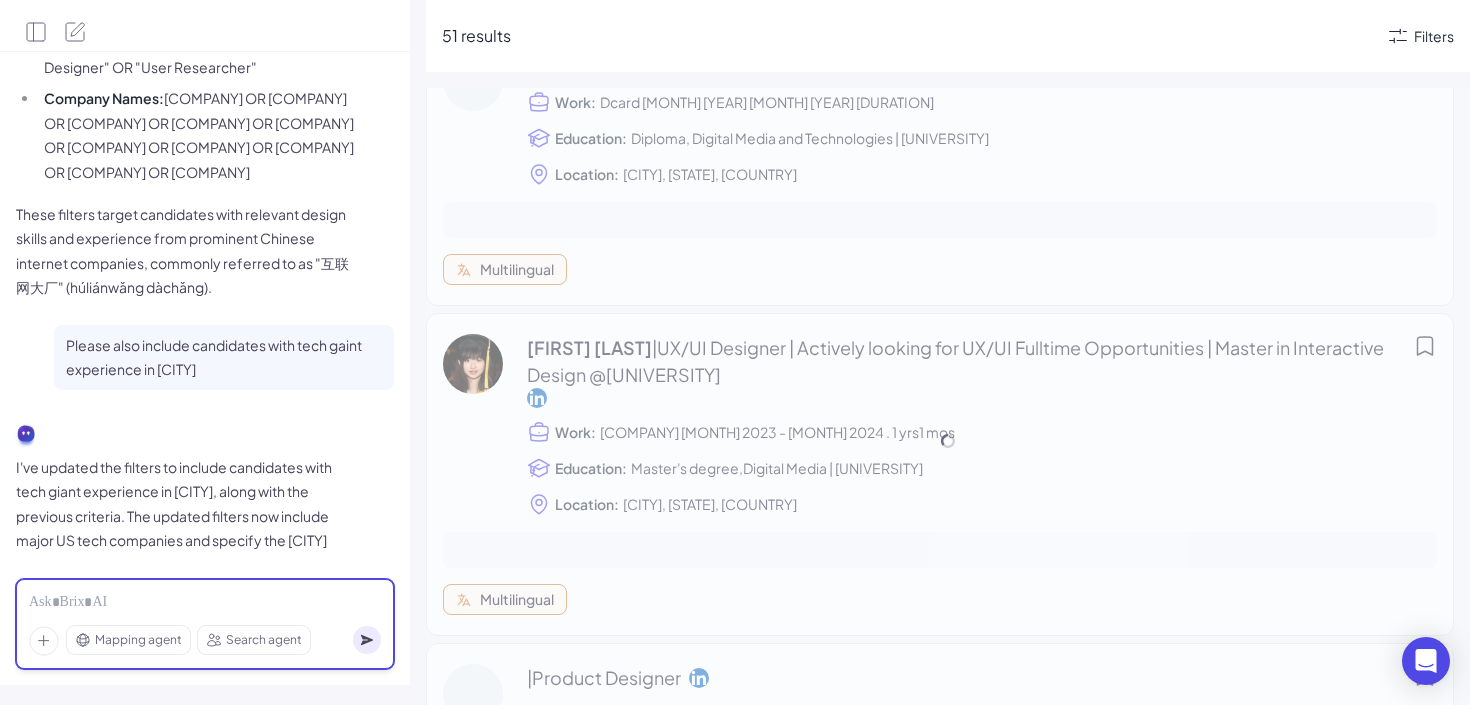 scroll, scrollTop: 418, scrollLeft: 0, axis: vertical 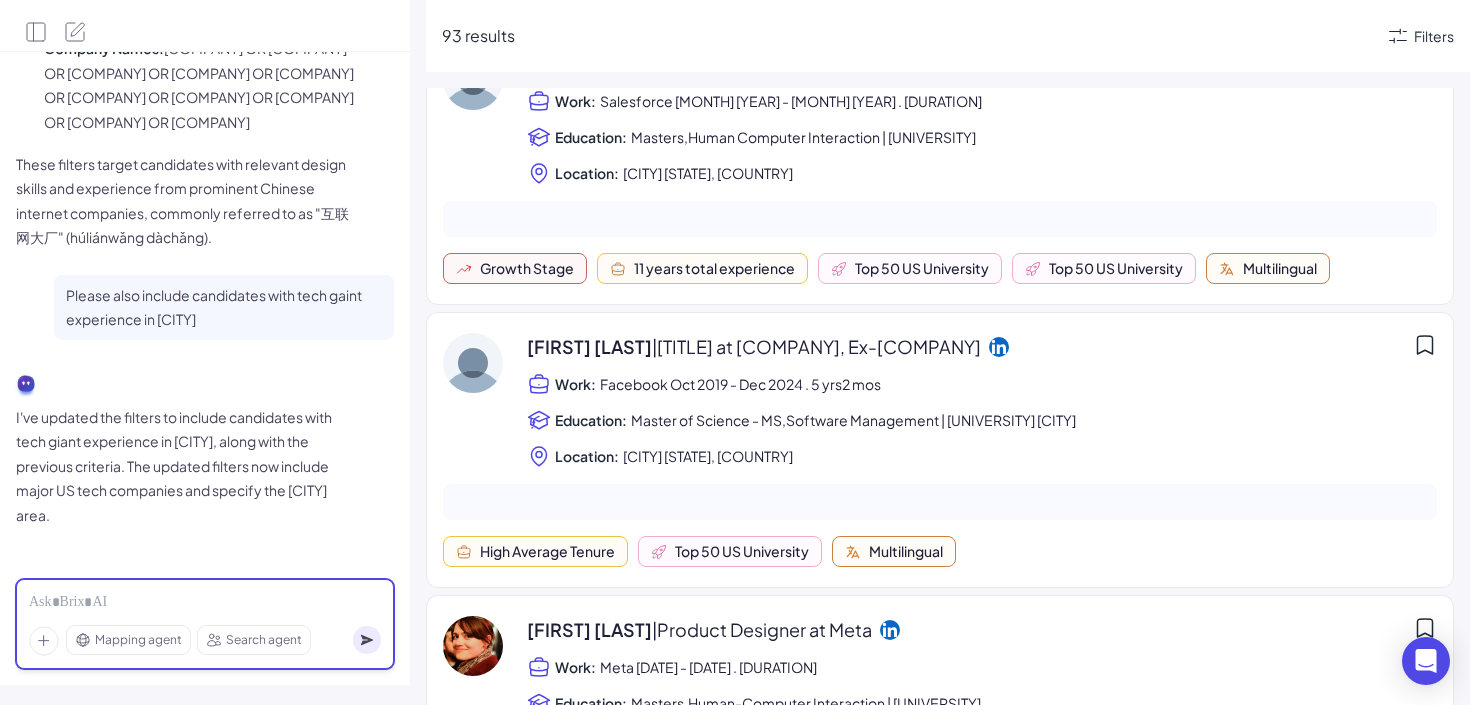 click at bounding box center (205, 603) 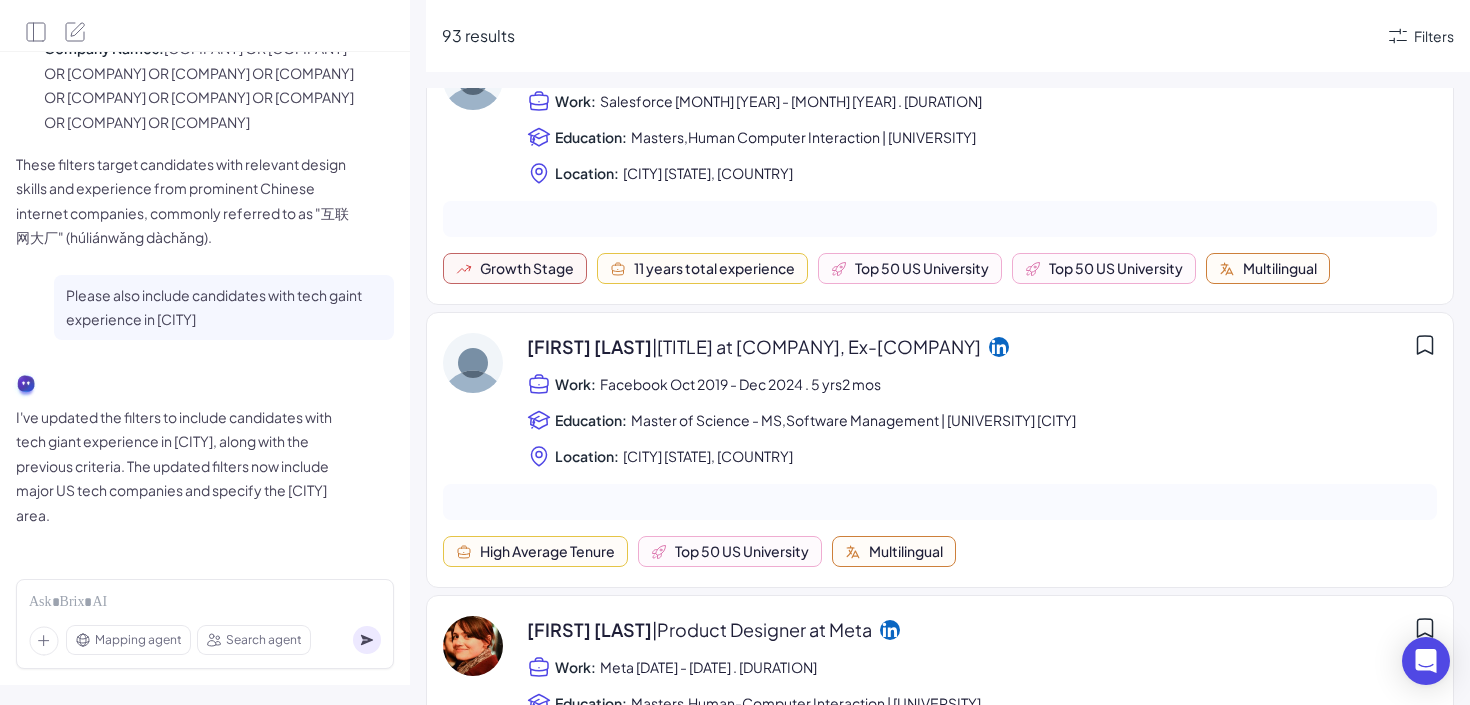 drag, startPoint x: 140, startPoint y: 629, endPoint x: 139, endPoint y: 639, distance: 10.049875 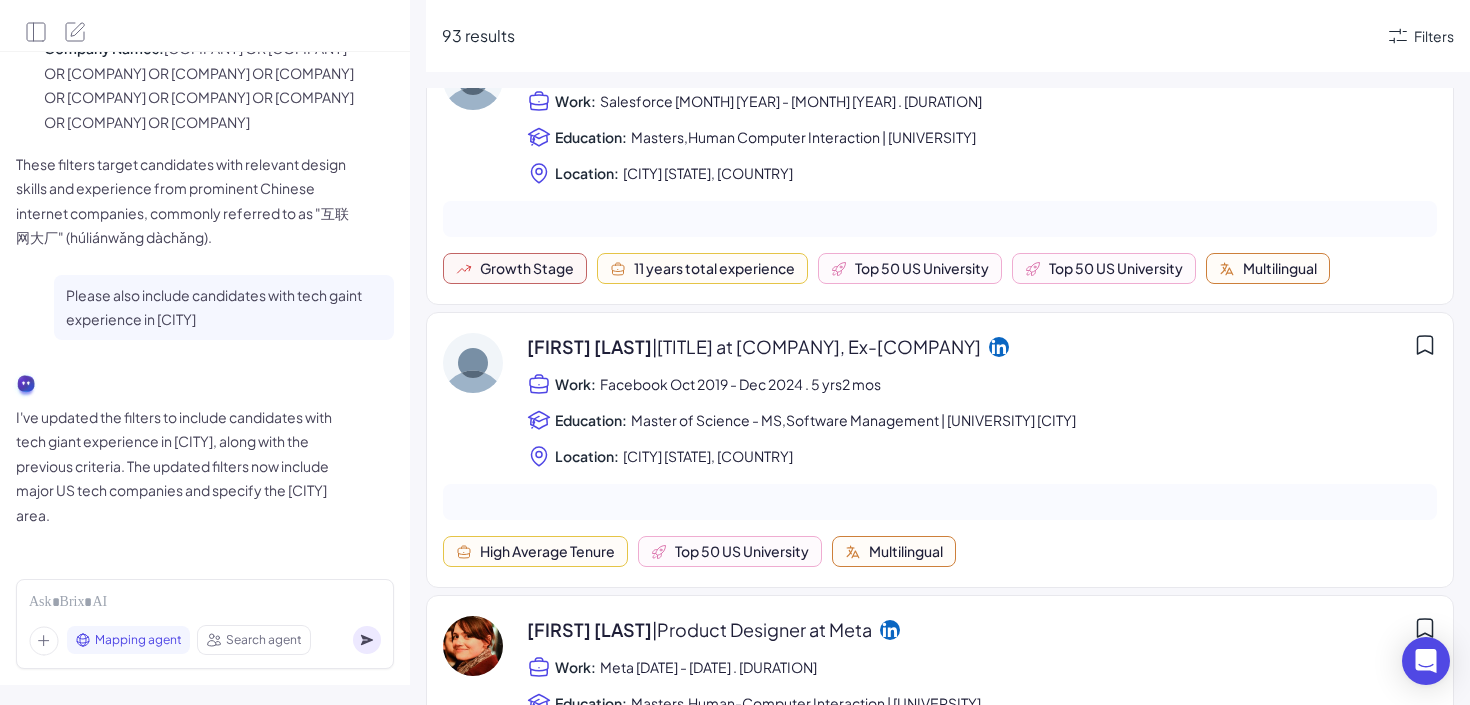 click on "Mapping agent" at bounding box center [138, 640] 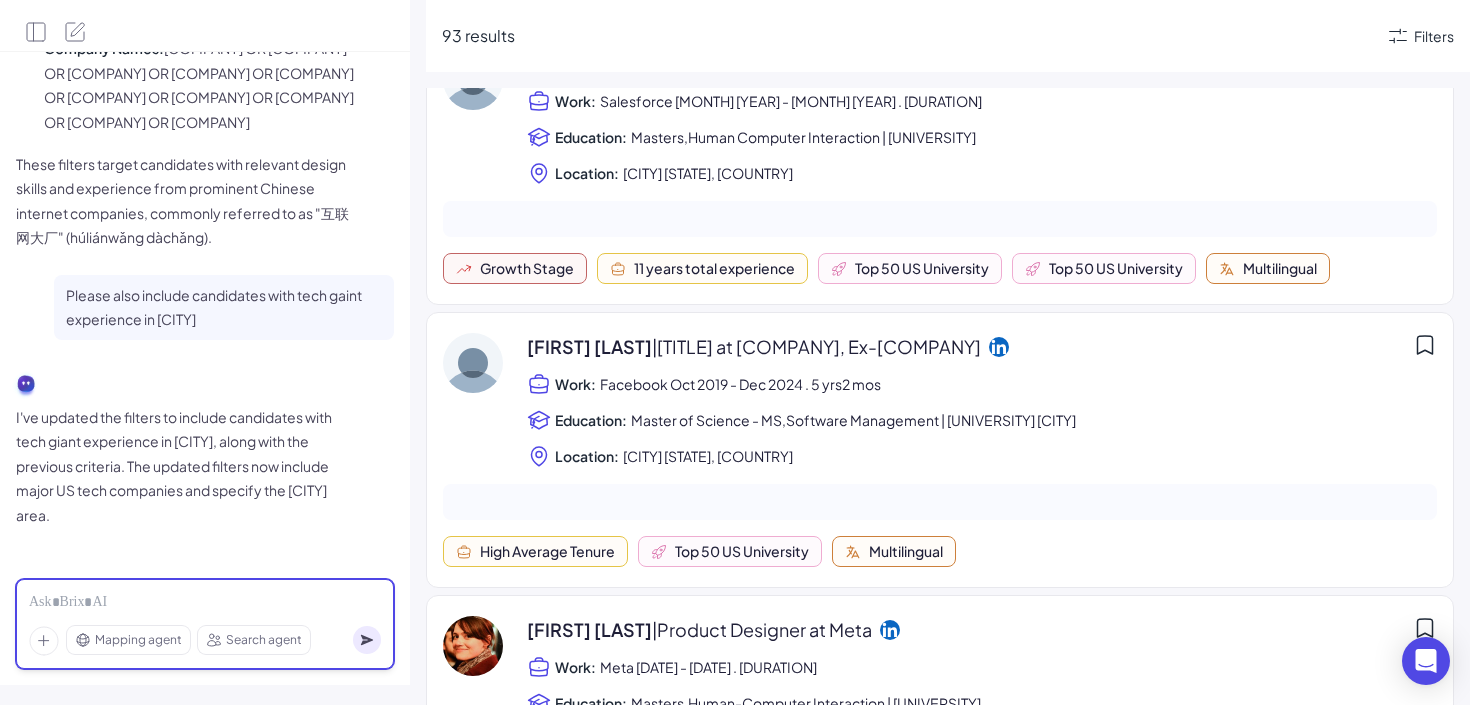 click at bounding box center (205, 603) 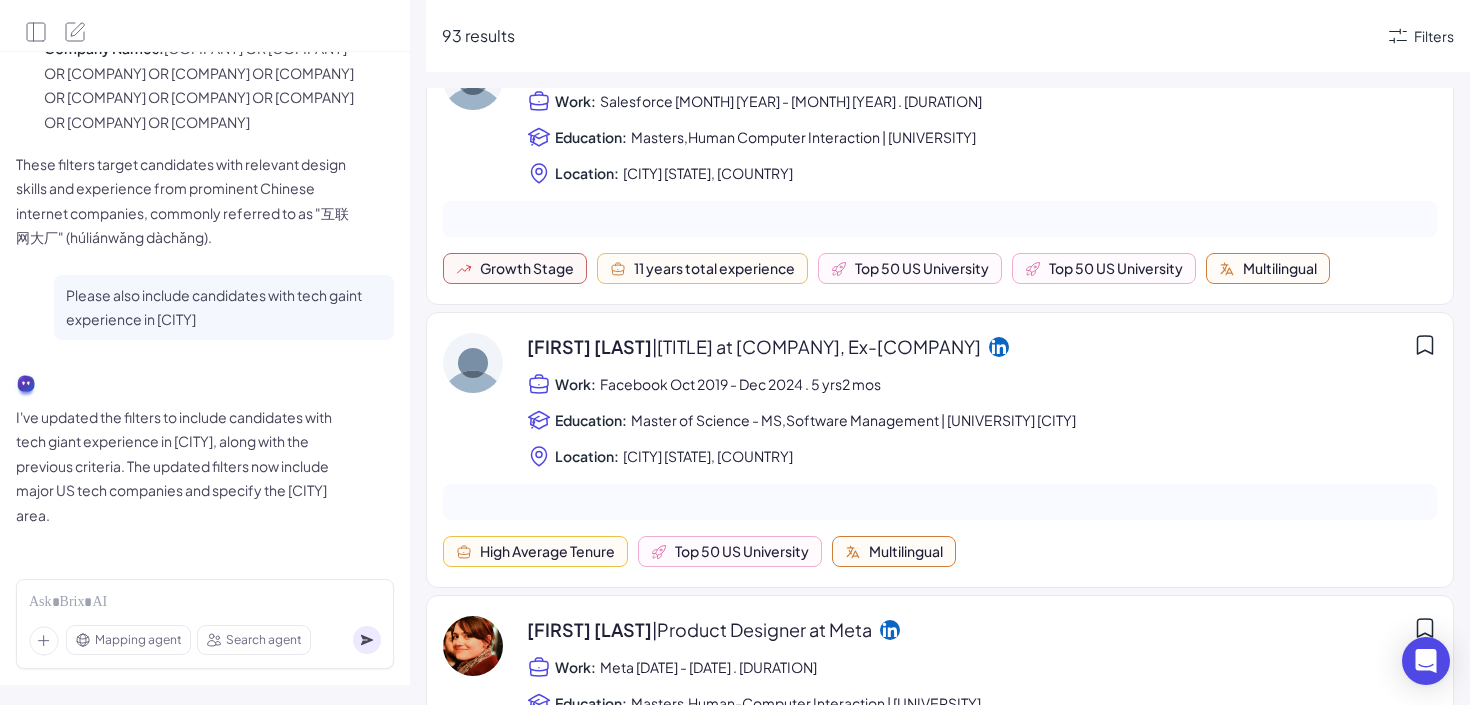 click on "Mapping agent" at bounding box center [138, 640] 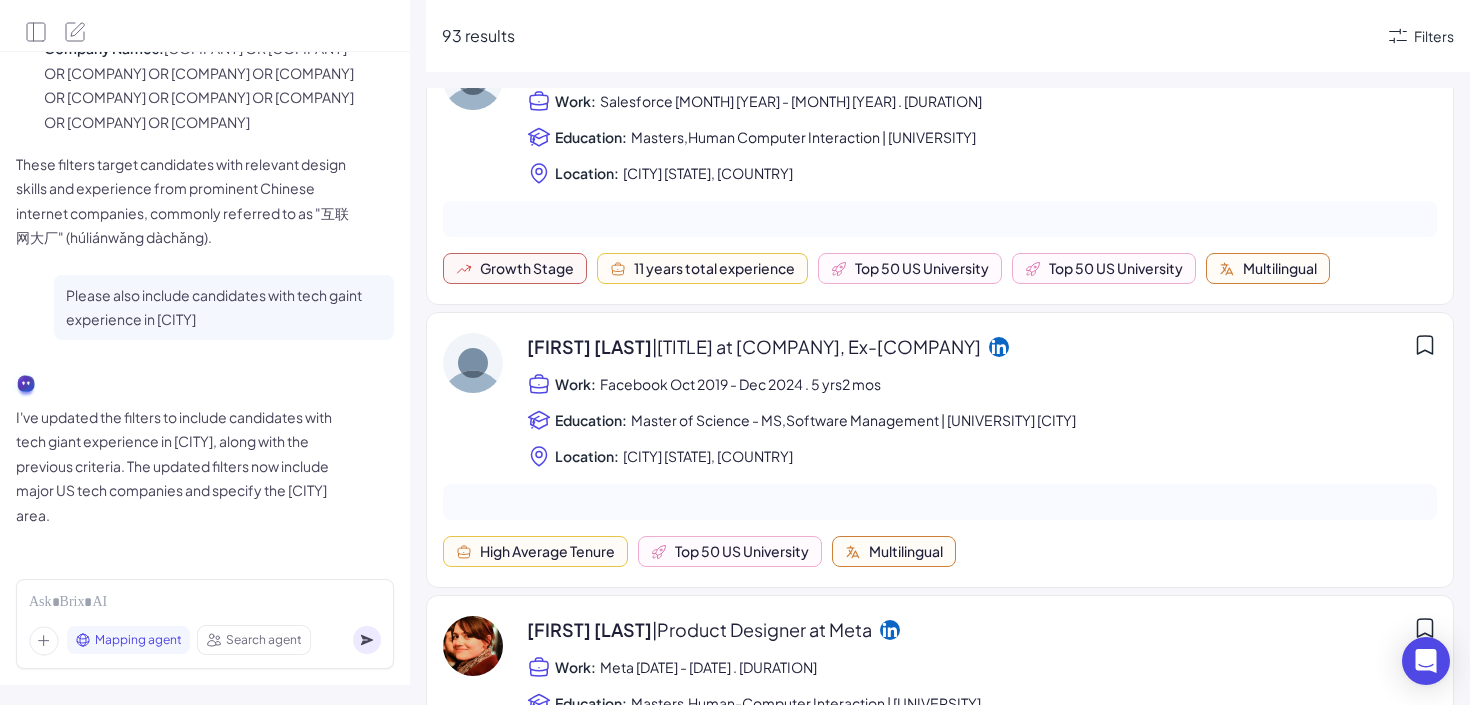 click on "Mapping agent Search agent" at bounding box center [205, 624] 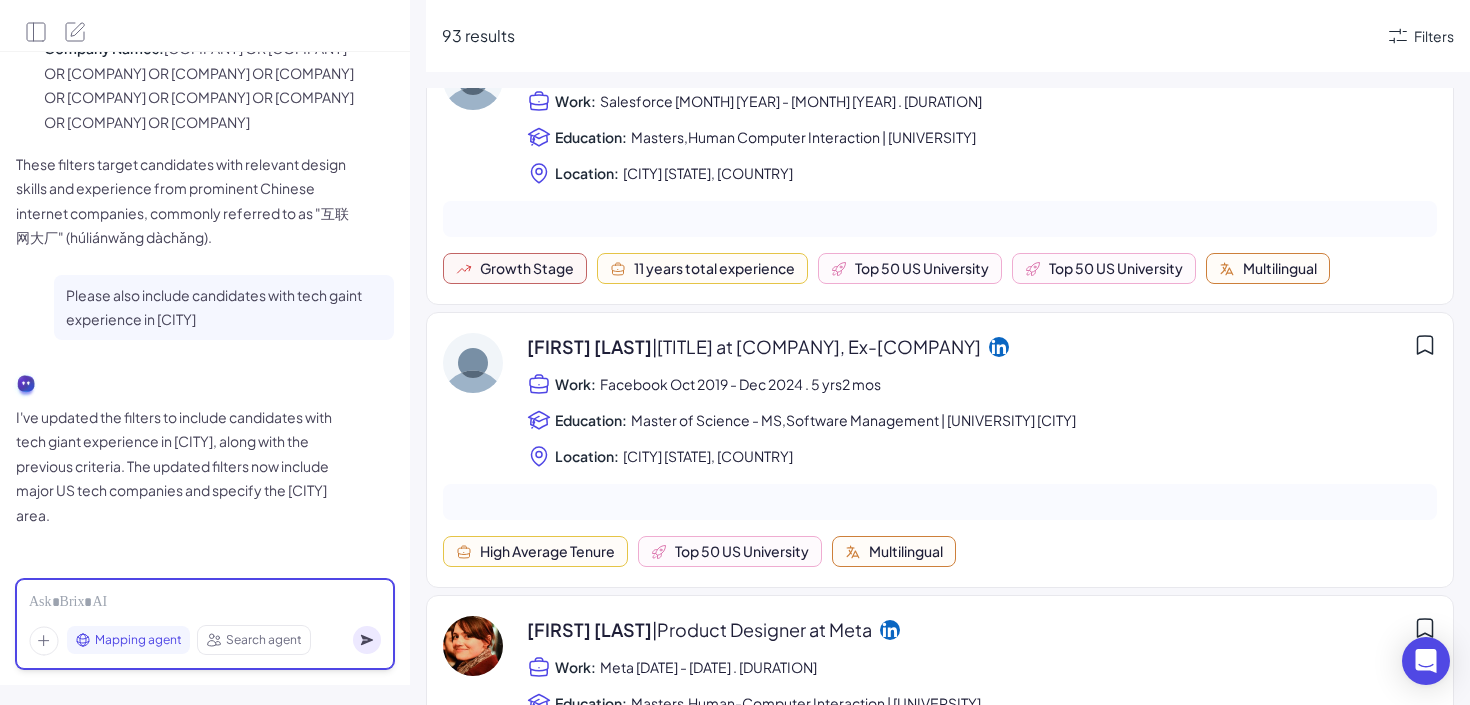 click at bounding box center (205, 603) 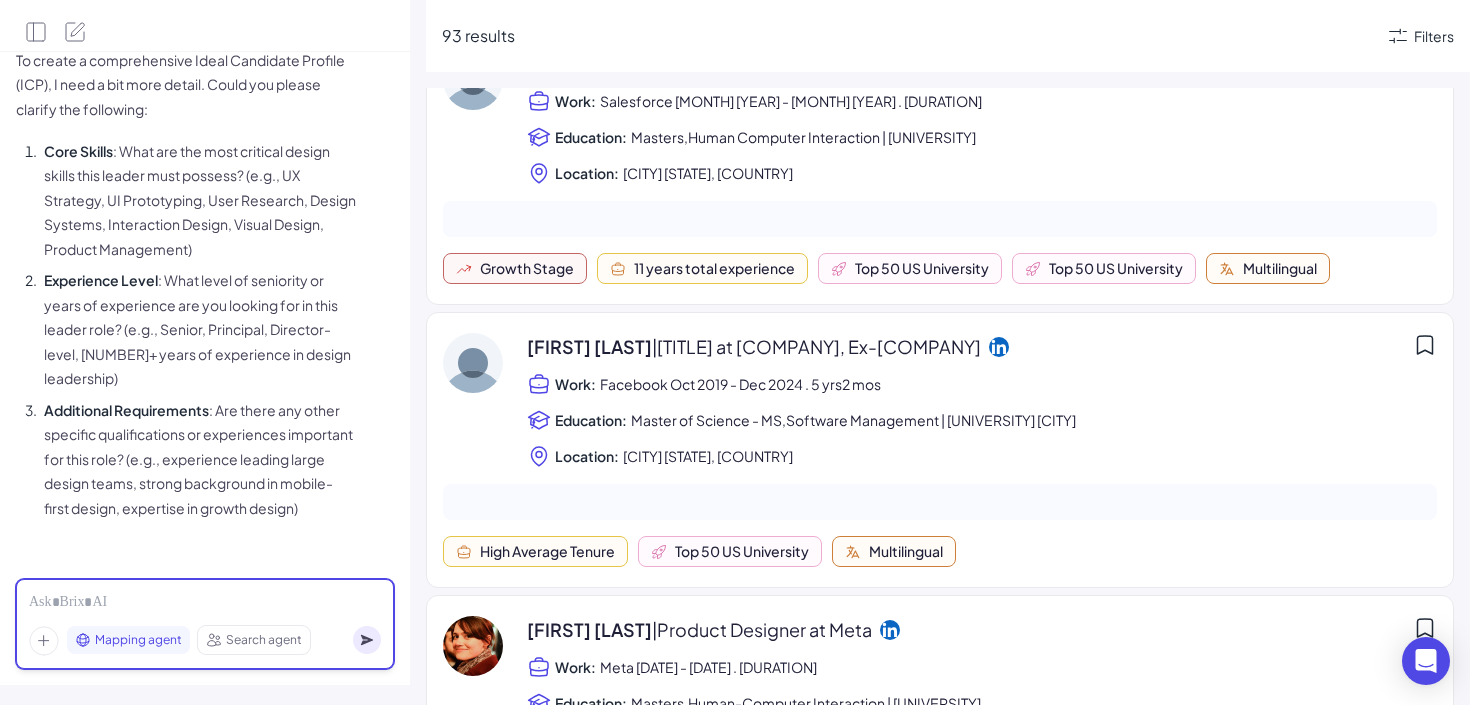 scroll, scrollTop: 1193, scrollLeft: 0, axis: vertical 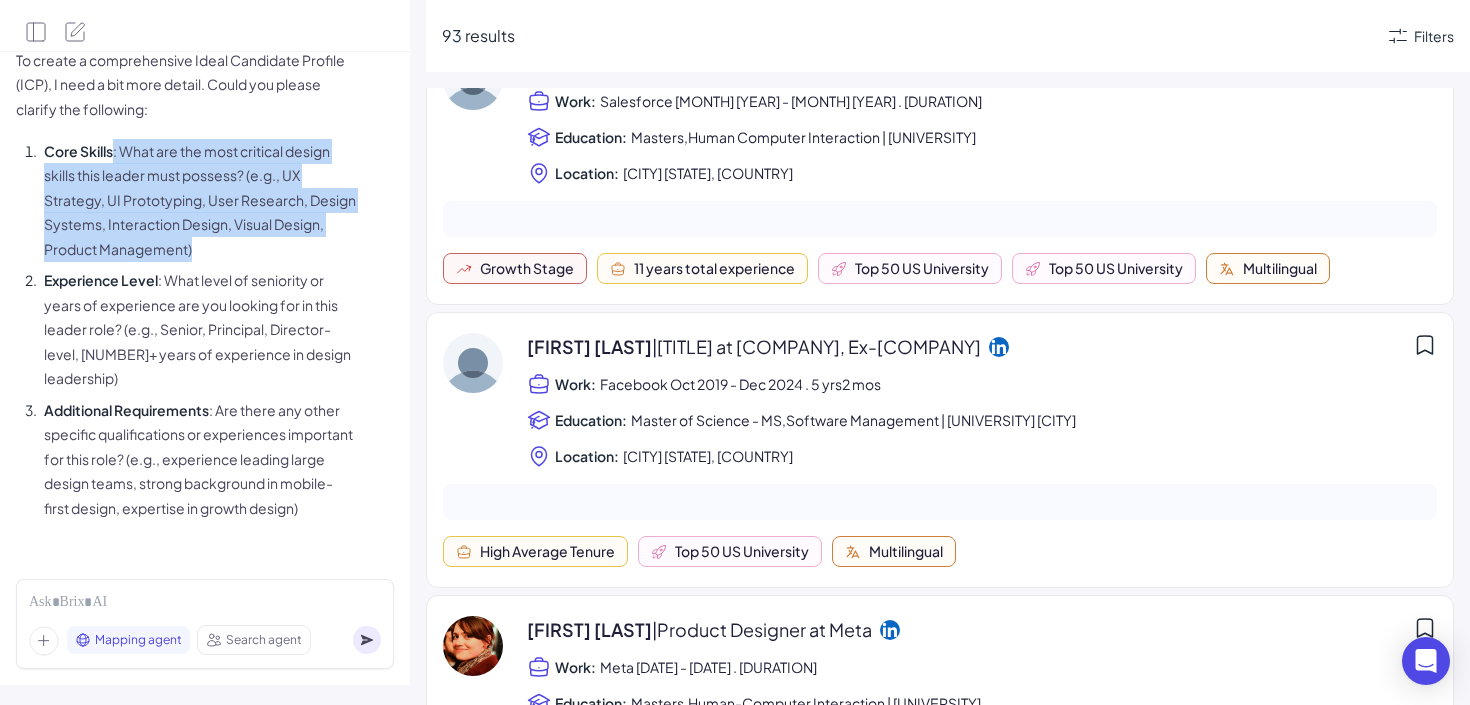 drag, startPoint x: 113, startPoint y: 124, endPoint x: 253, endPoint y: 215, distance: 166.97604 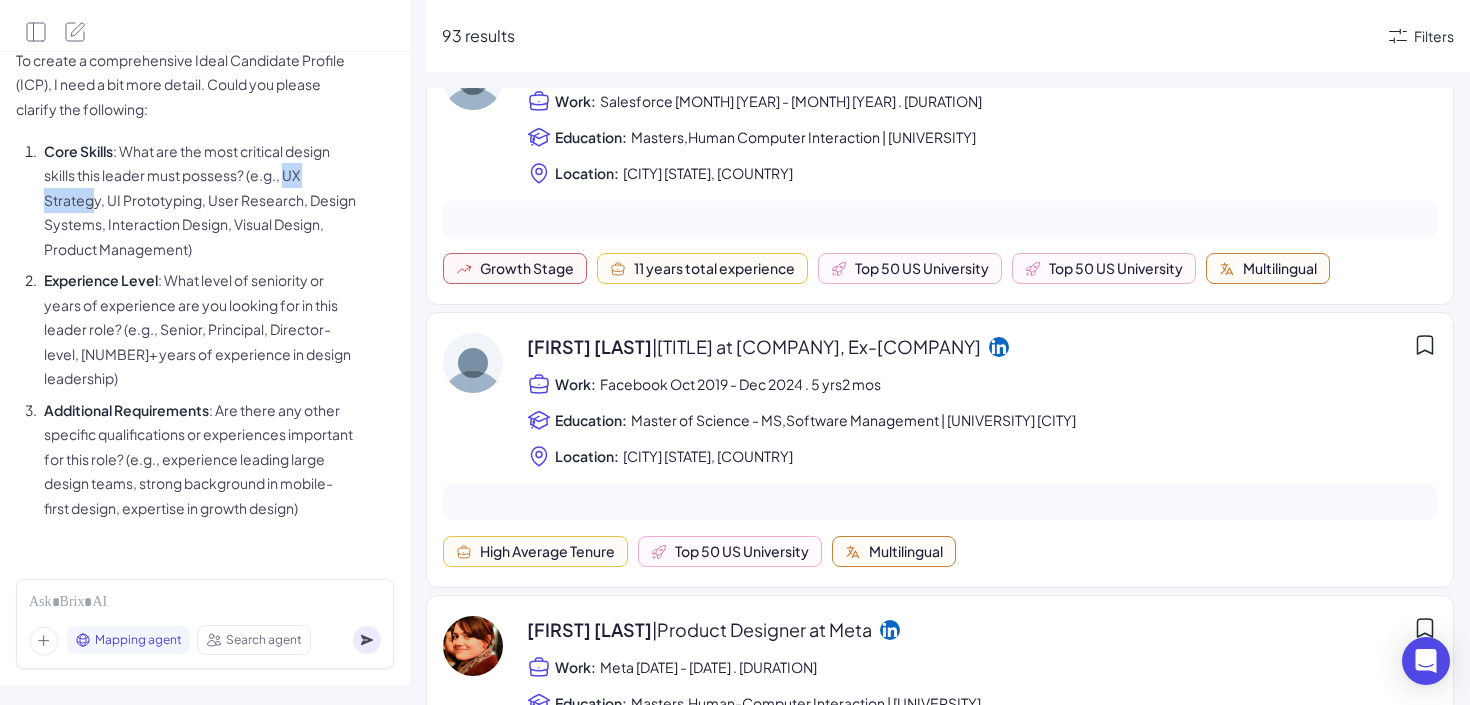 drag, startPoint x: 285, startPoint y: 147, endPoint x: 97, endPoint y: 165, distance: 188.85974 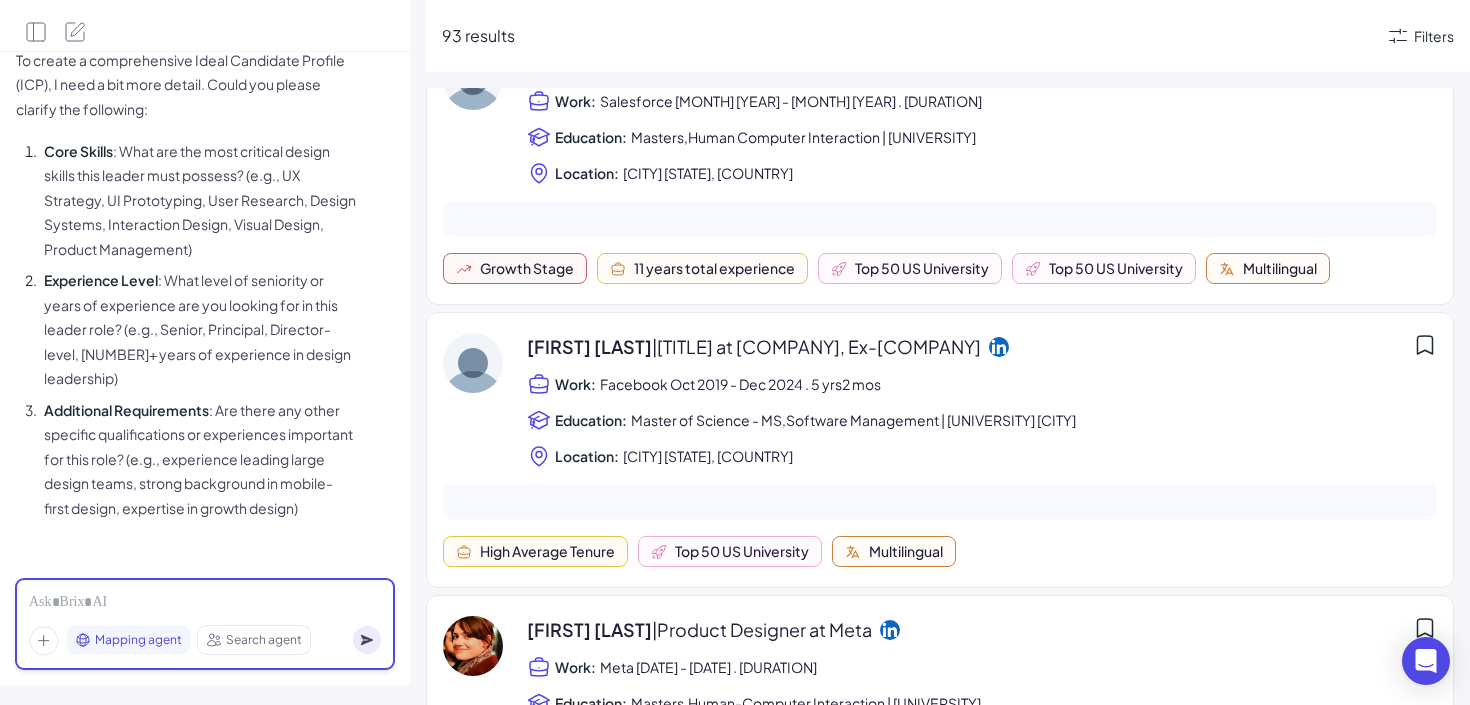click at bounding box center (205, 603) 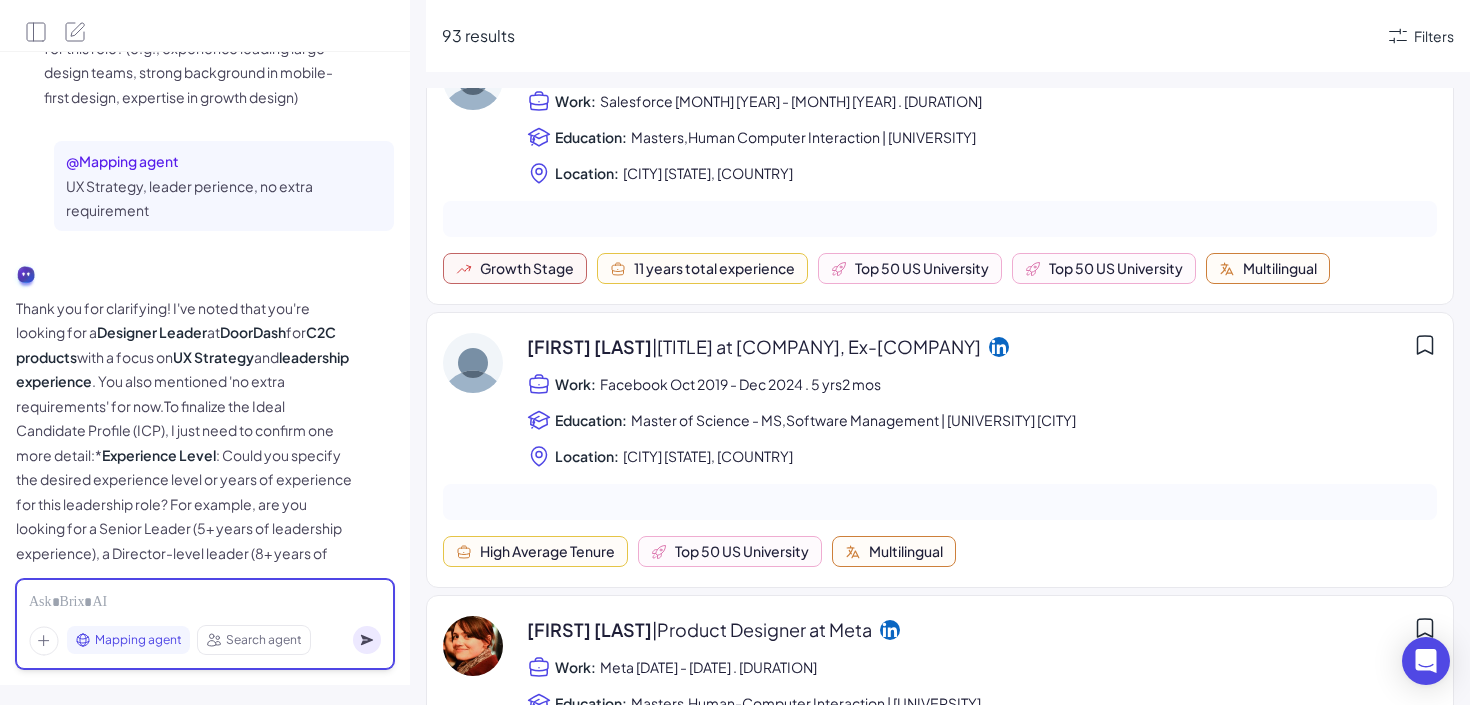 scroll, scrollTop: 1667, scrollLeft: 0, axis: vertical 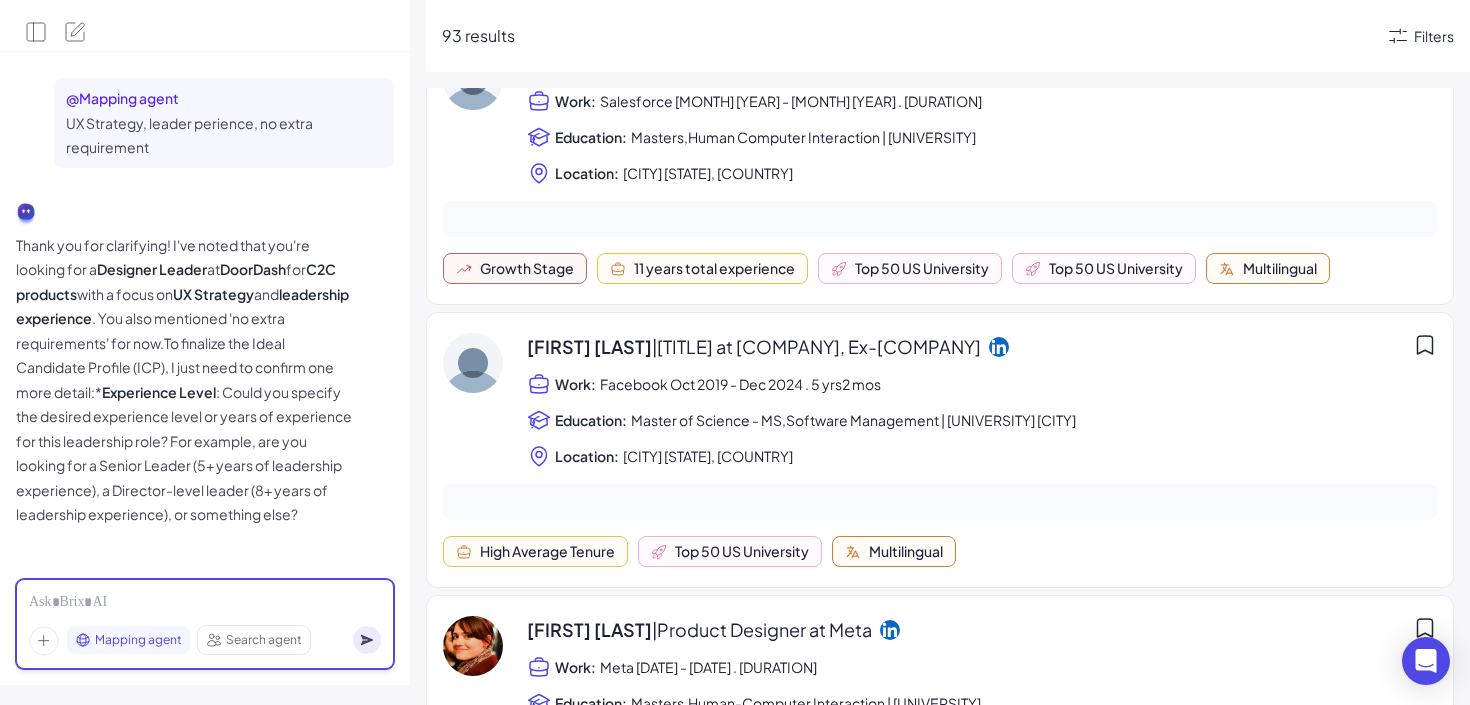 click at bounding box center (205, 603) 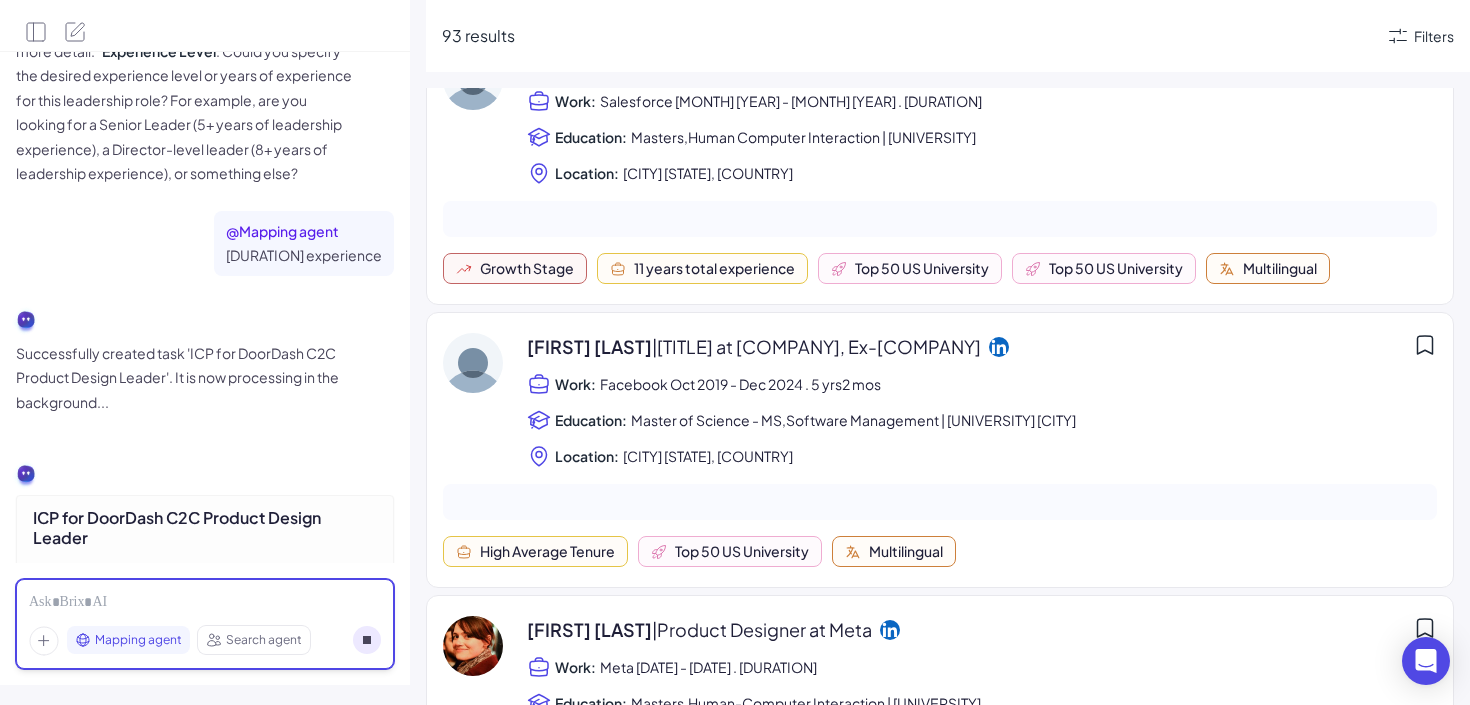 scroll, scrollTop: 2106, scrollLeft: 0, axis: vertical 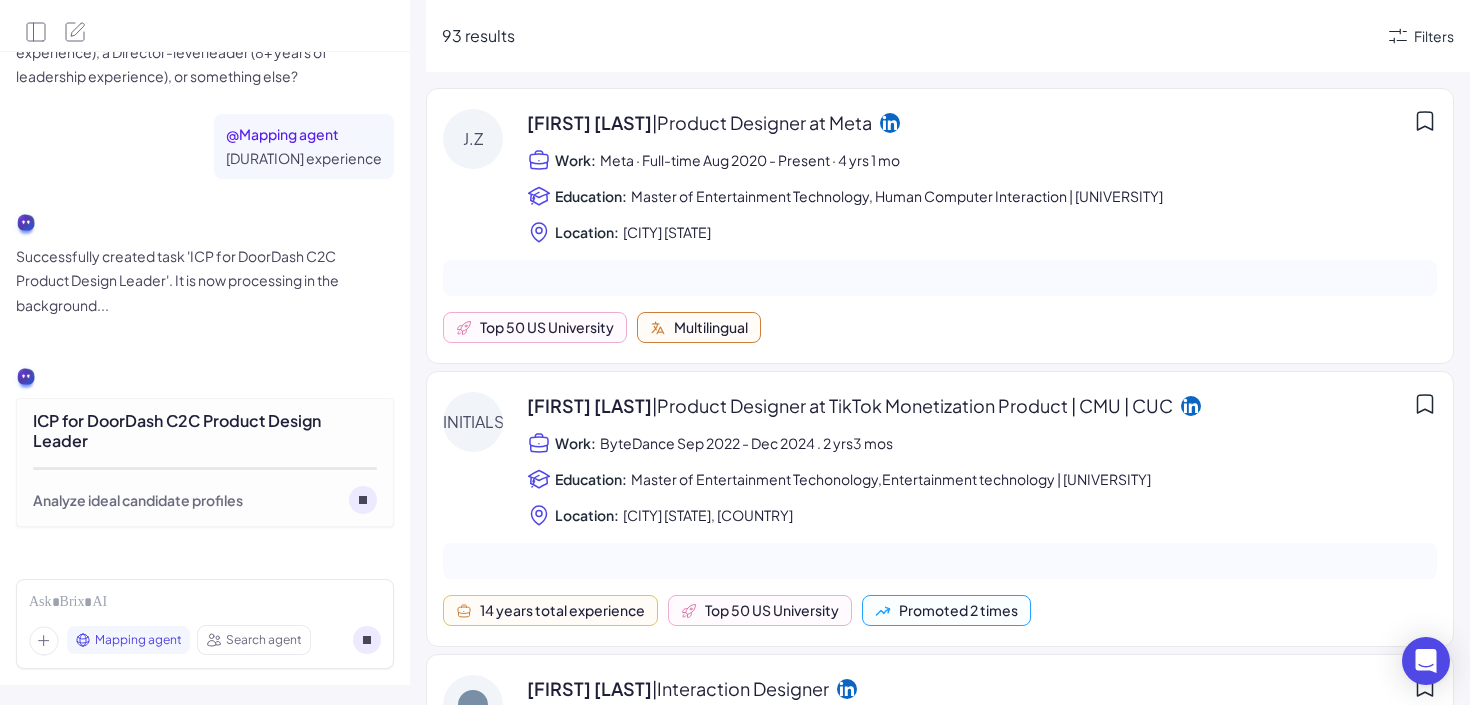 click on "ICP for DoorDash C2C Product Design Leader" at bounding box center [205, 431] 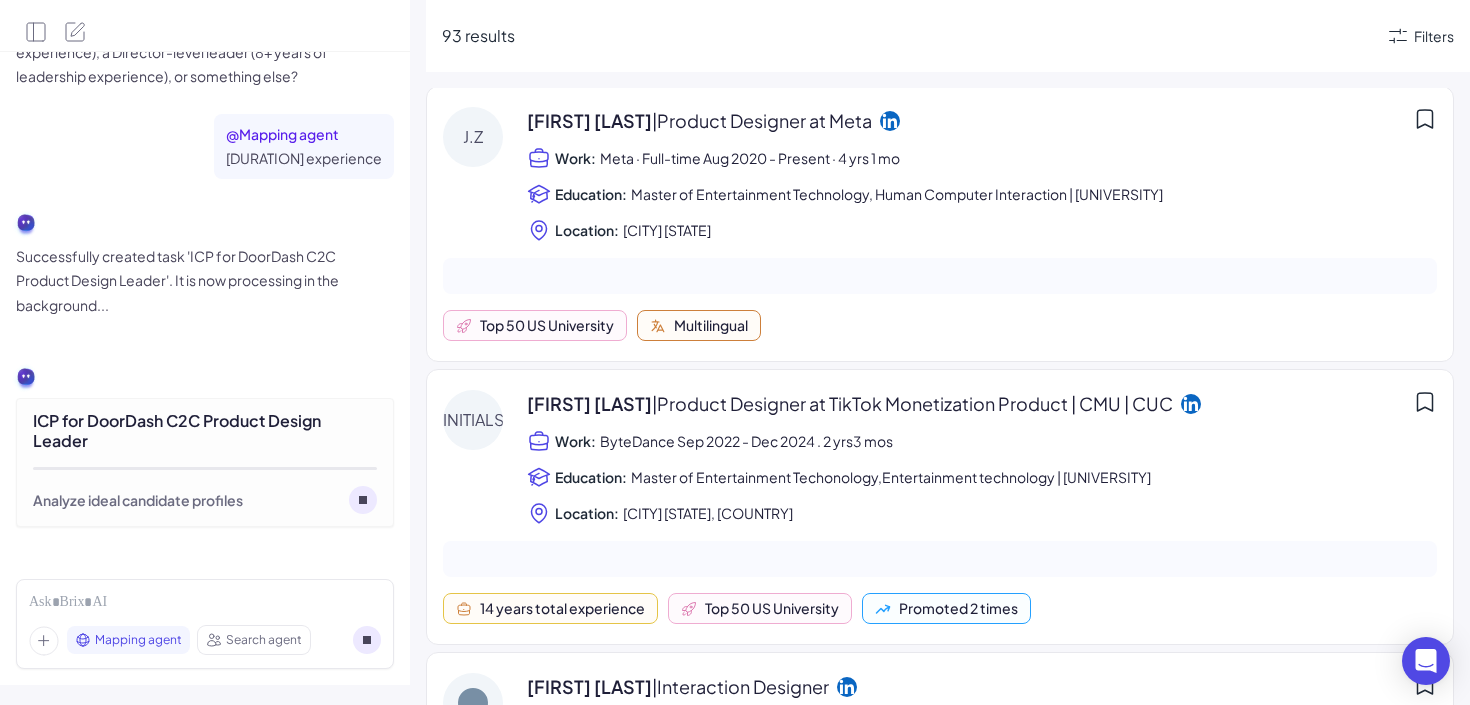 scroll, scrollTop: 0, scrollLeft: 0, axis: both 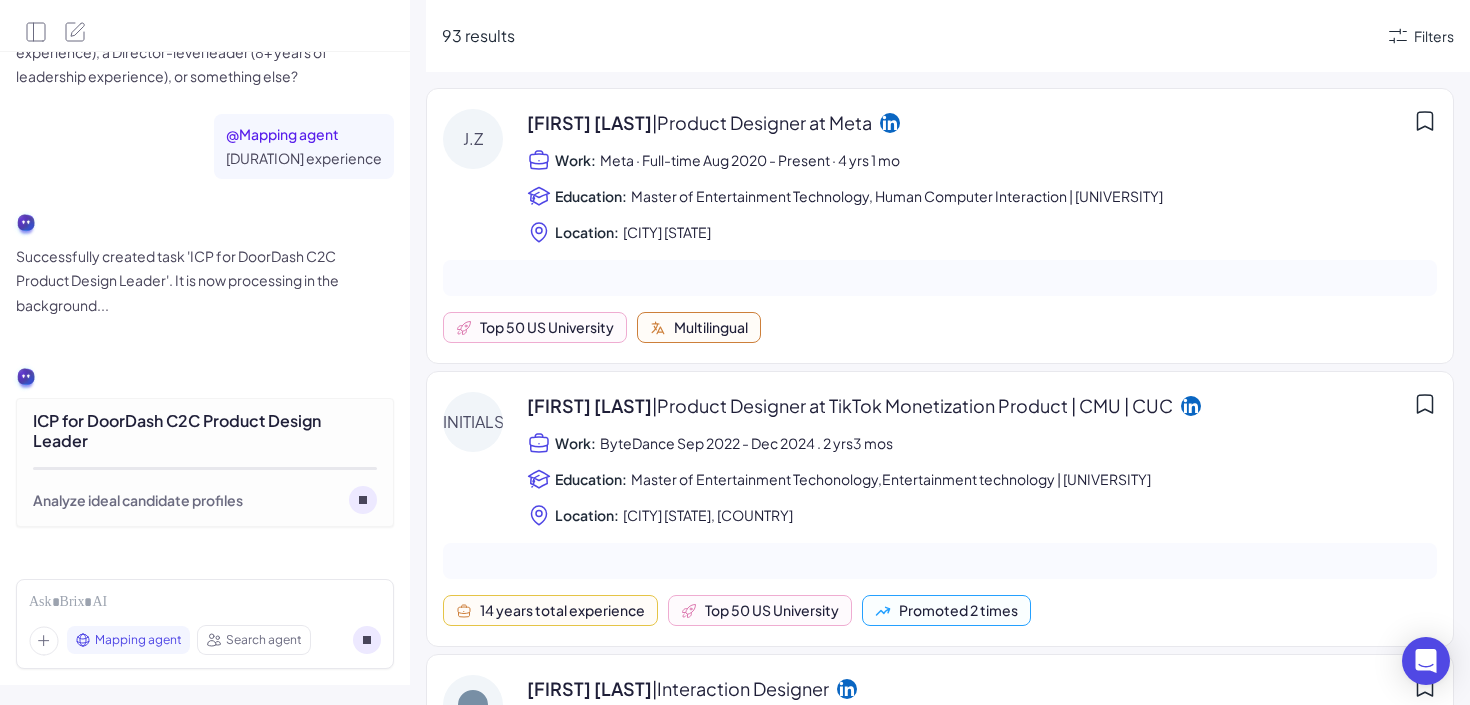 click on "[COMPANY] · [EMPLOYMENT_TYPE] [START_DATE] - [END_DATE] · [DURATION]" at bounding box center [750, 160] 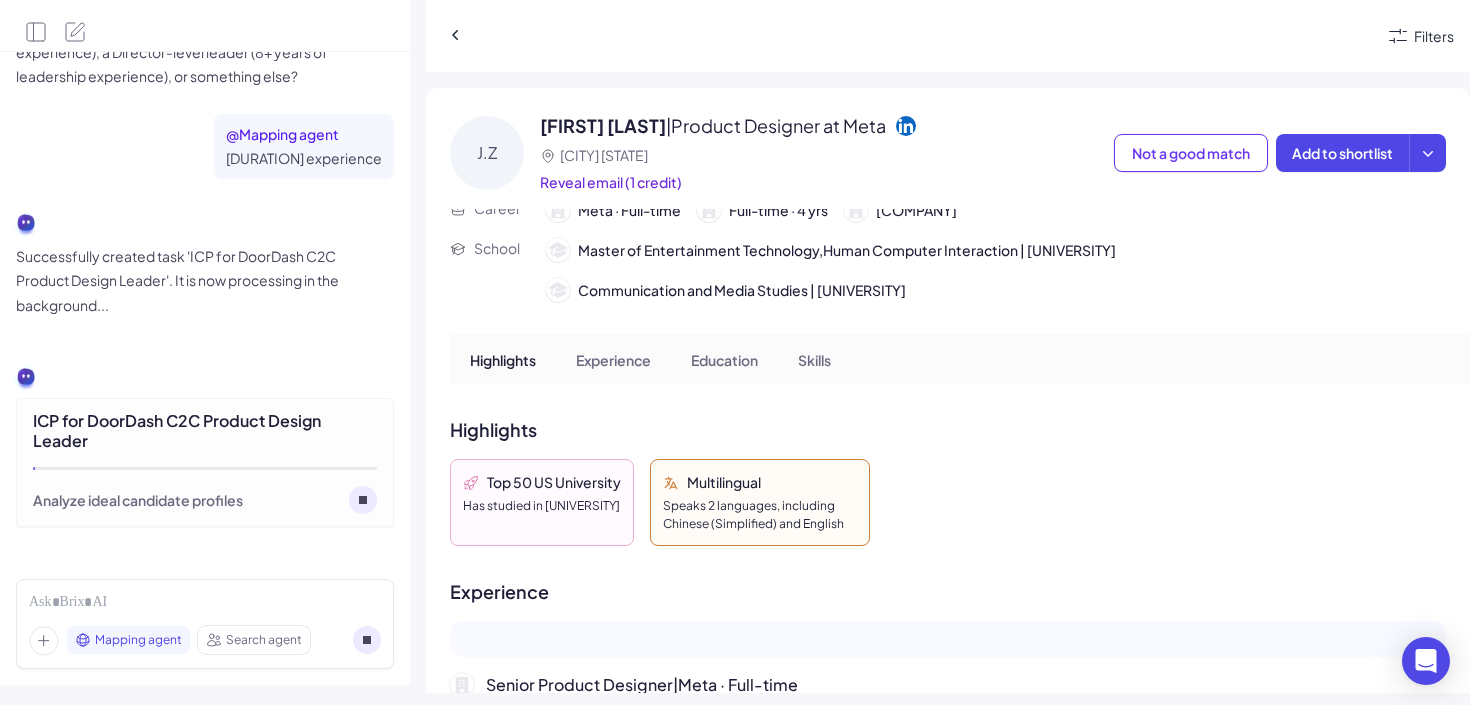 scroll, scrollTop: 0, scrollLeft: 0, axis: both 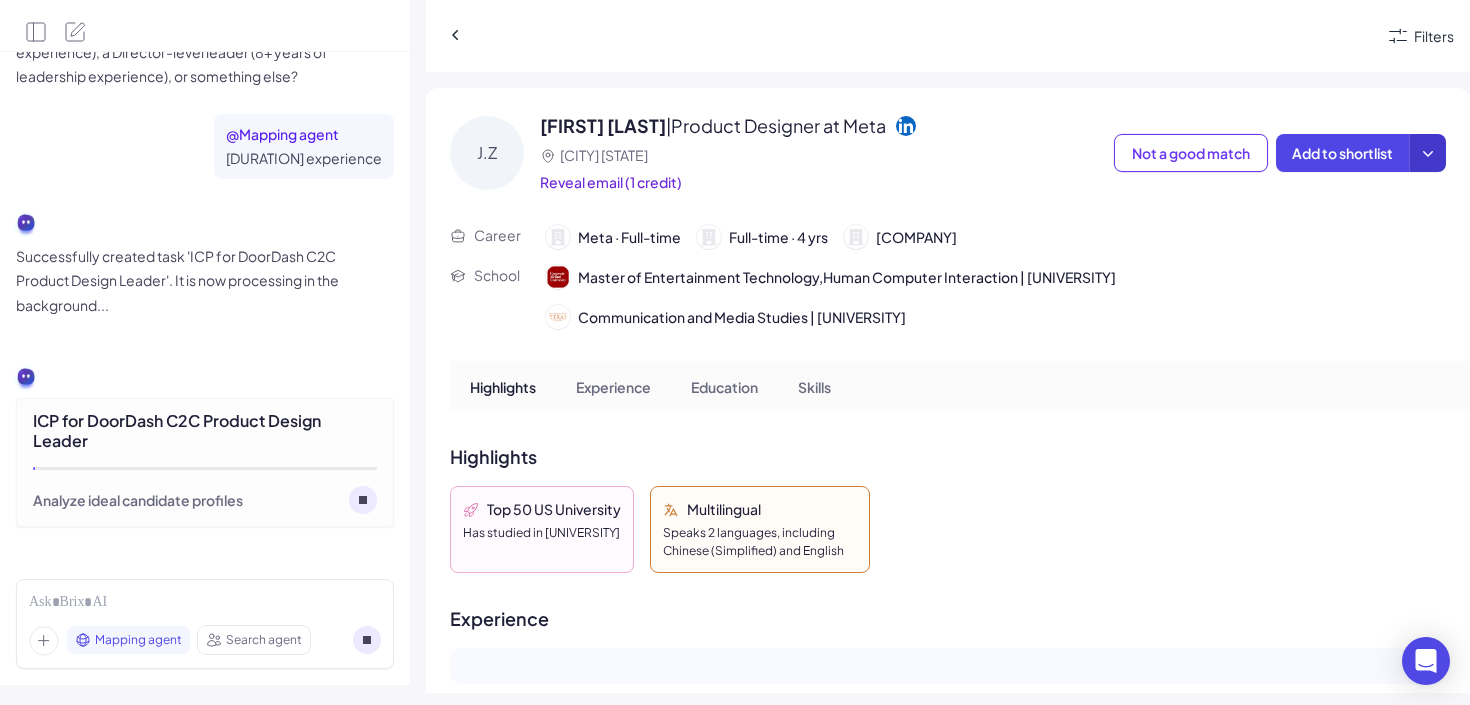 click at bounding box center [1427, 153] 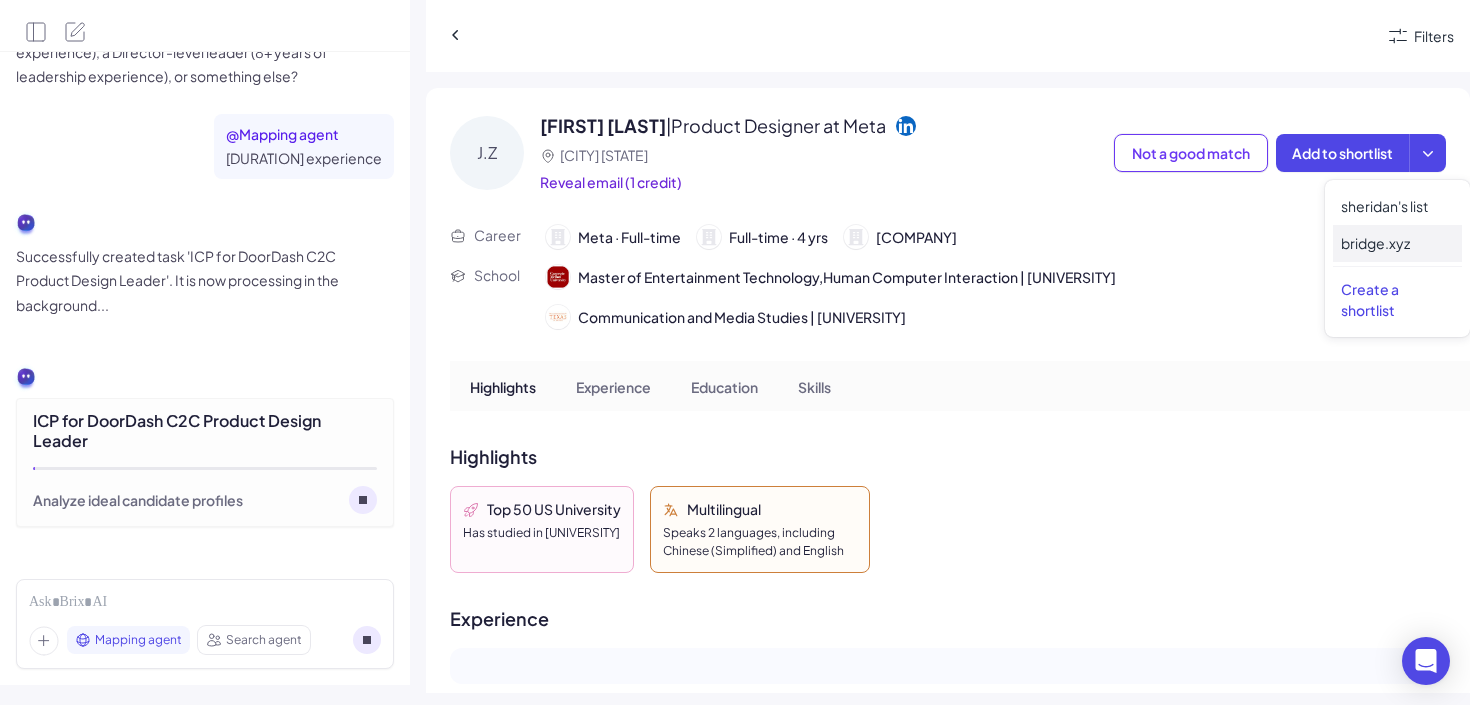 click on "bridge.xyz" at bounding box center [1397, 243] 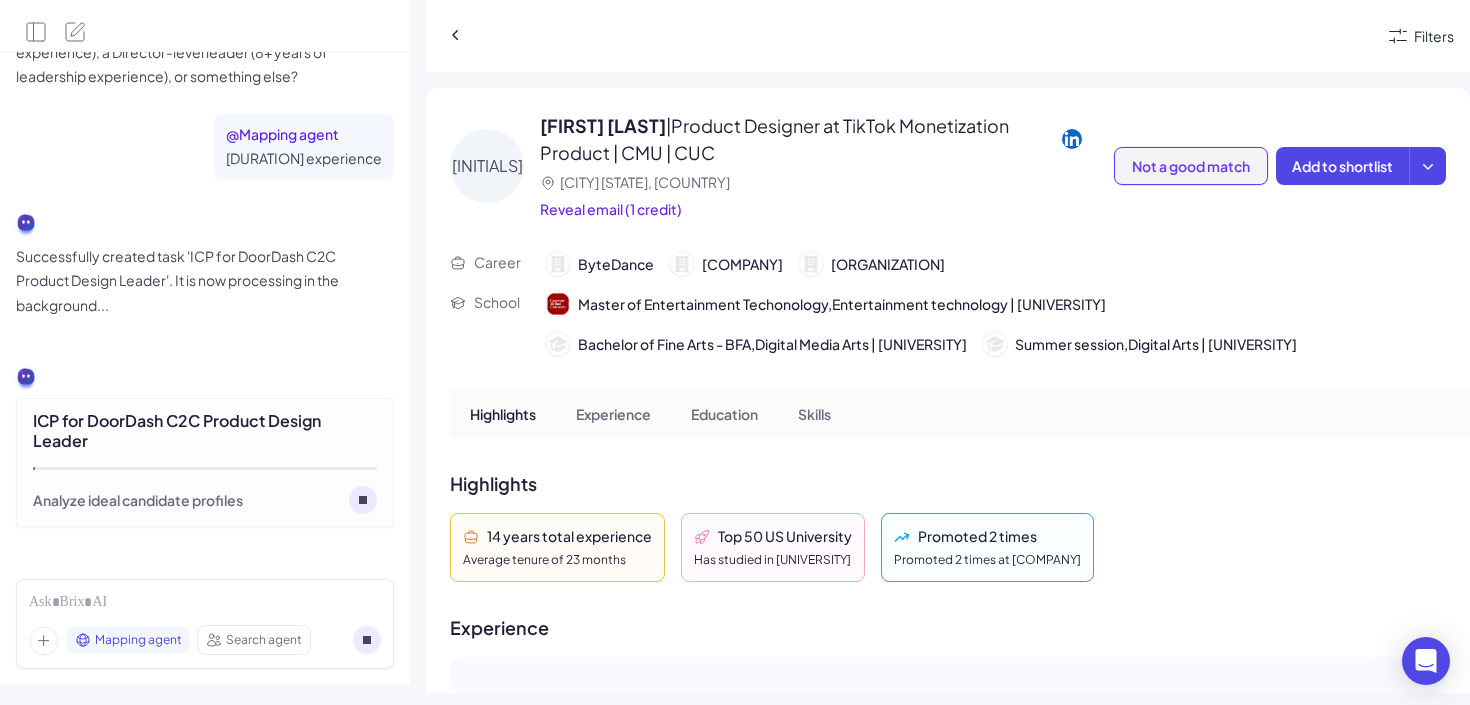 click on "Not a good match" at bounding box center [1191, 166] 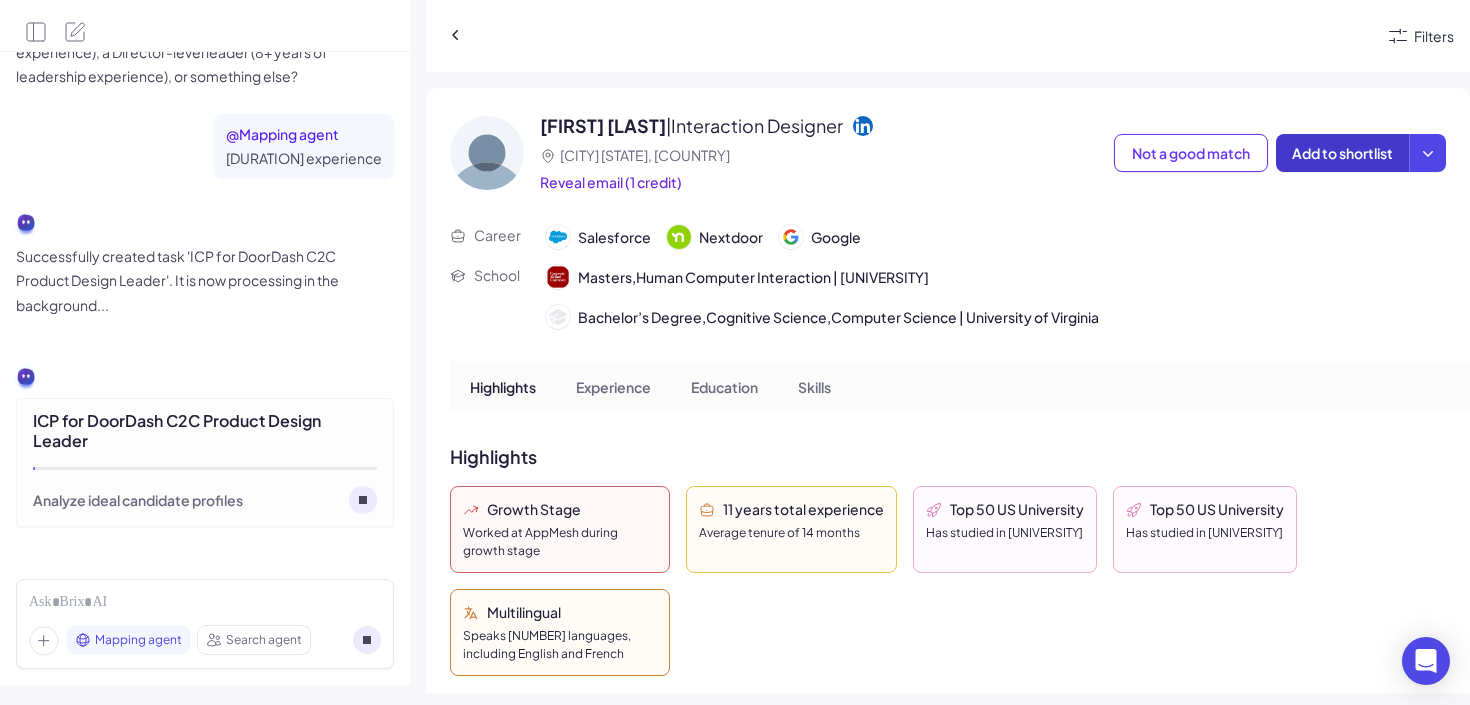 click on "Add to shortlist" at bounding box center (1342, 153) 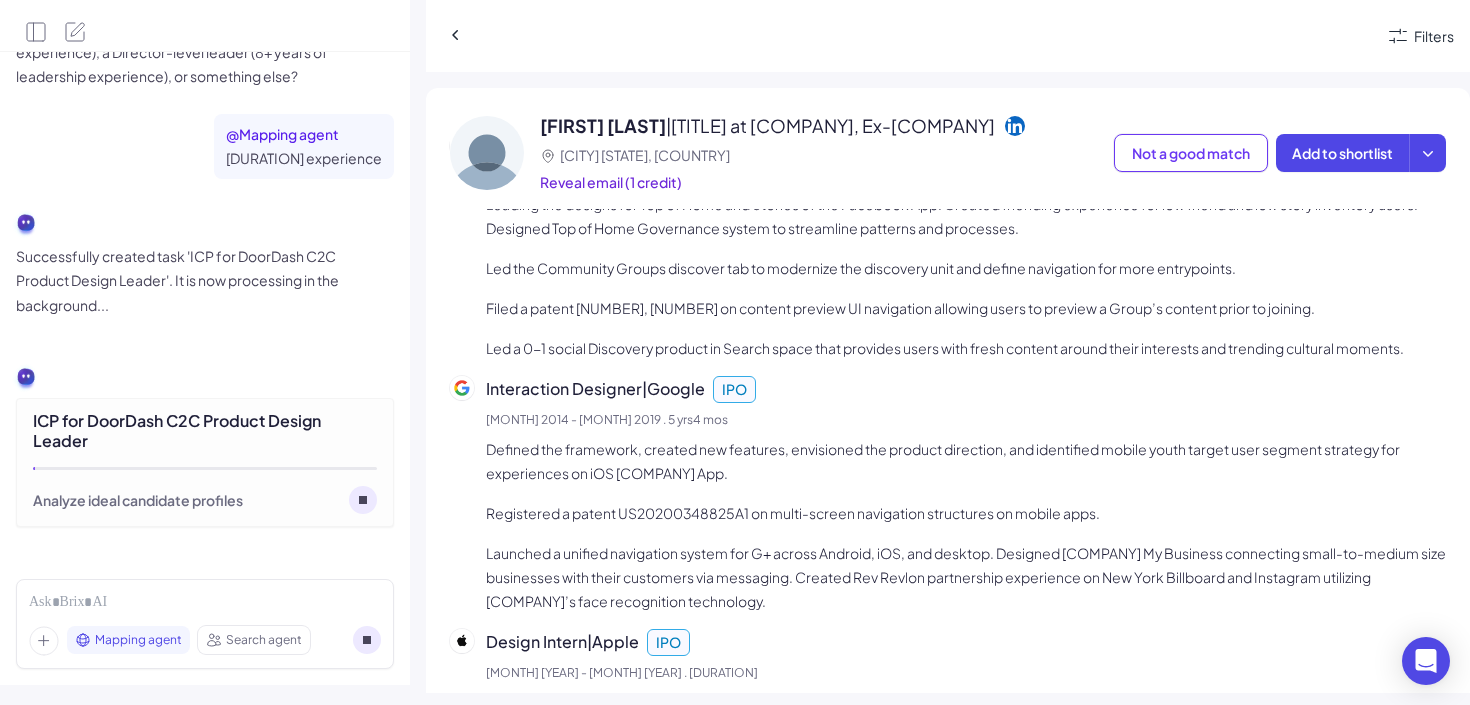 scroll, scrollTop: 0, scrollLeft: 0, axis: both 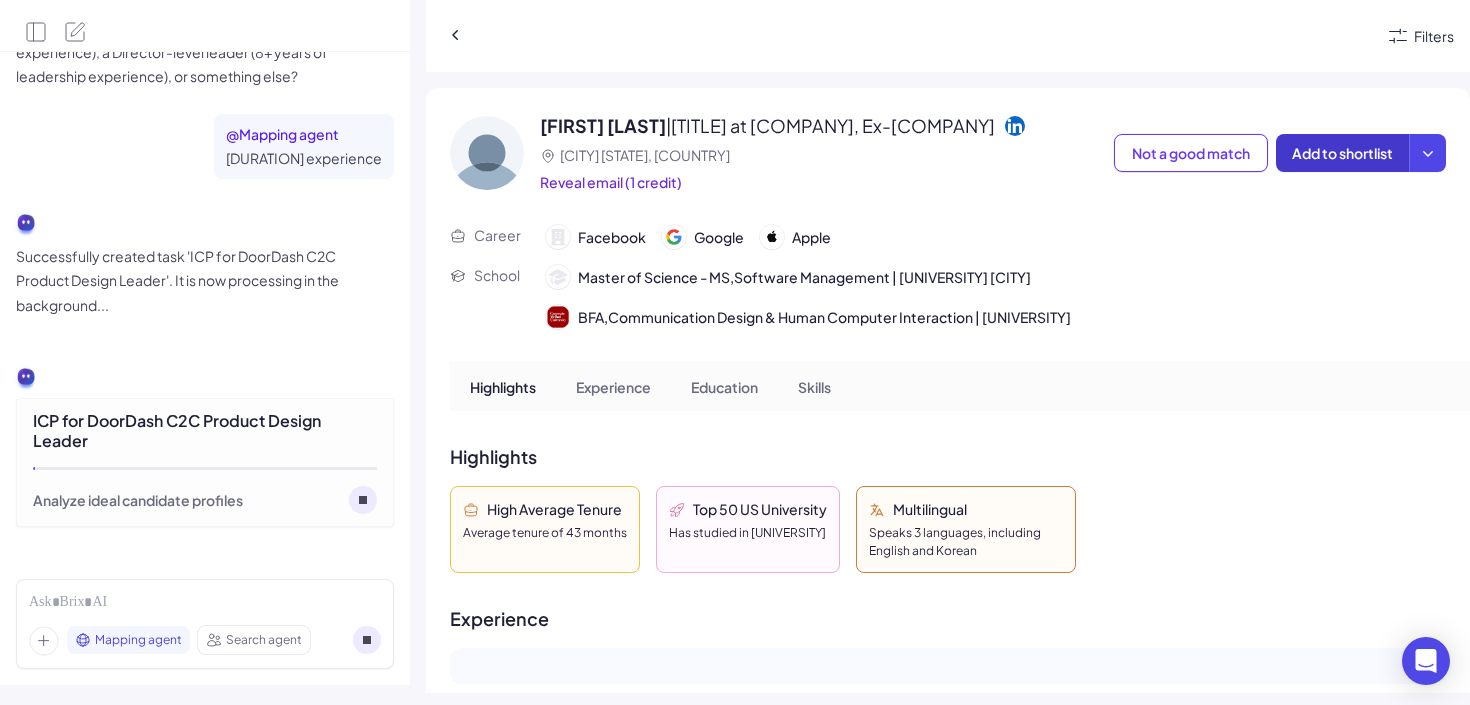 click on "Add to shortlist" at bounding box center [1342, 153] 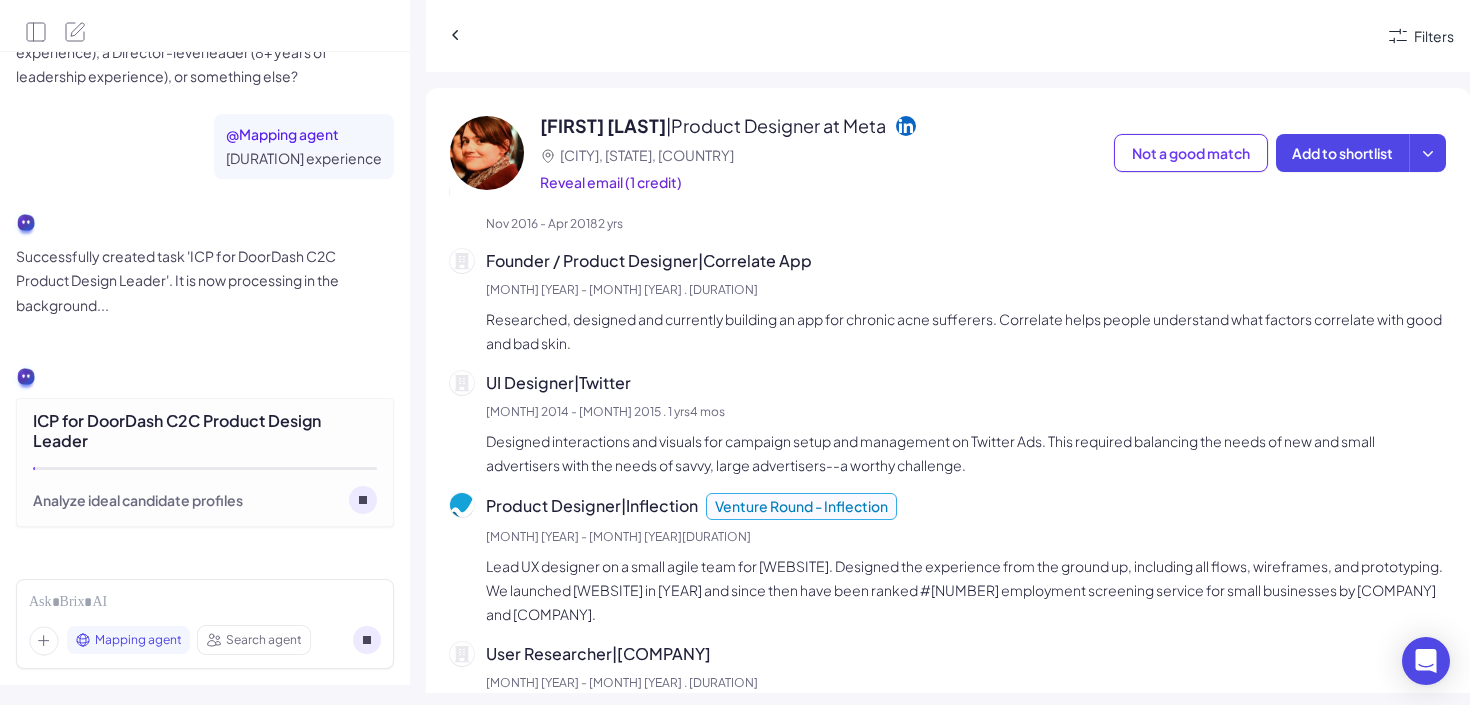 scroll, scrollTop: 863, scrollLeft: 0, axis: vertical 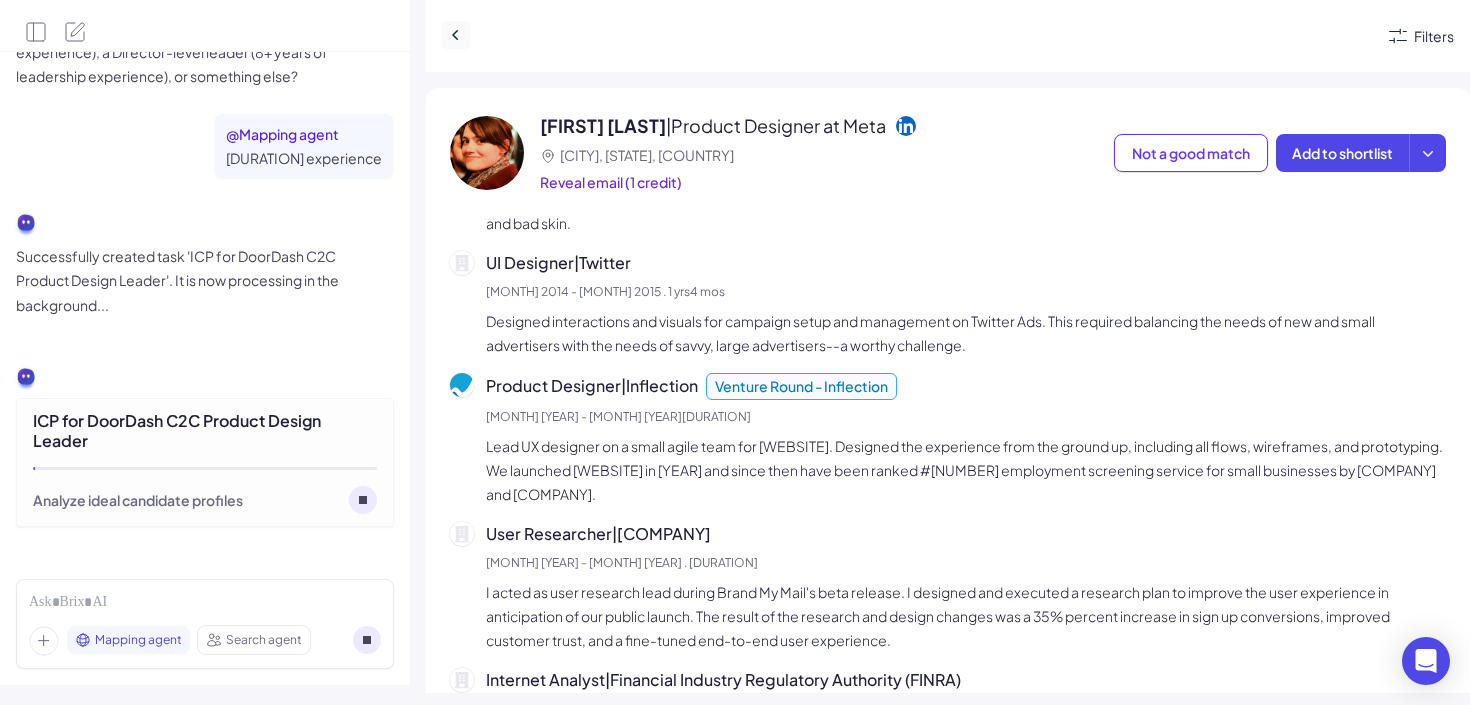 click 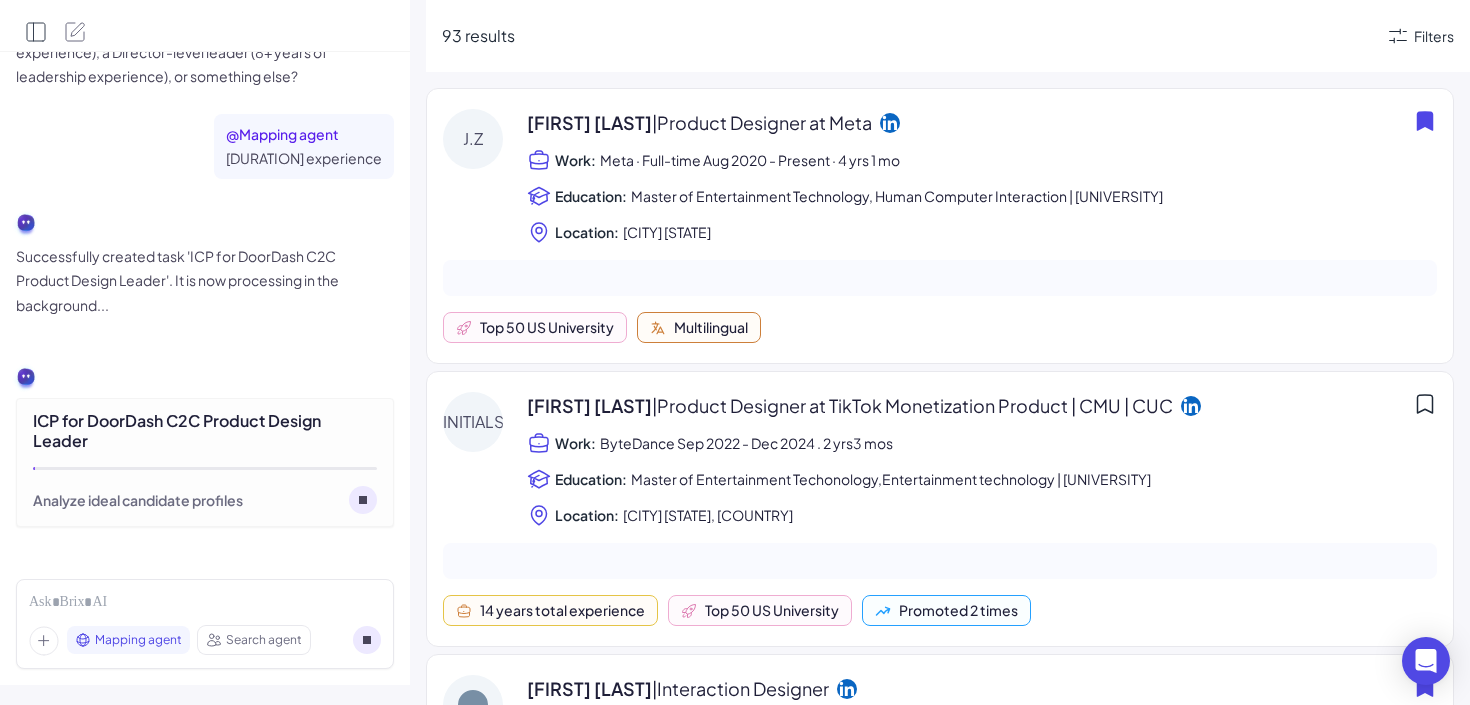 click 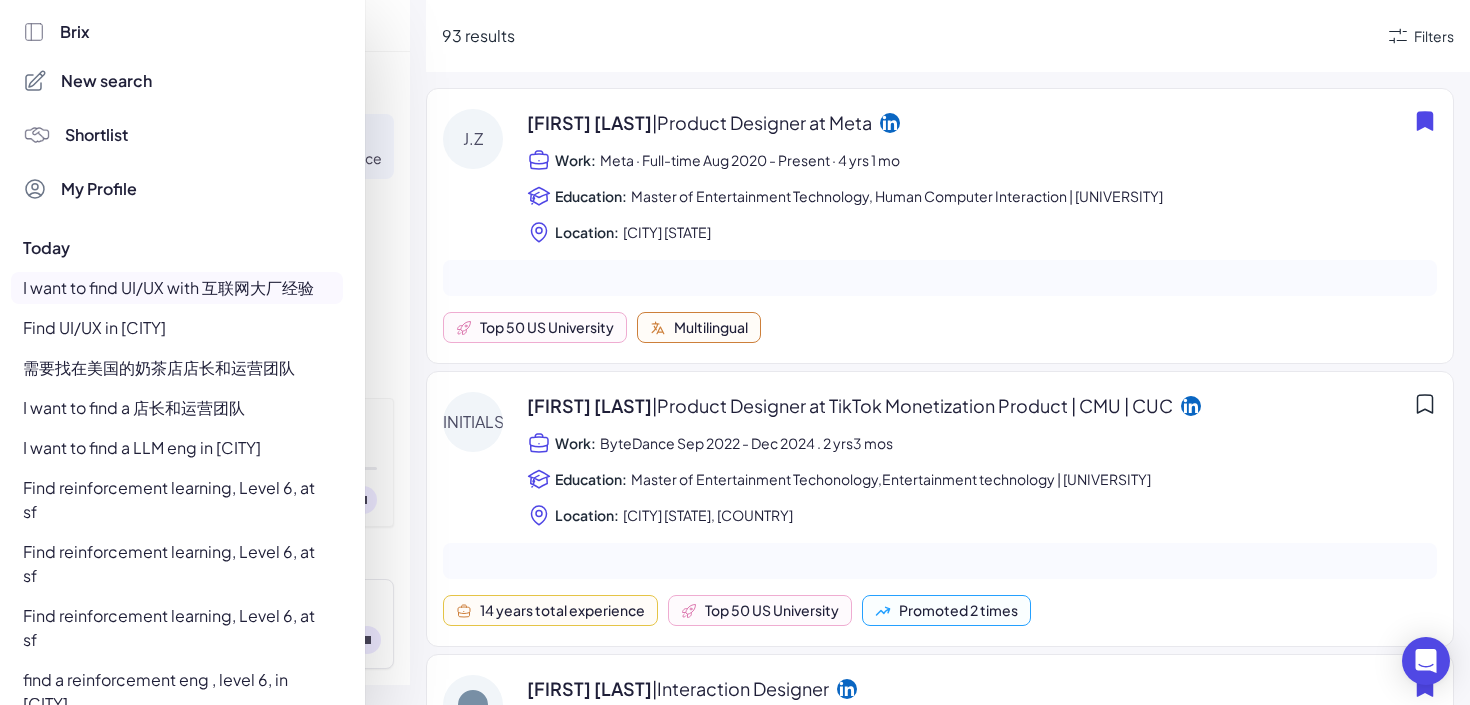 click at bounding box center (735, 352) 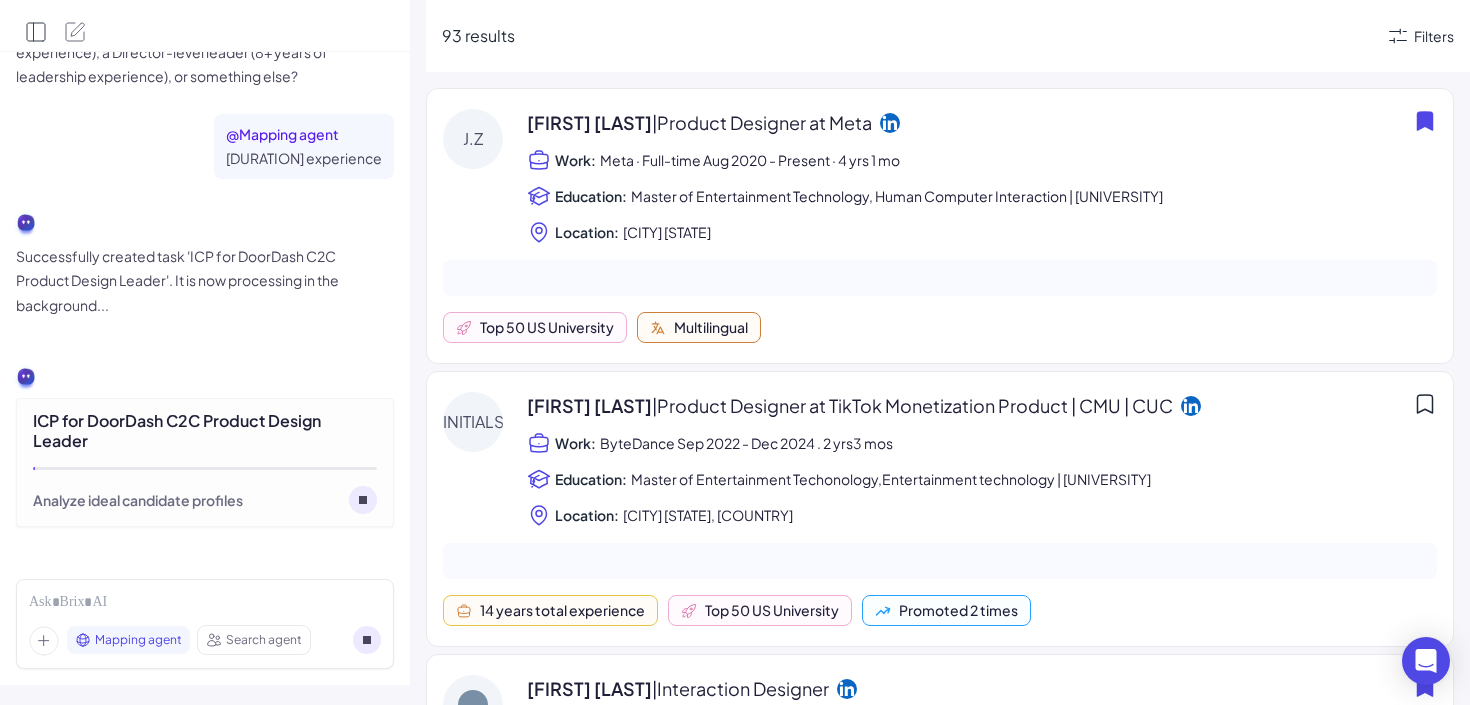 click 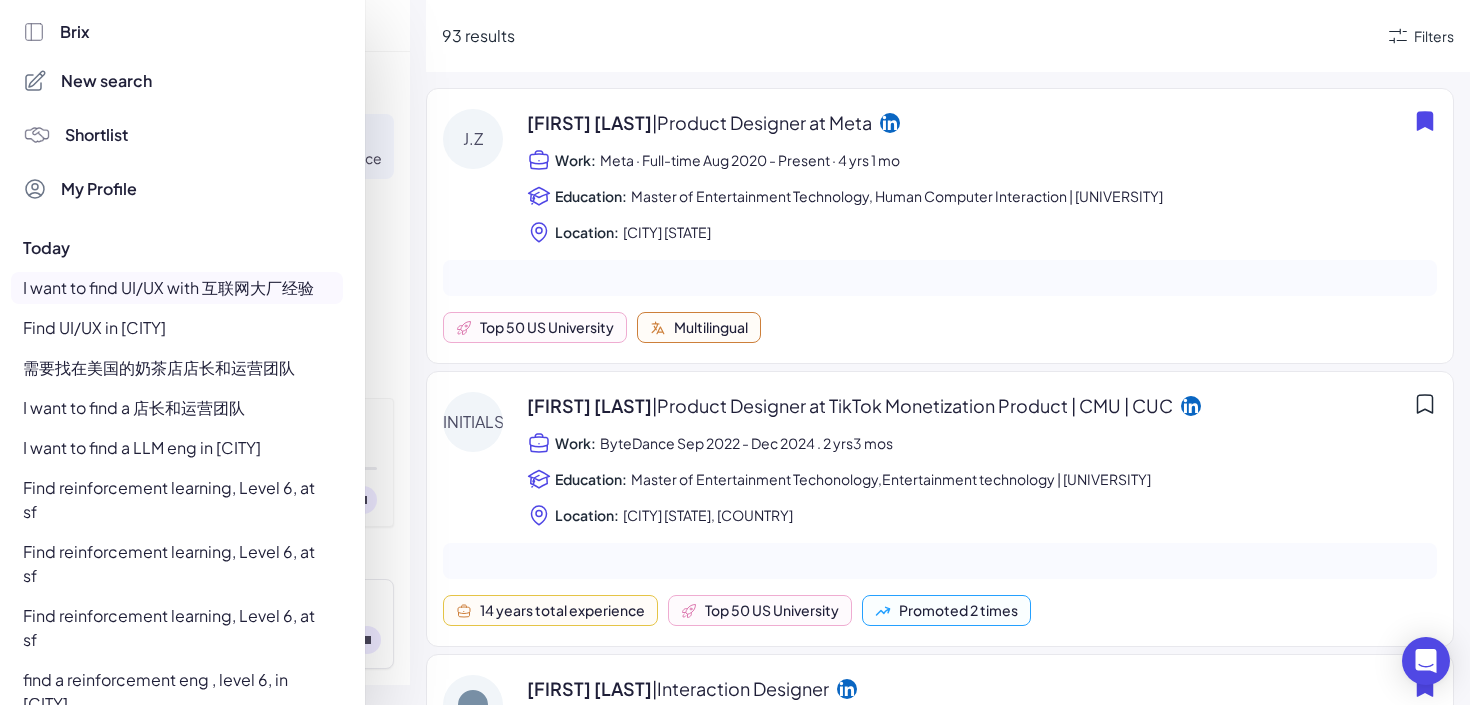 click on "Shortlist" at bounding box center (96, 135) 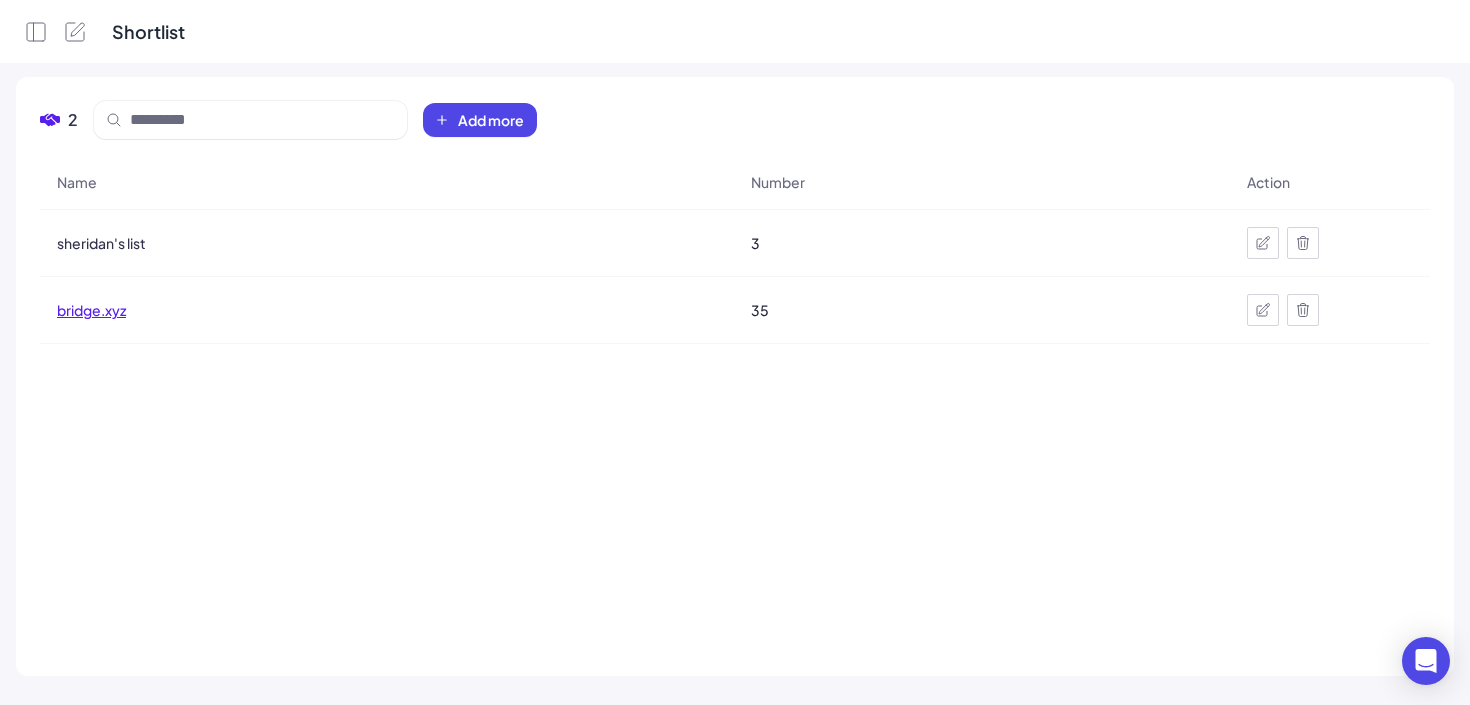 click on "bridge.xyz" at bounding box center (91, 310) 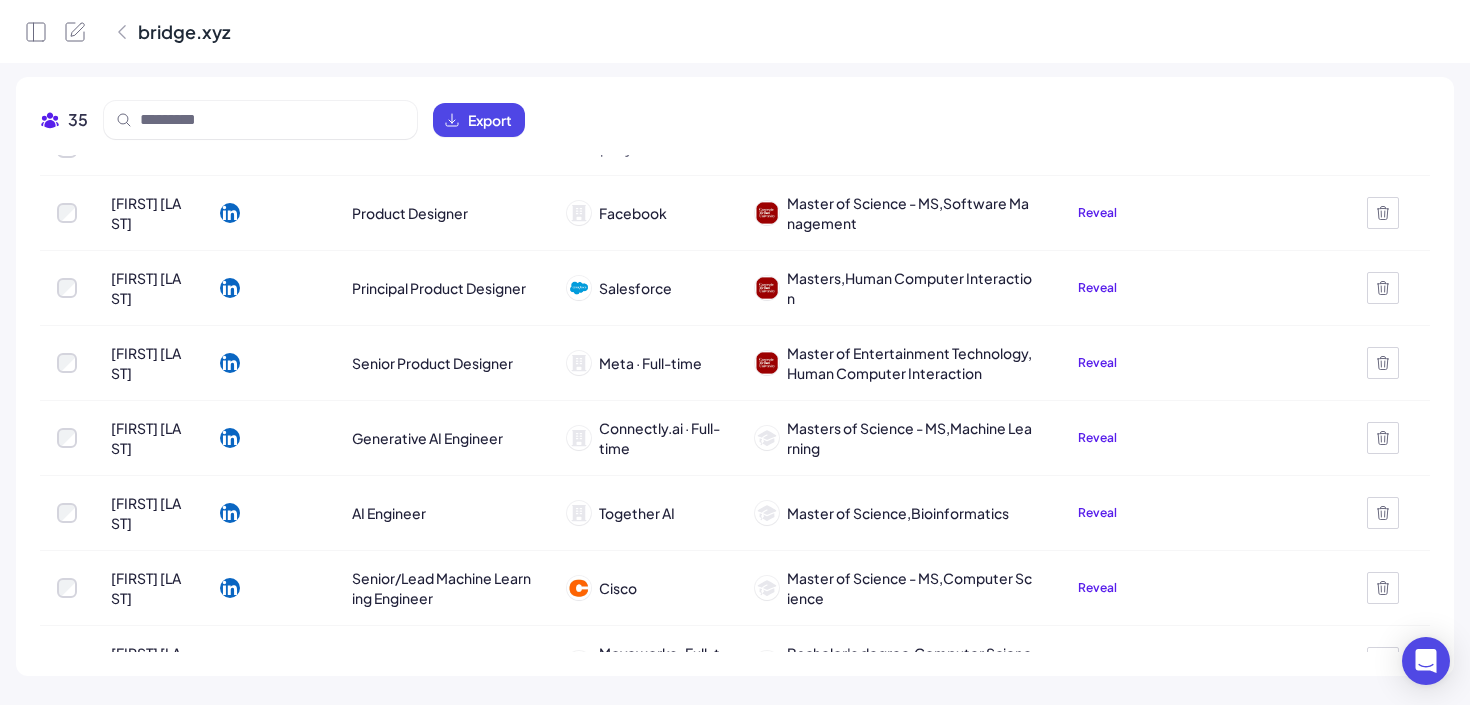 scroll, scrollTop: 0, scrollLeft: 0, axis: both 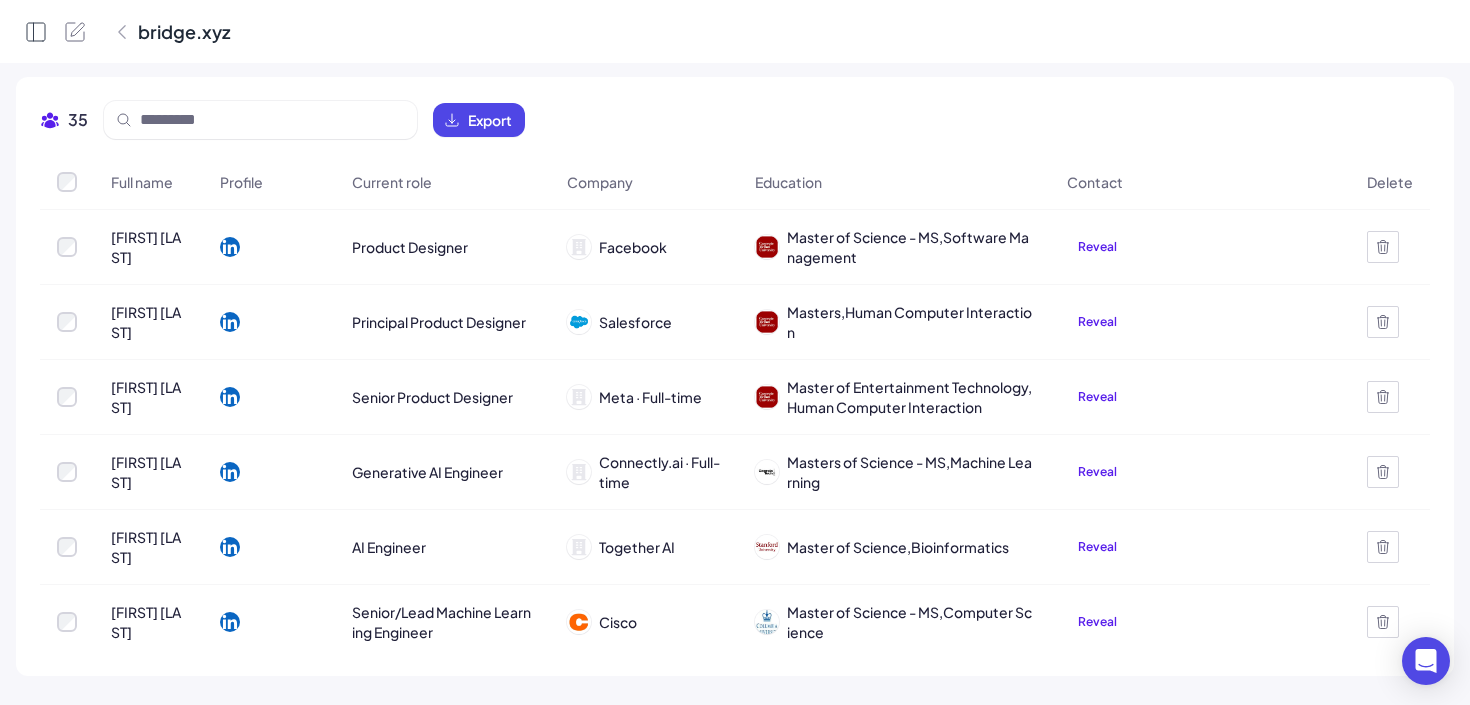 click 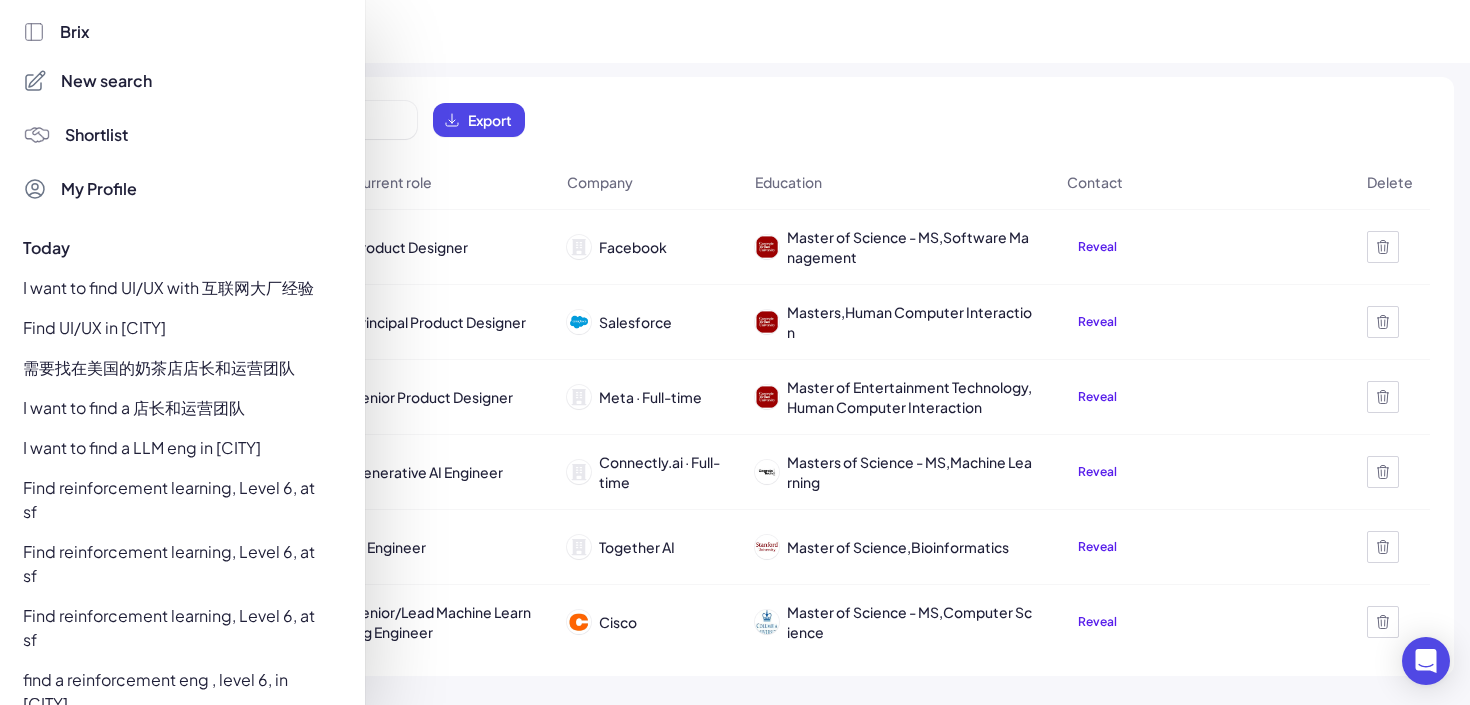 click on "I want to find UI/UX with 互联网大厂经验" at bounding box center [177, 288] 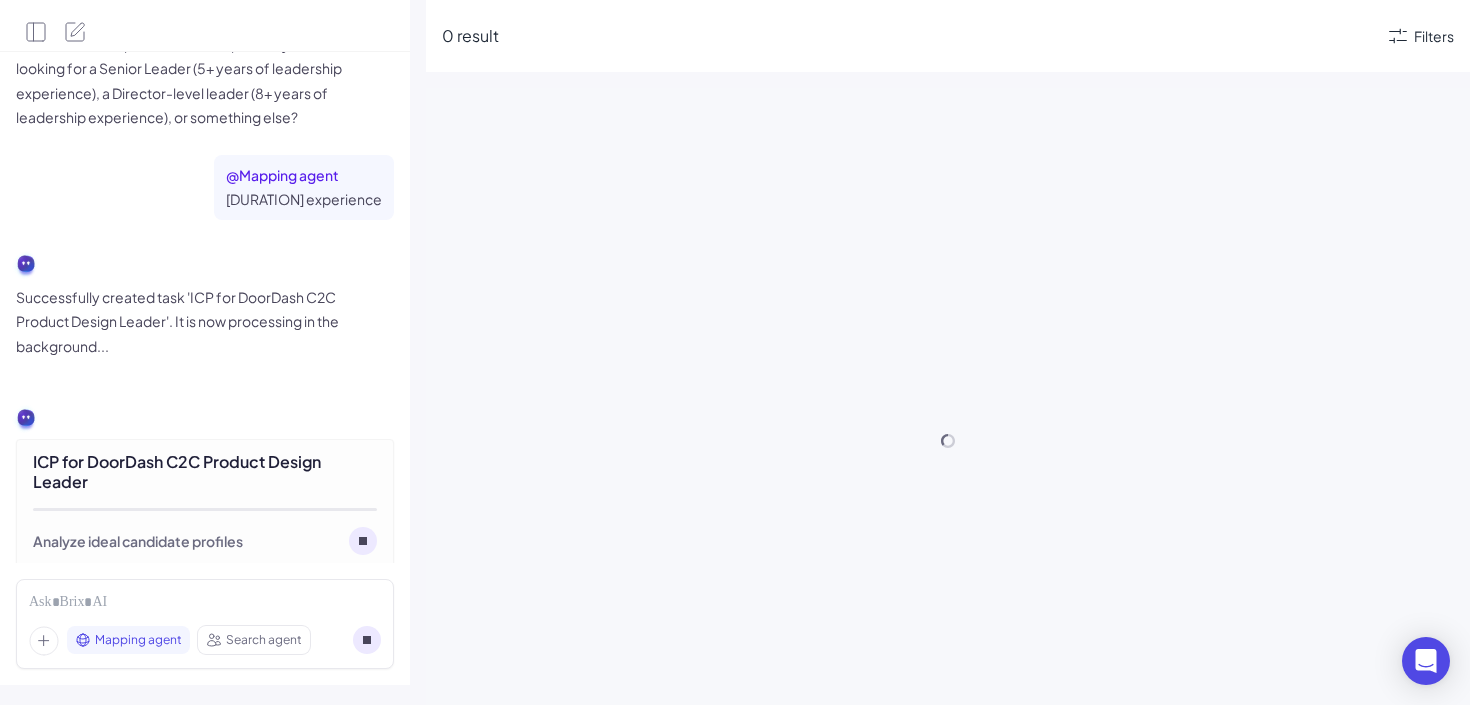 scroll, scrollTop: 2106, scrollLeft: 0, axis: vertical 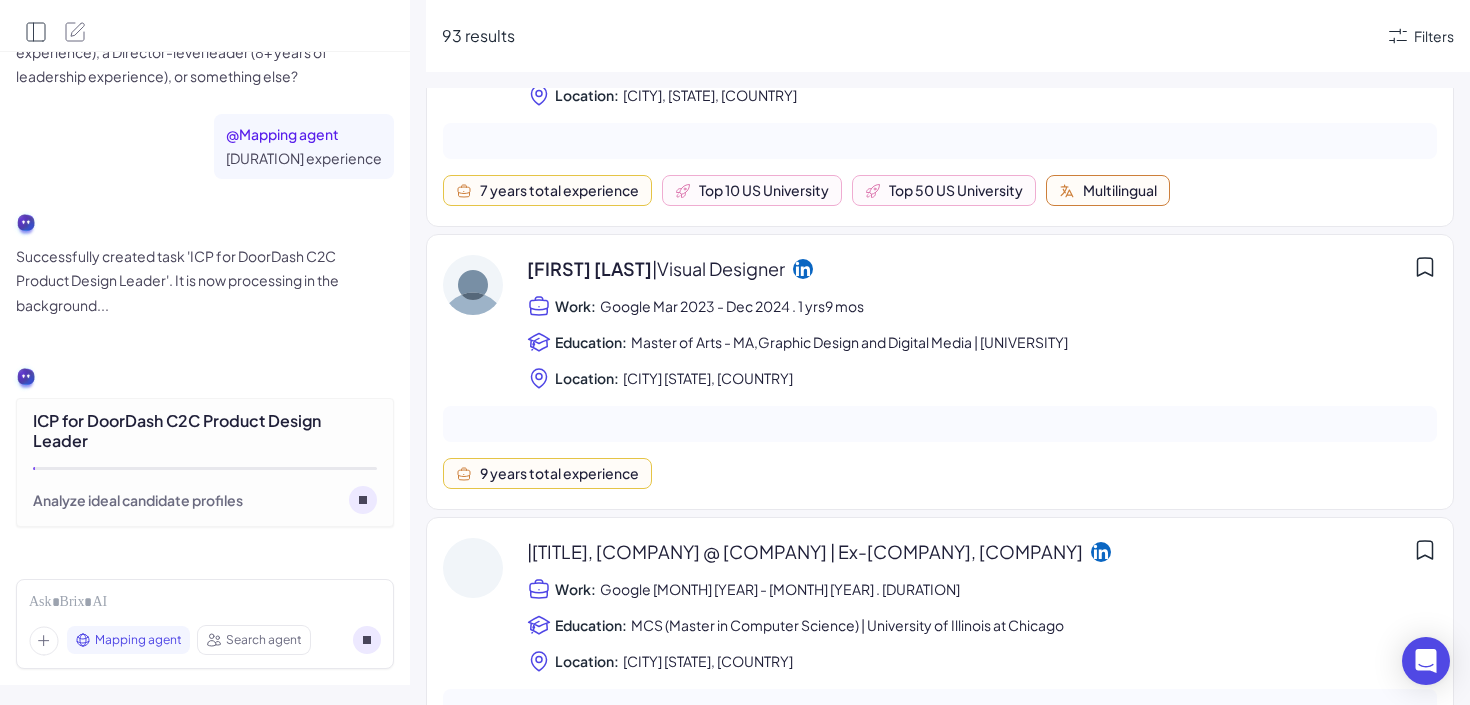 click 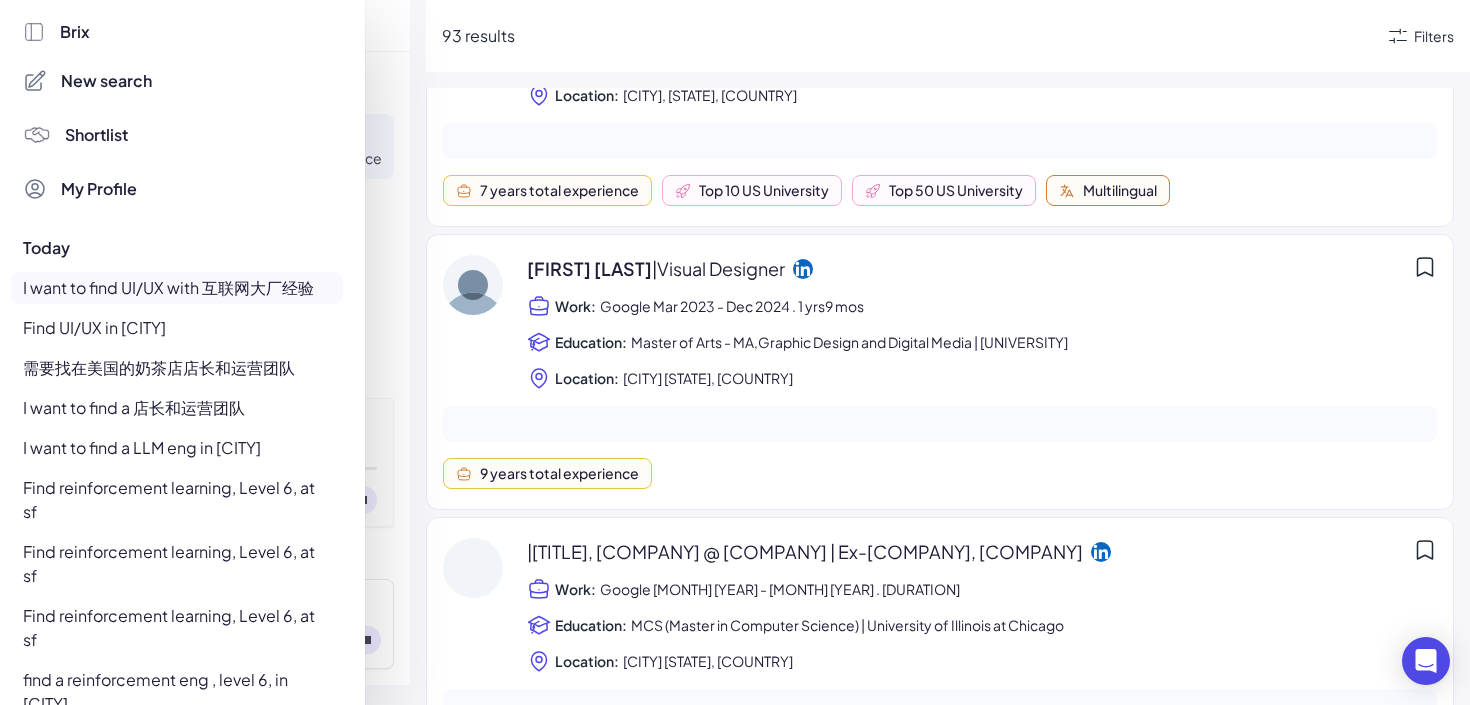 click on "Find UI/UX in [CITY]" at bounding box center [177, 328] 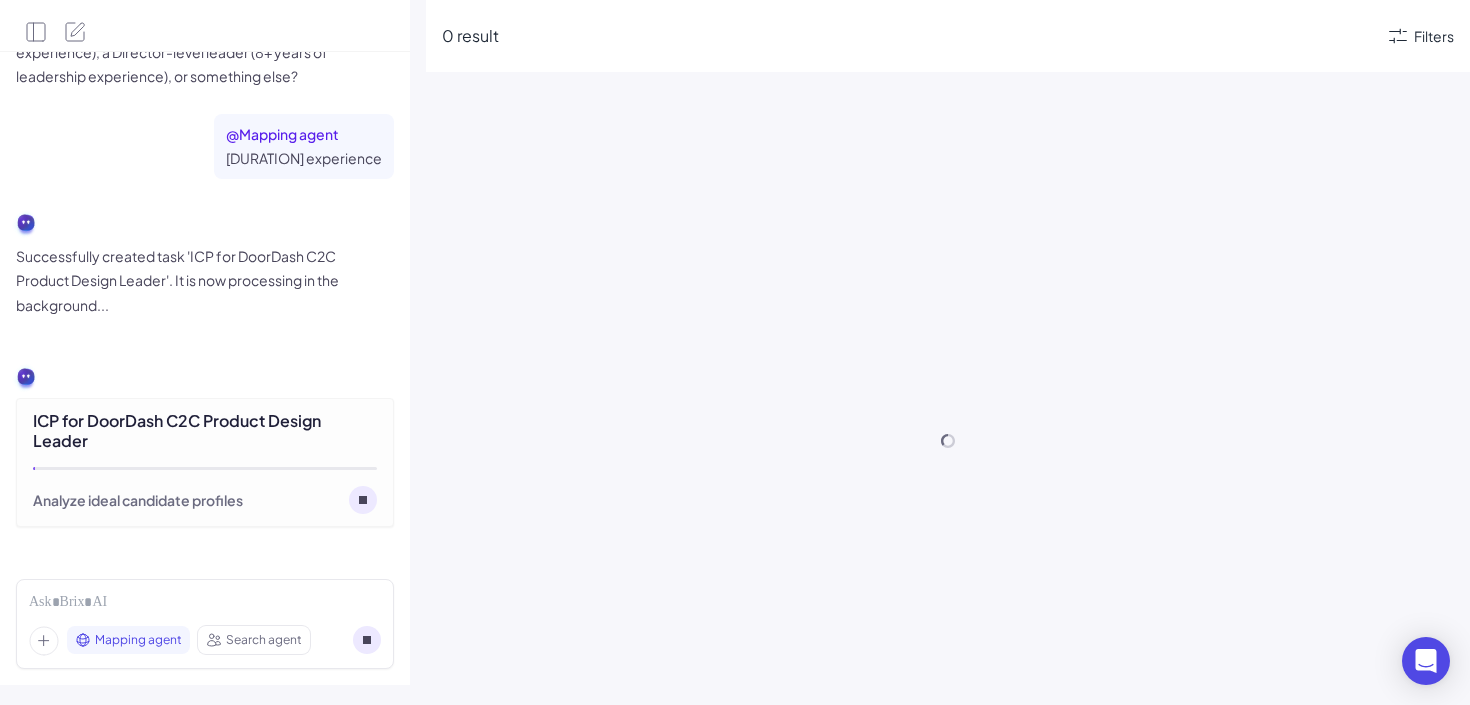 scroll, scrollTop: 0, scrollLeft: 0, axis: both 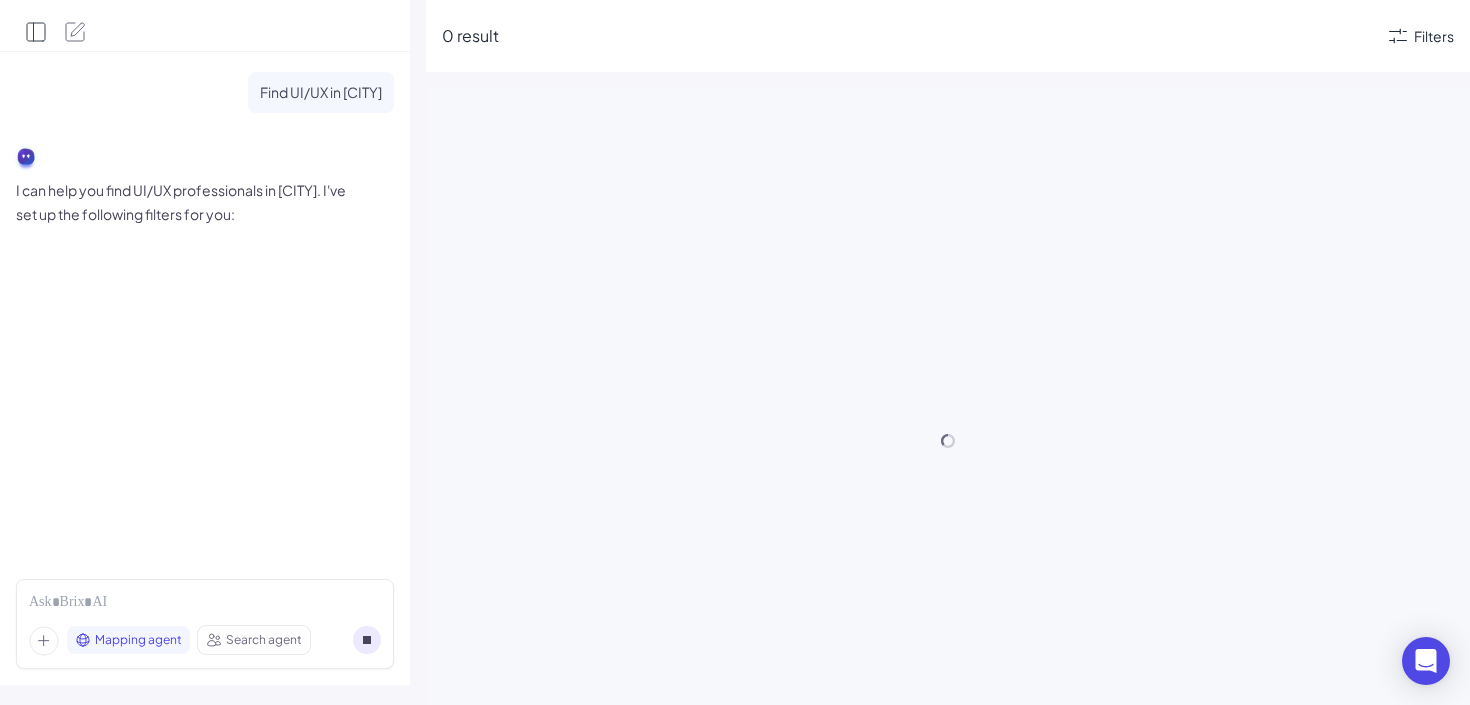 click 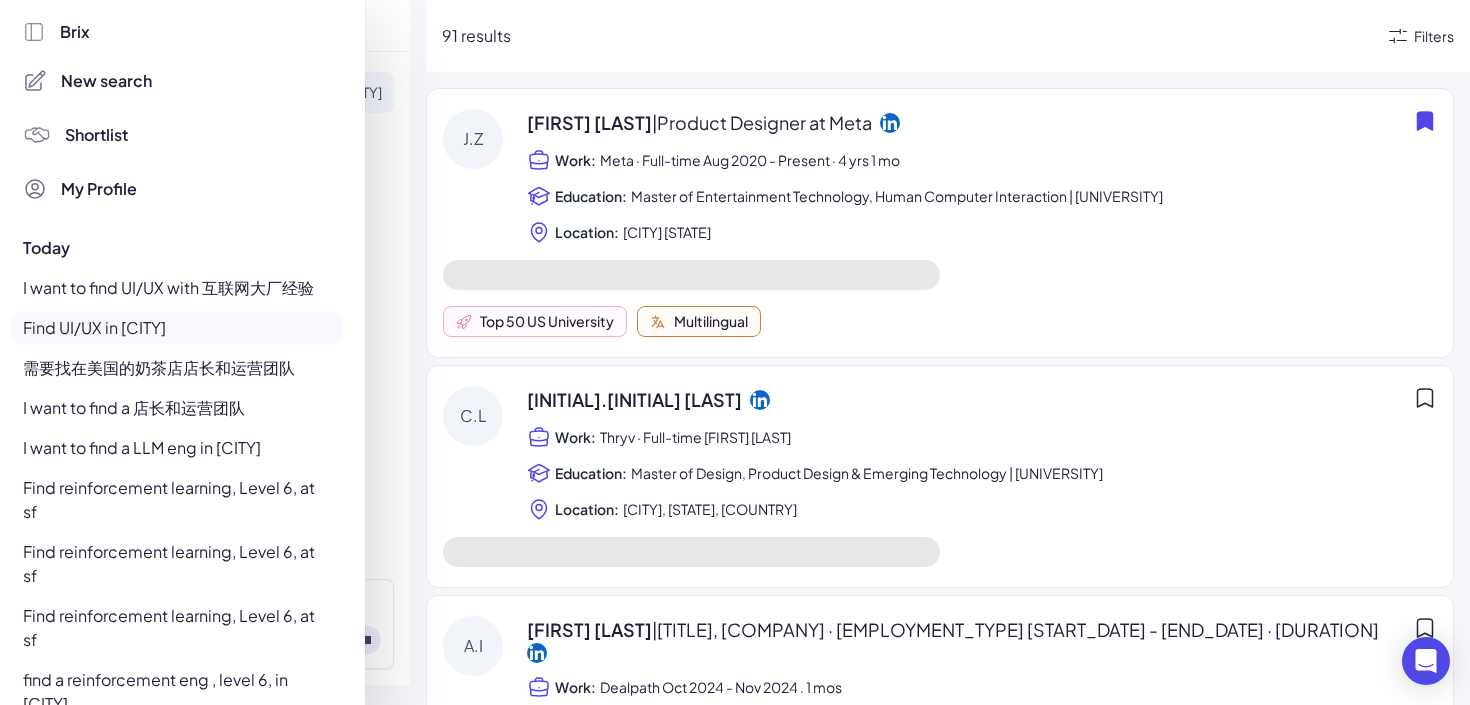 click on "I want to find a 店长和运营团队" at bounding box center (177, 408) 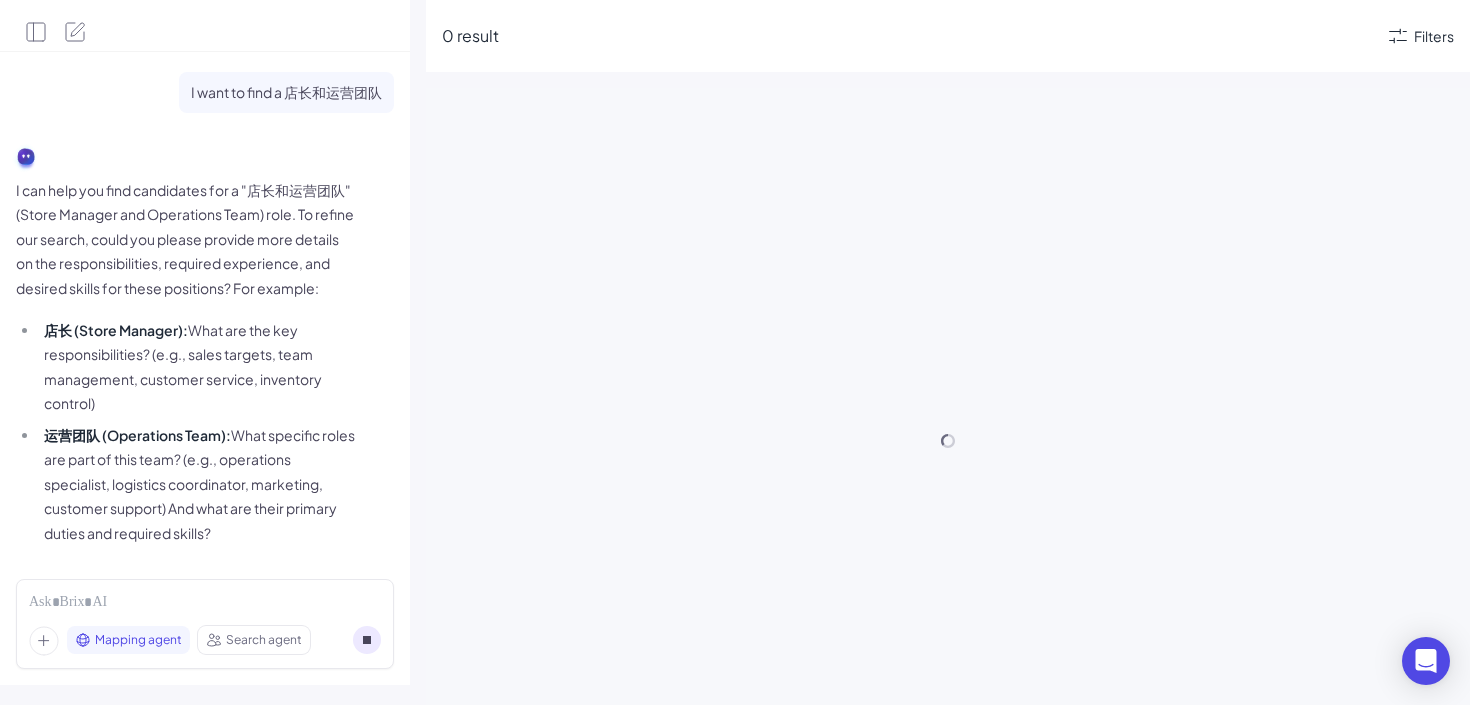 scroll, scrollTop: 133, scrollLeft: 0, axis: vertical 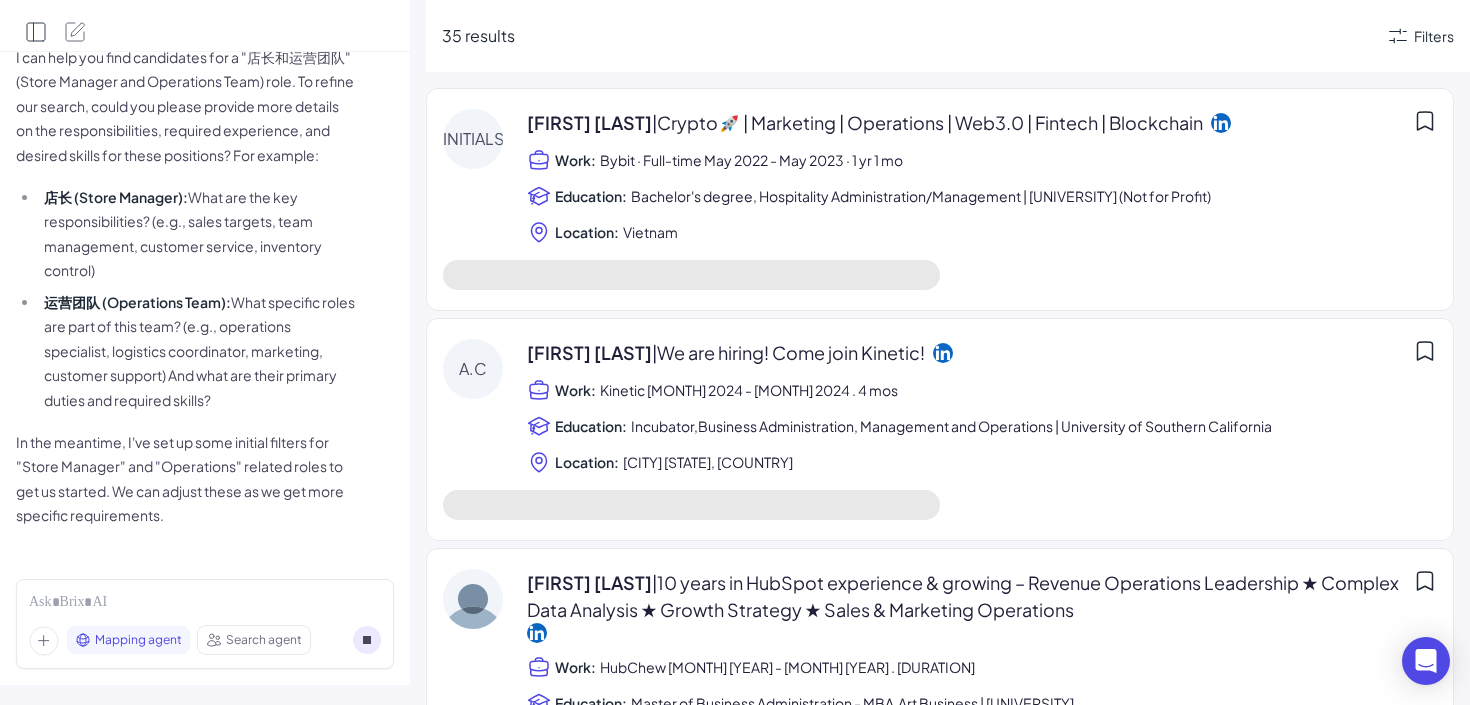 click 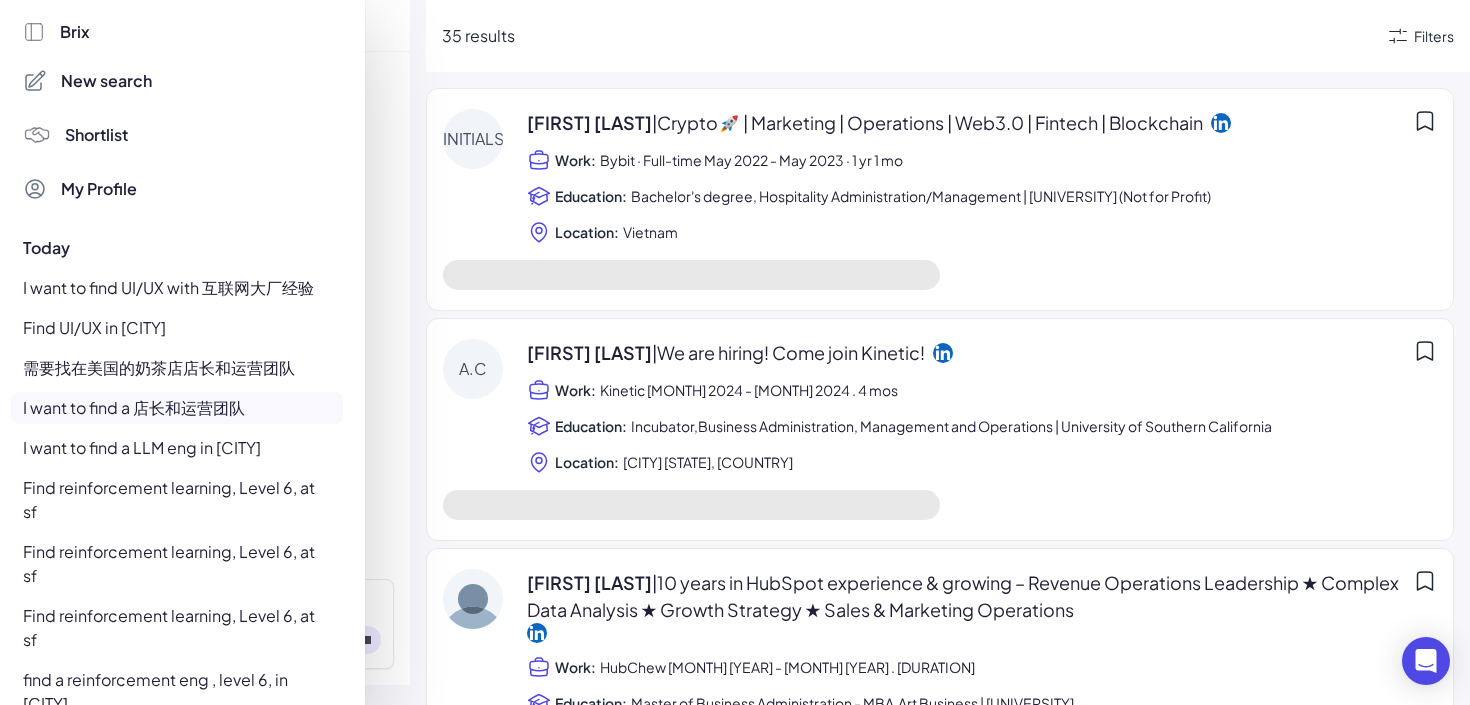 click on "需要找在美国的奶茶店店长和运营团队" at bounding box center (177, 368) 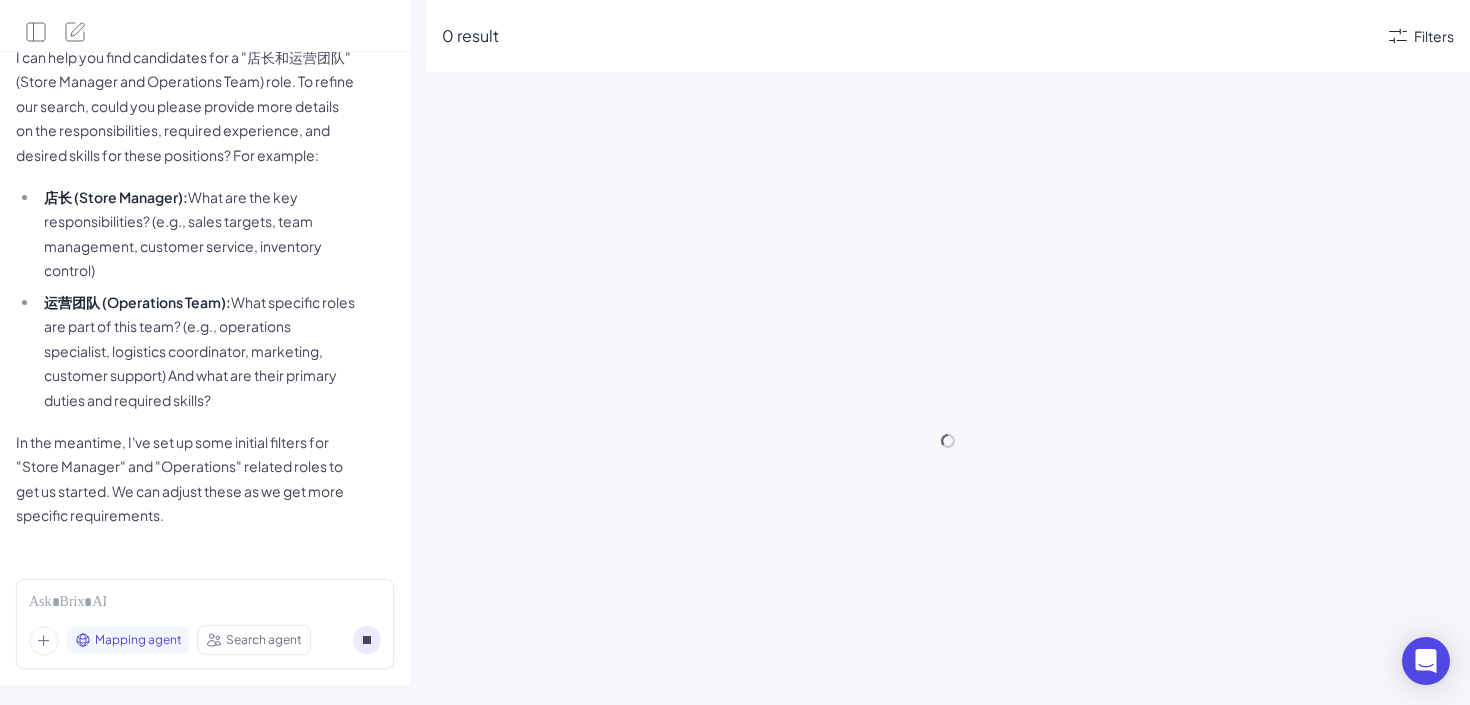 scroll, scrollTop: 0, scrollLeft: 0, axis: both 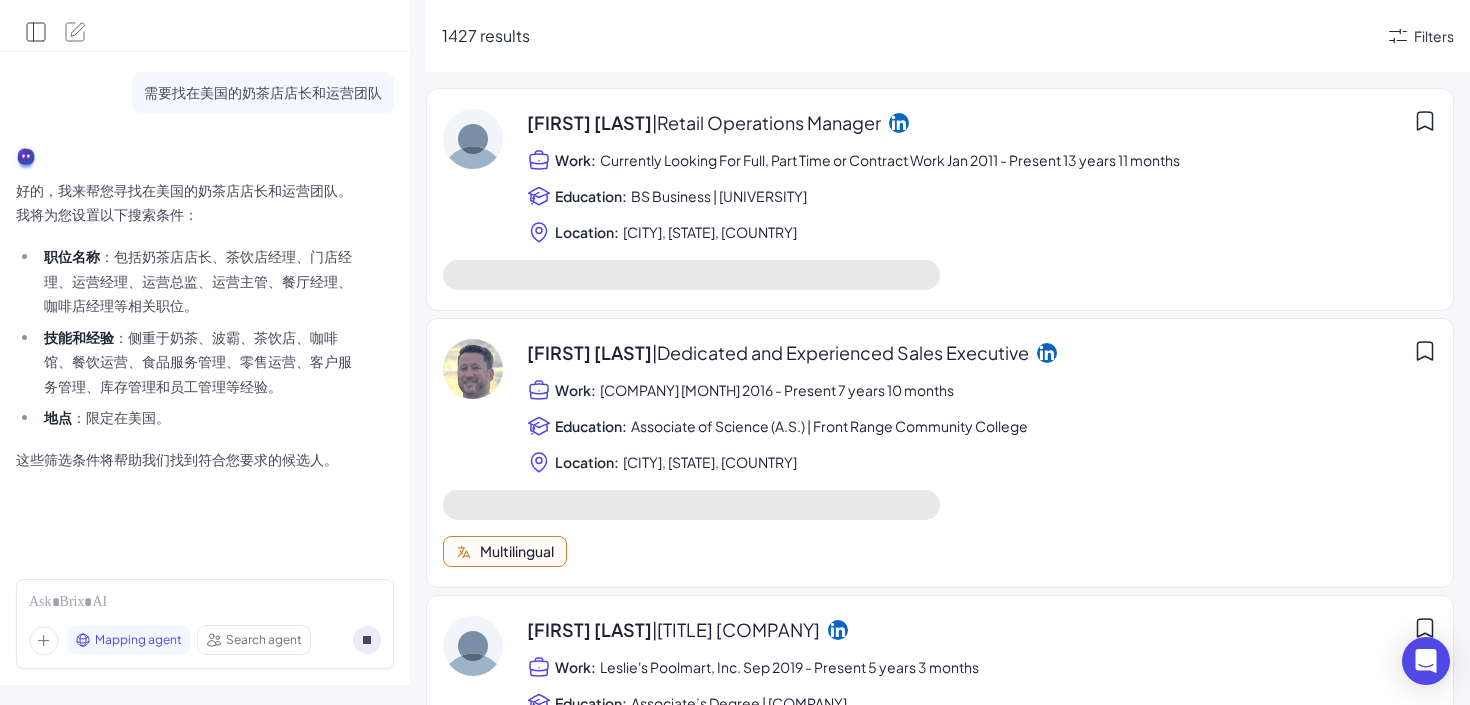 click 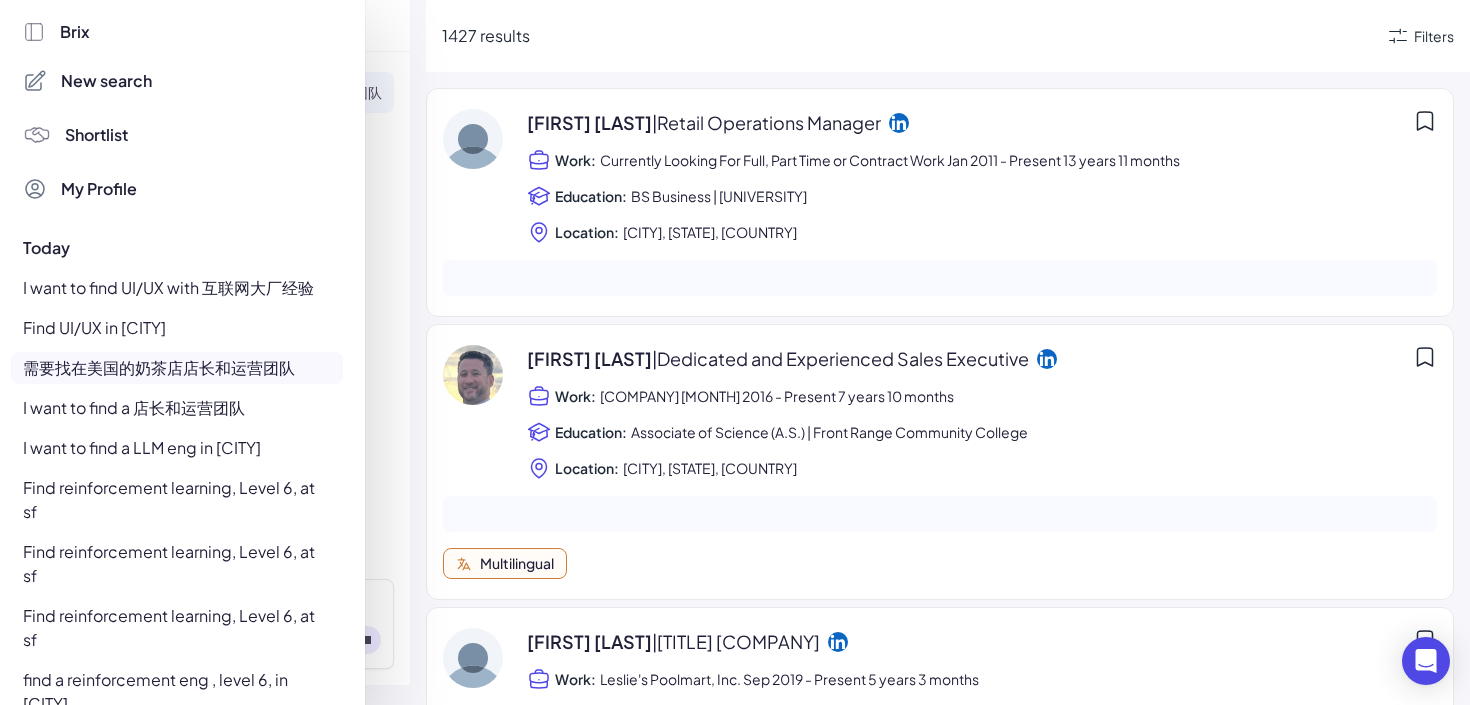 click on "Find reinforcement learning, Level 6, at sf" at bounding box center (177, 500) 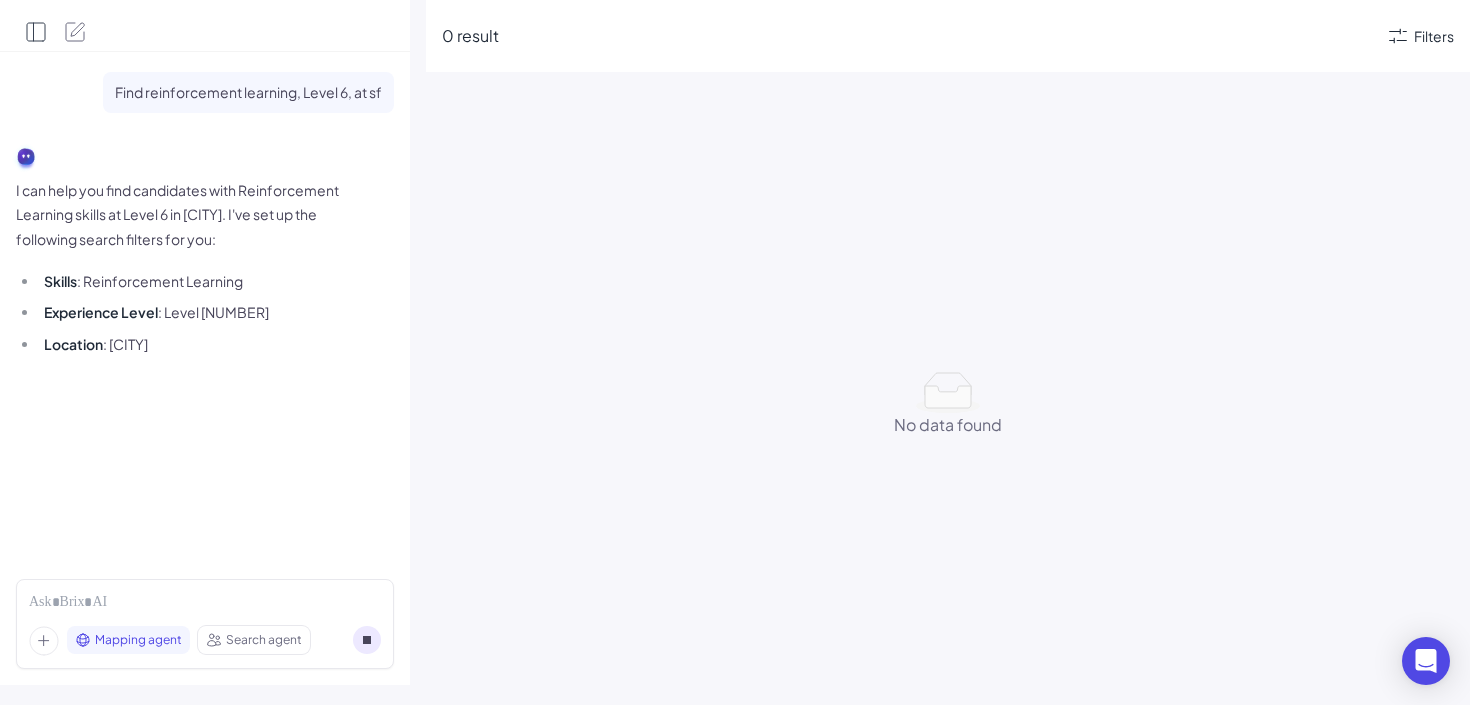 click 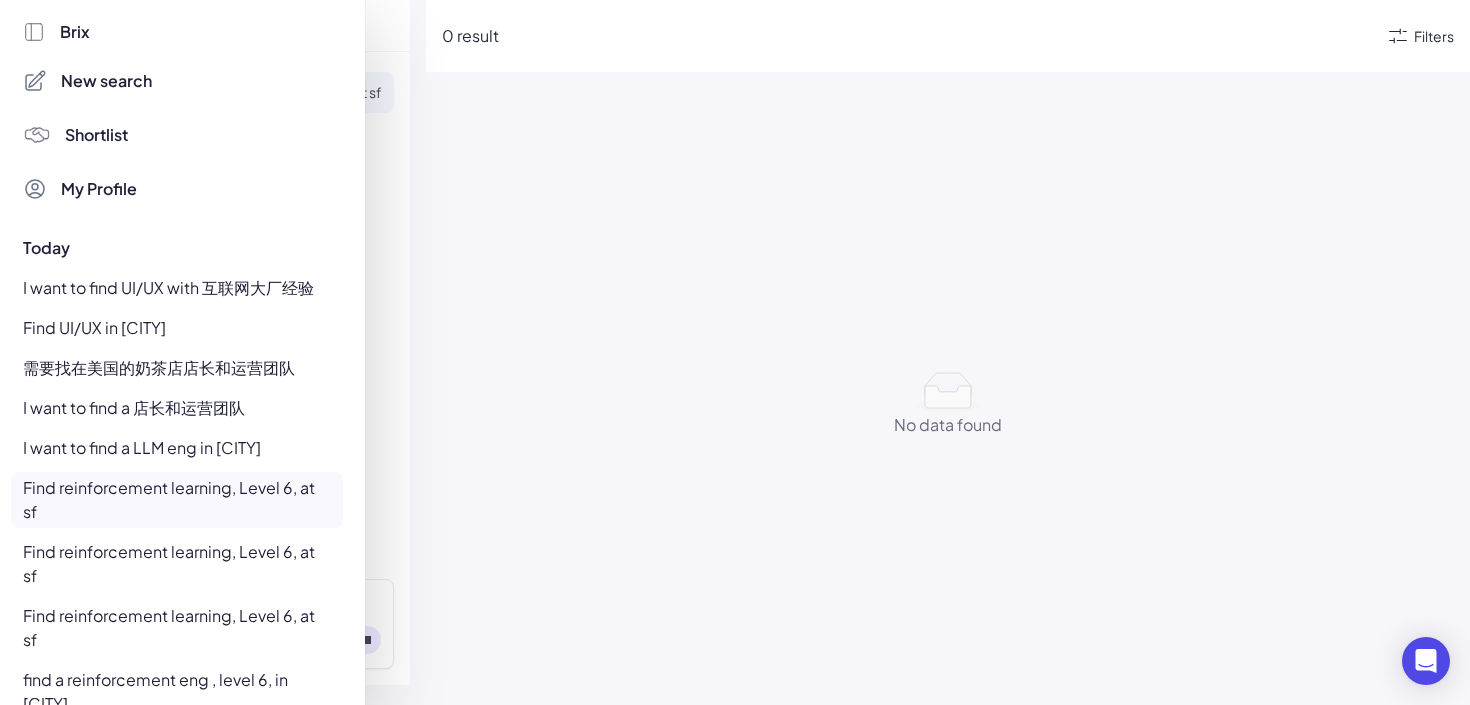 click on "I want to find UI/UX with 互联网大厂经验" at bounding box center [177, 288] 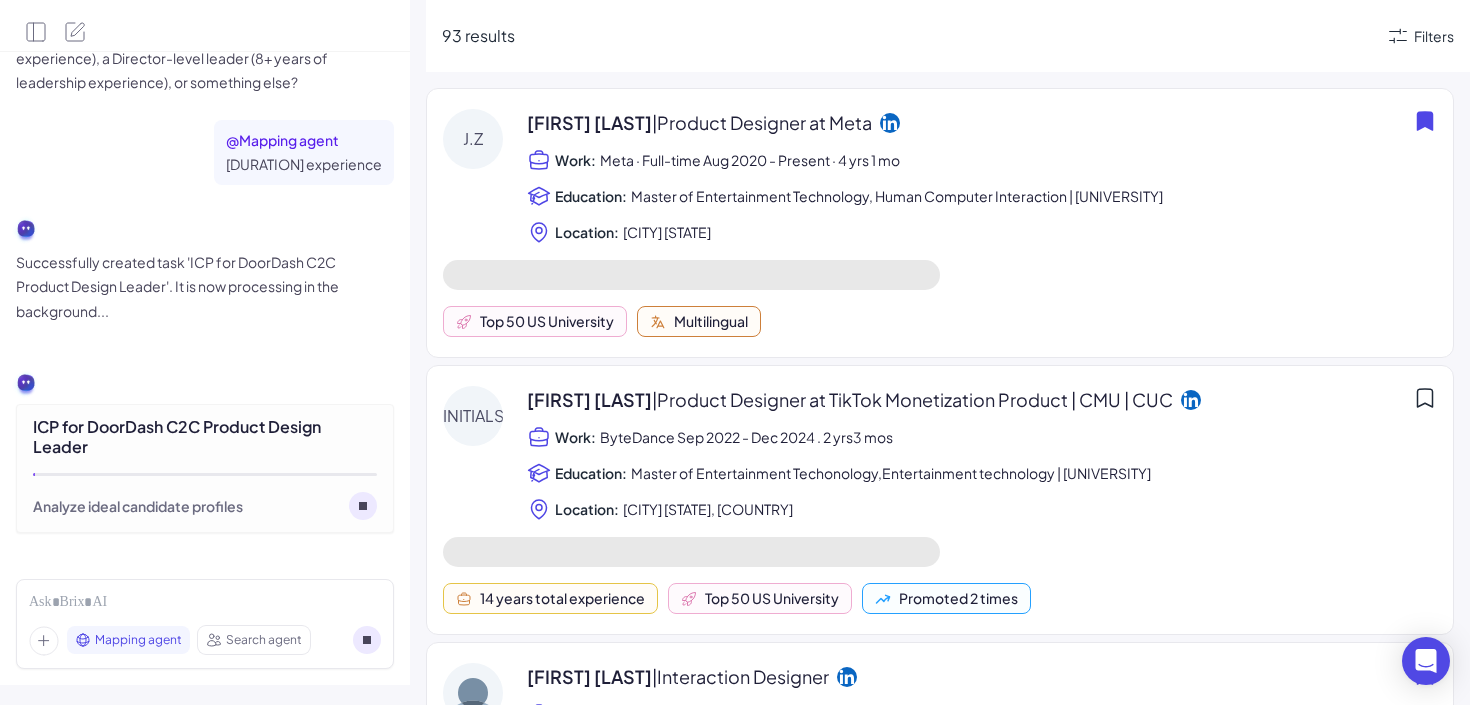 scroll, scrollTop: 2106, scrollLeft: 0, axis: vertical 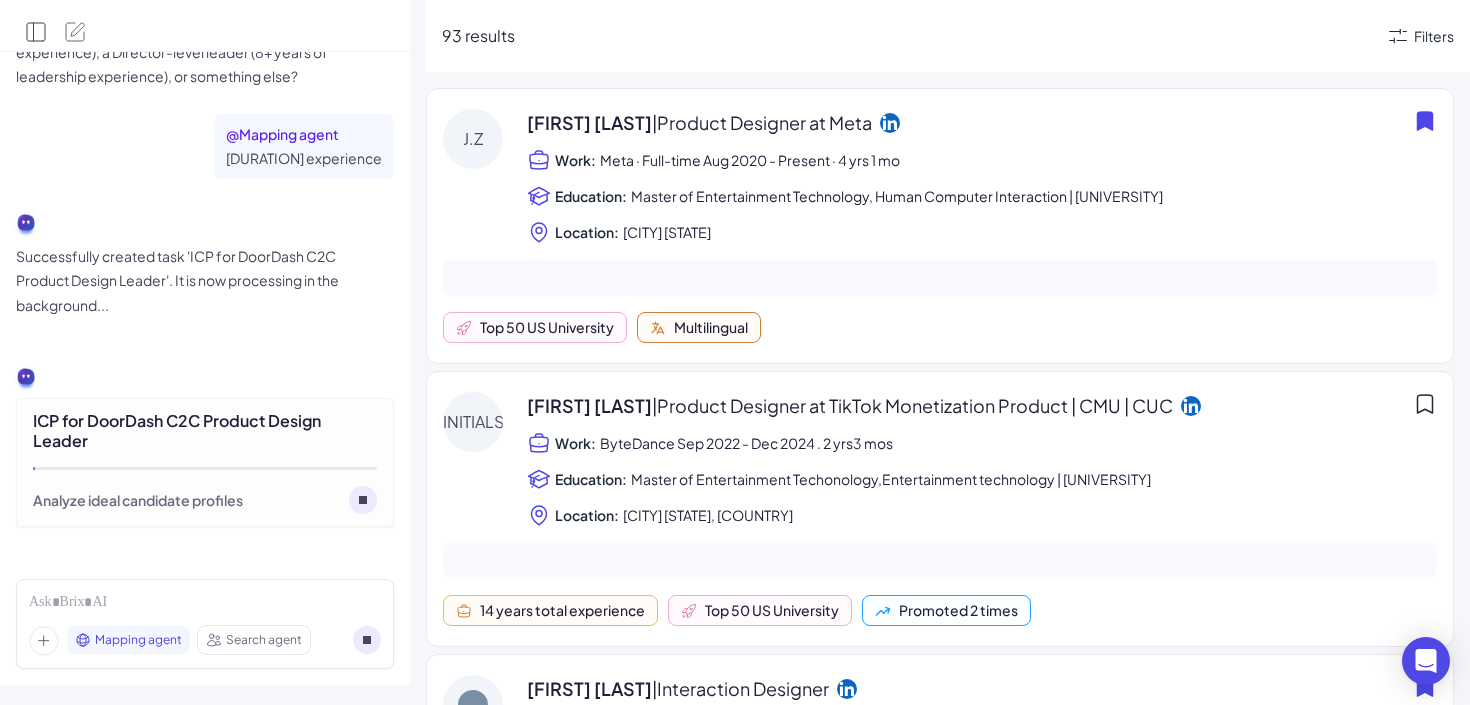 click 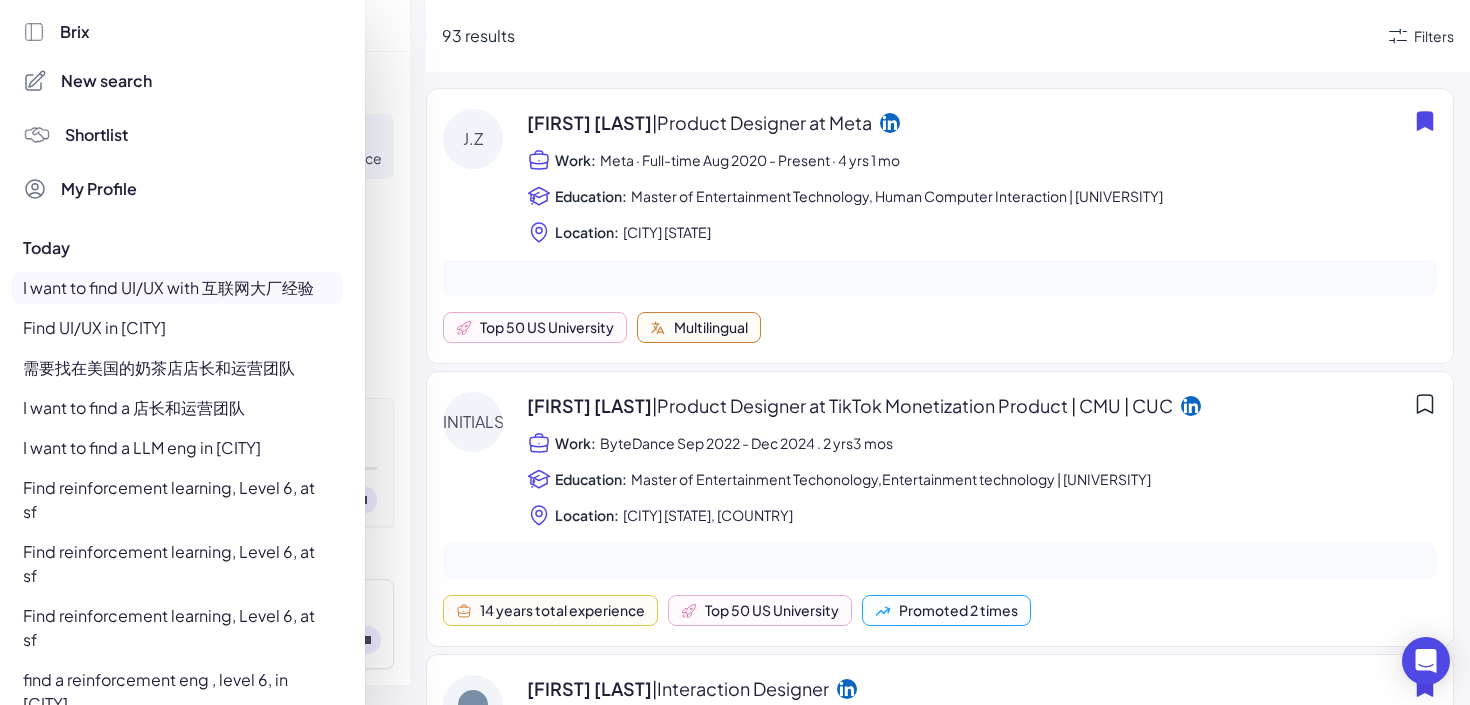 click on "Find a LLm engineer in [CITY]" at bounding box center (177, 744) 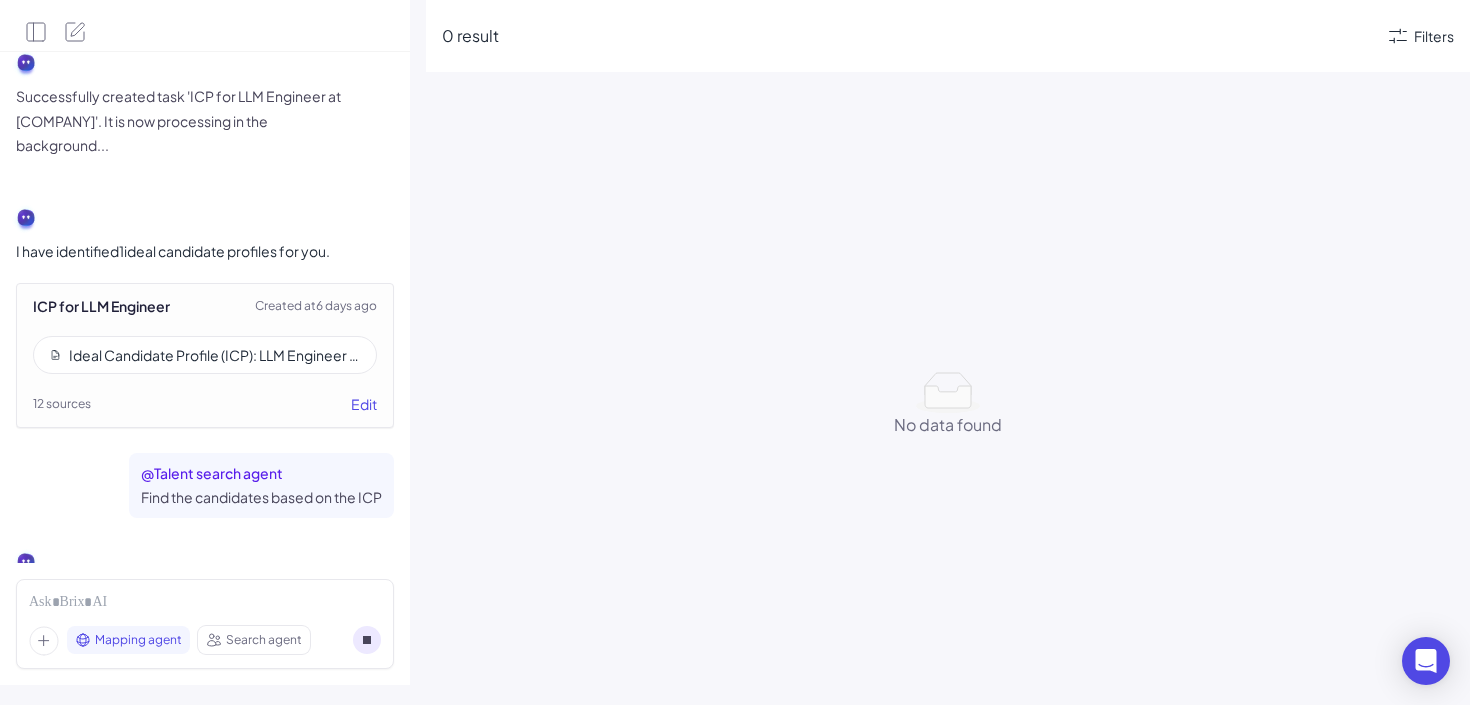scroll, scrollTop: 2332, scrollLeft: 0, axis: vertical 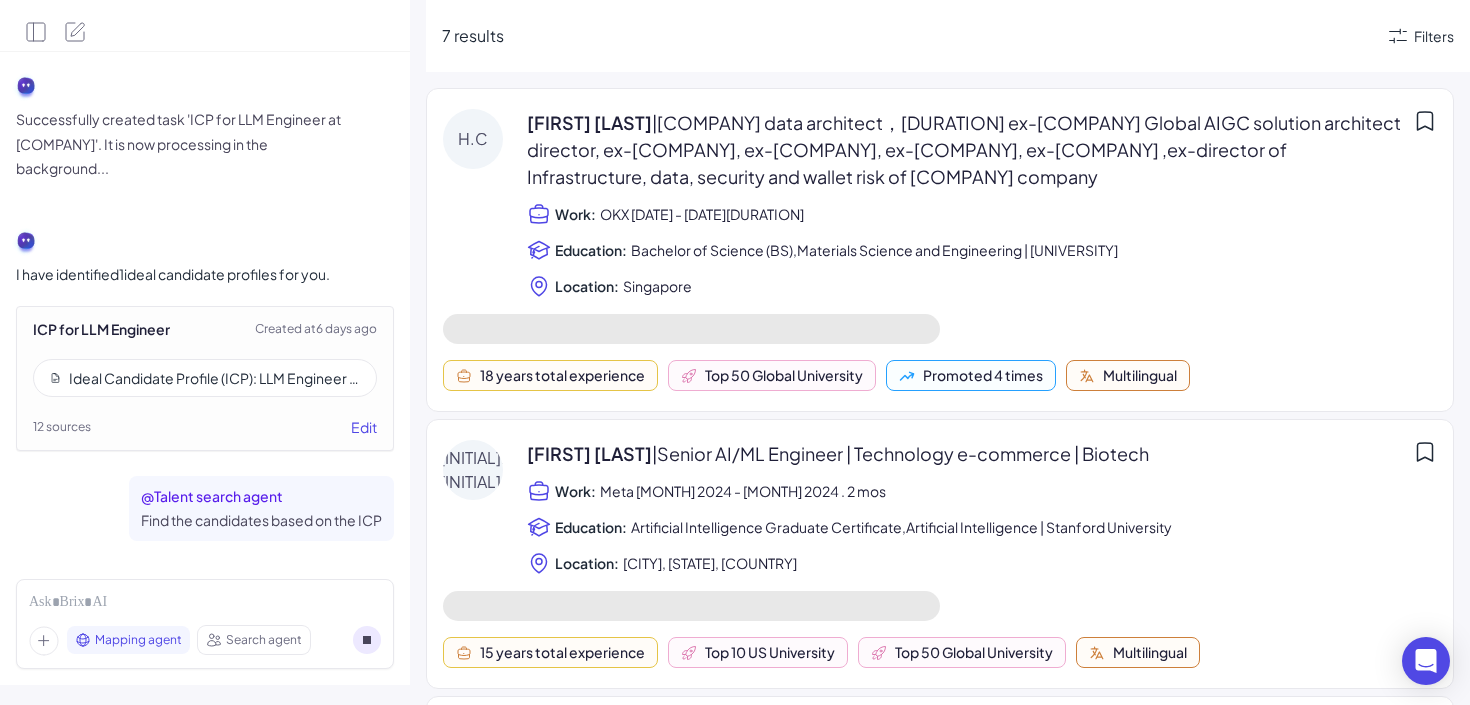 click on "Ideal Candidate Profile (ICP): LLM Engineer – FinTech ([COMPANY])" at bounding box center [214, 378] 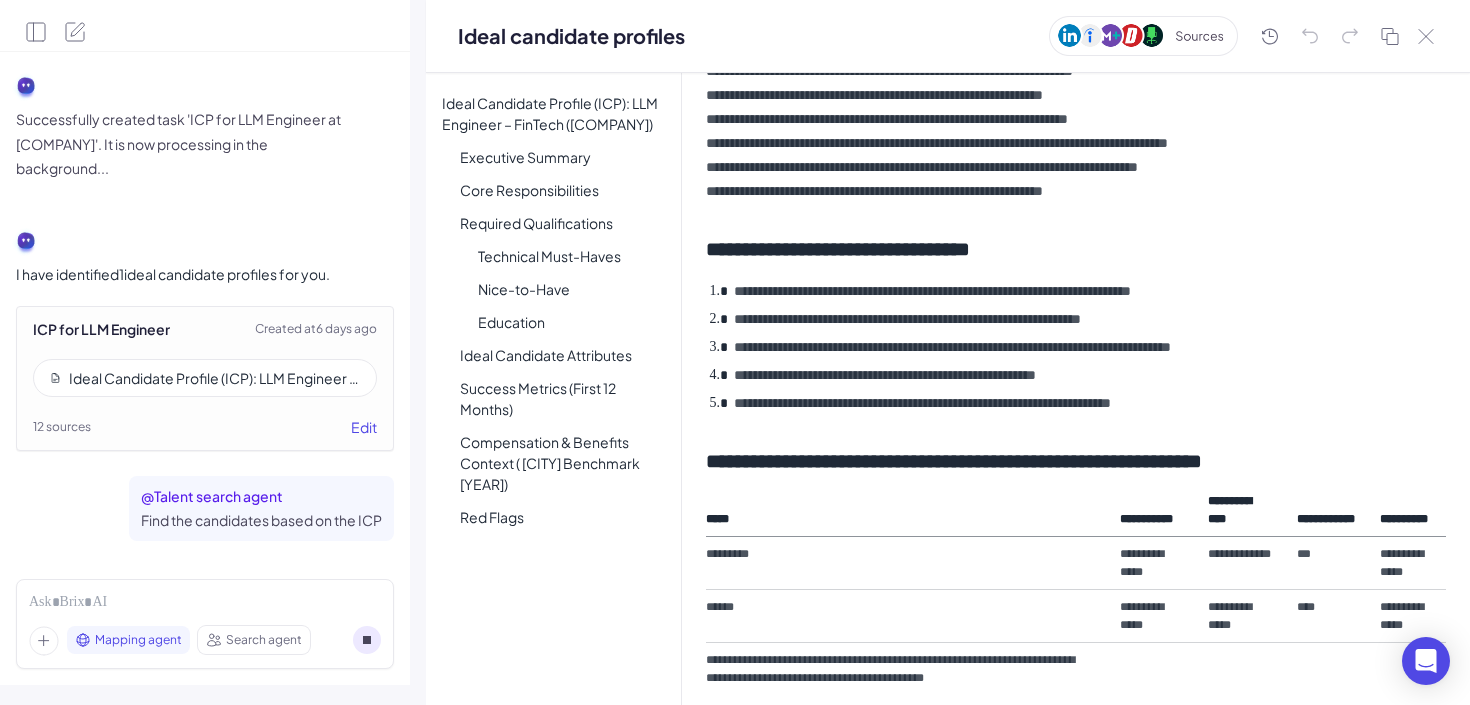 scroll, scrollTop: 1569, scrollLeft: 0, axis: vertical 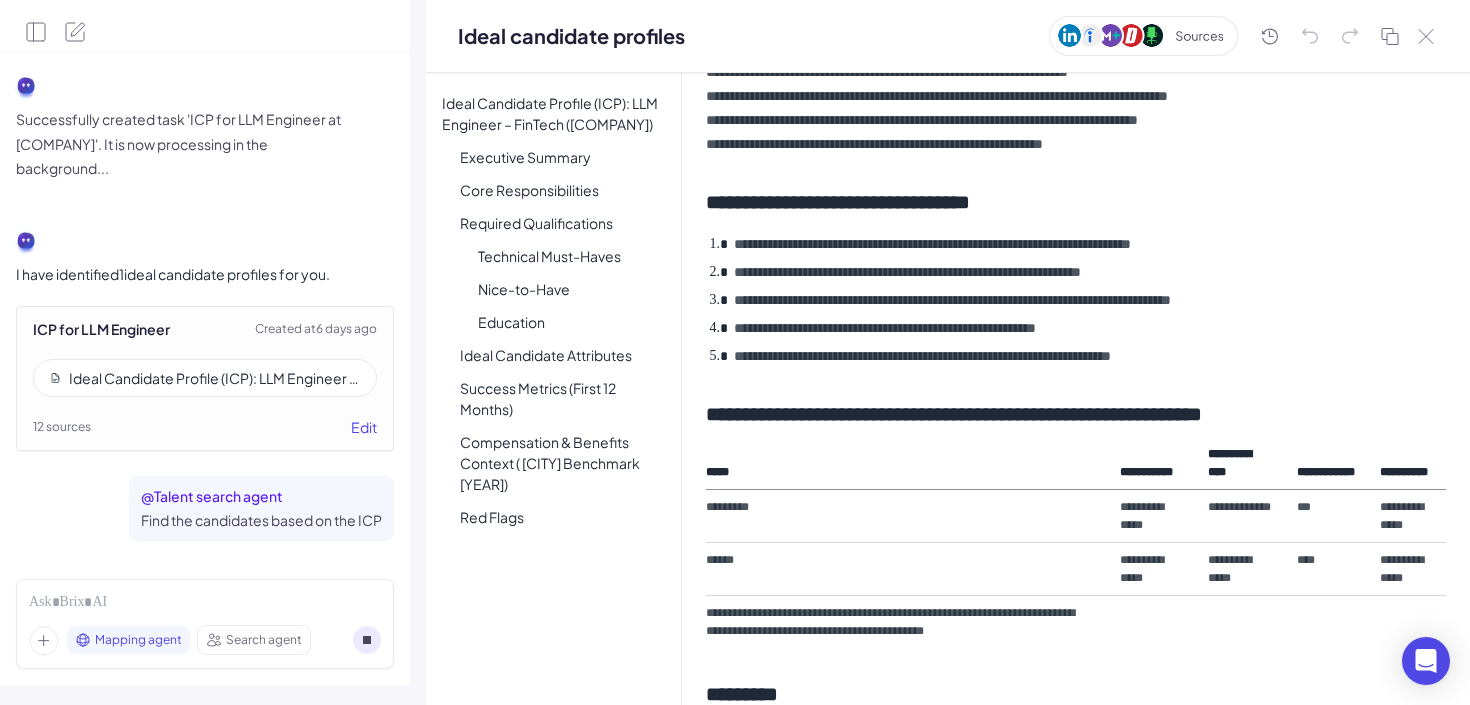 click on "**********" at bounding box center [1087, 272] 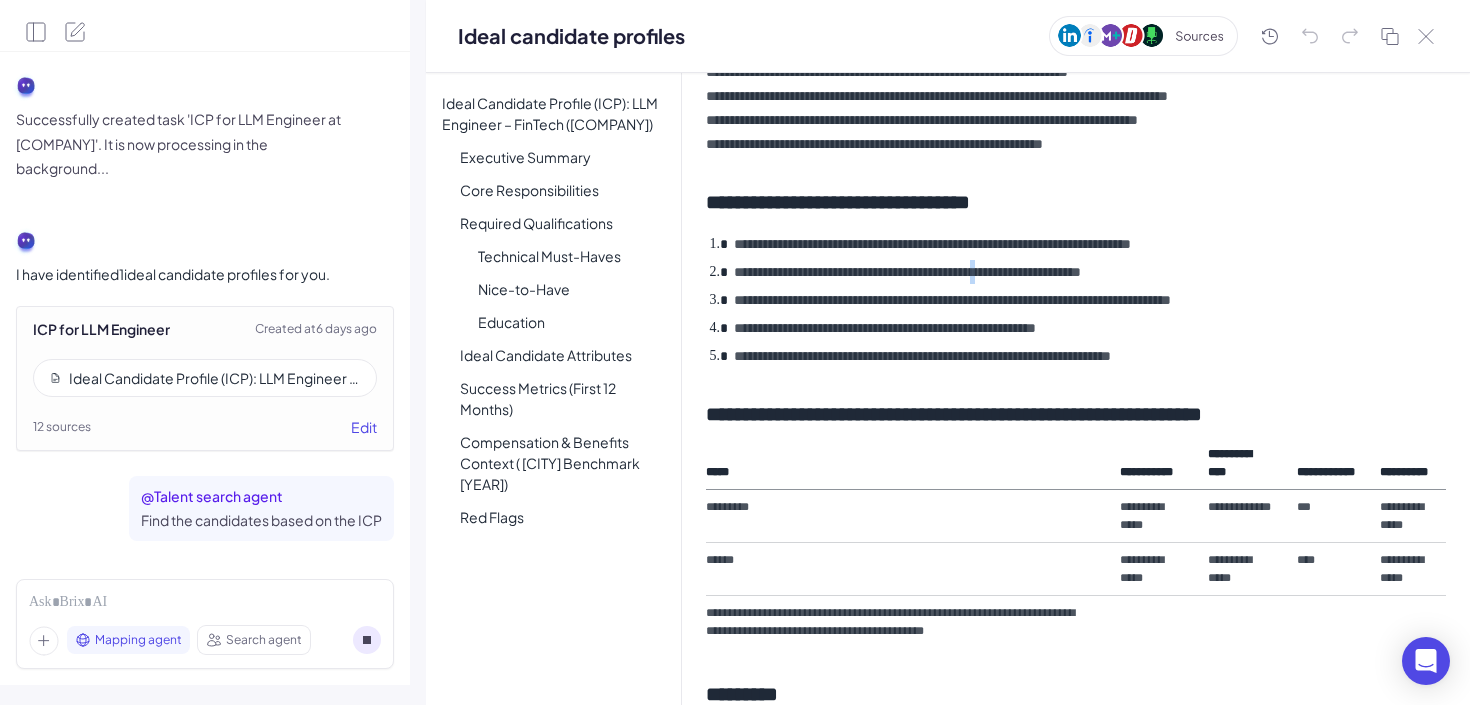 click on "**********" at bounding box center [1087, 272] 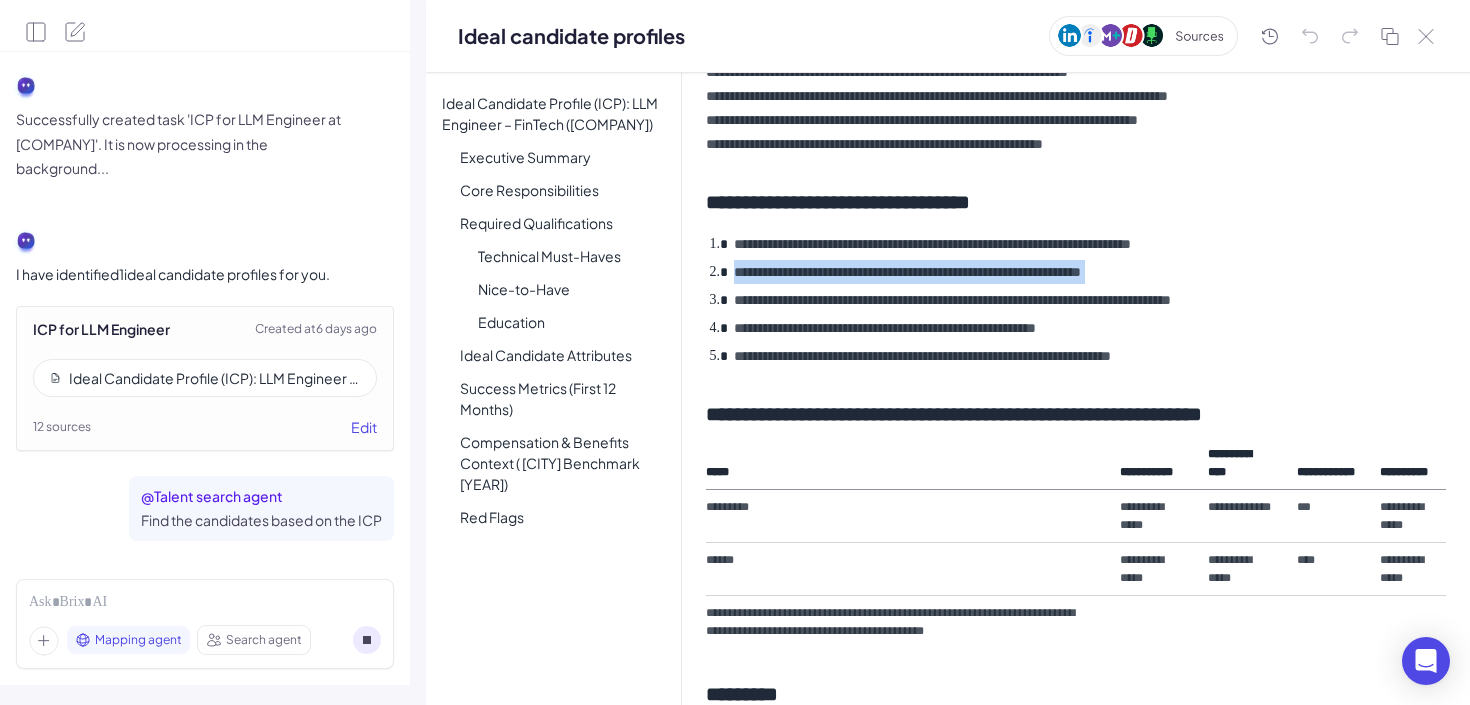 click on "**********" at bounding box center [1087, 272] 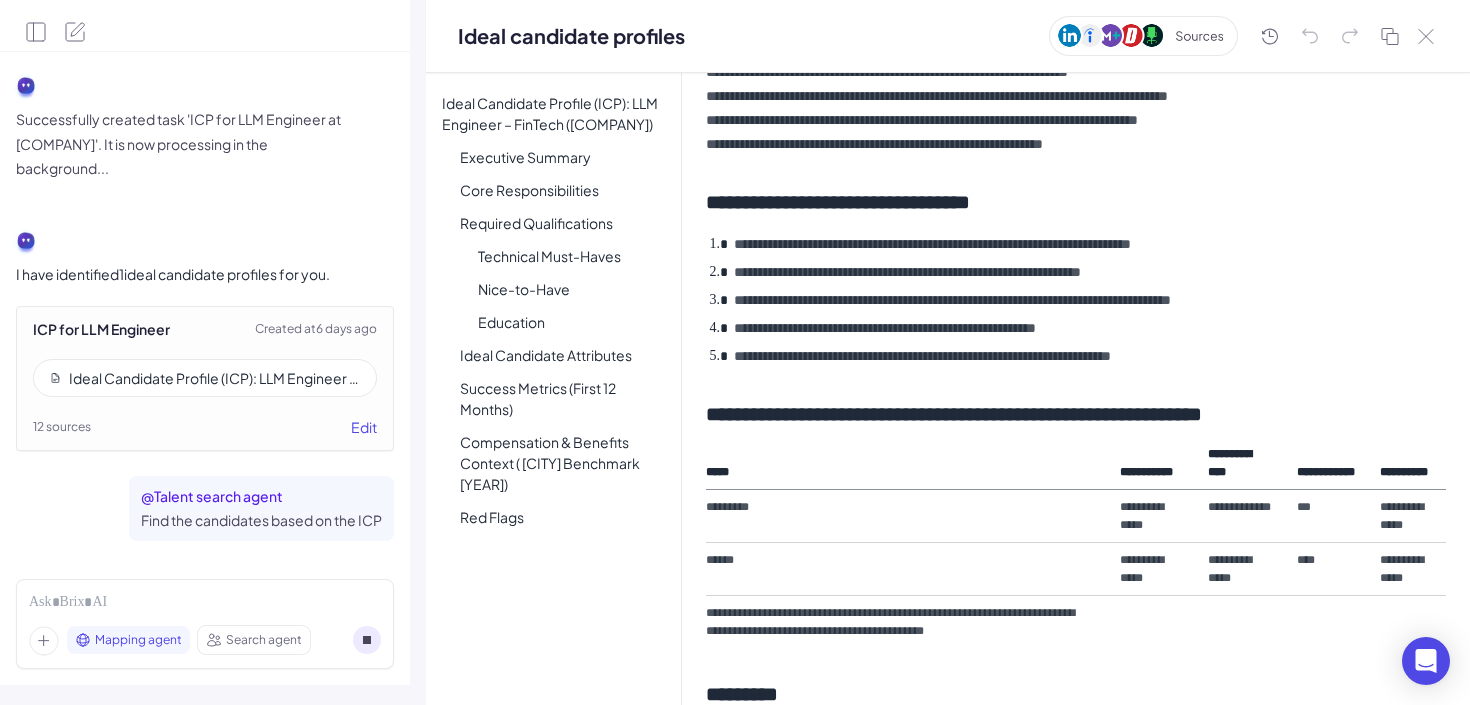 click on "**********" at bounding box center [1087, 356] 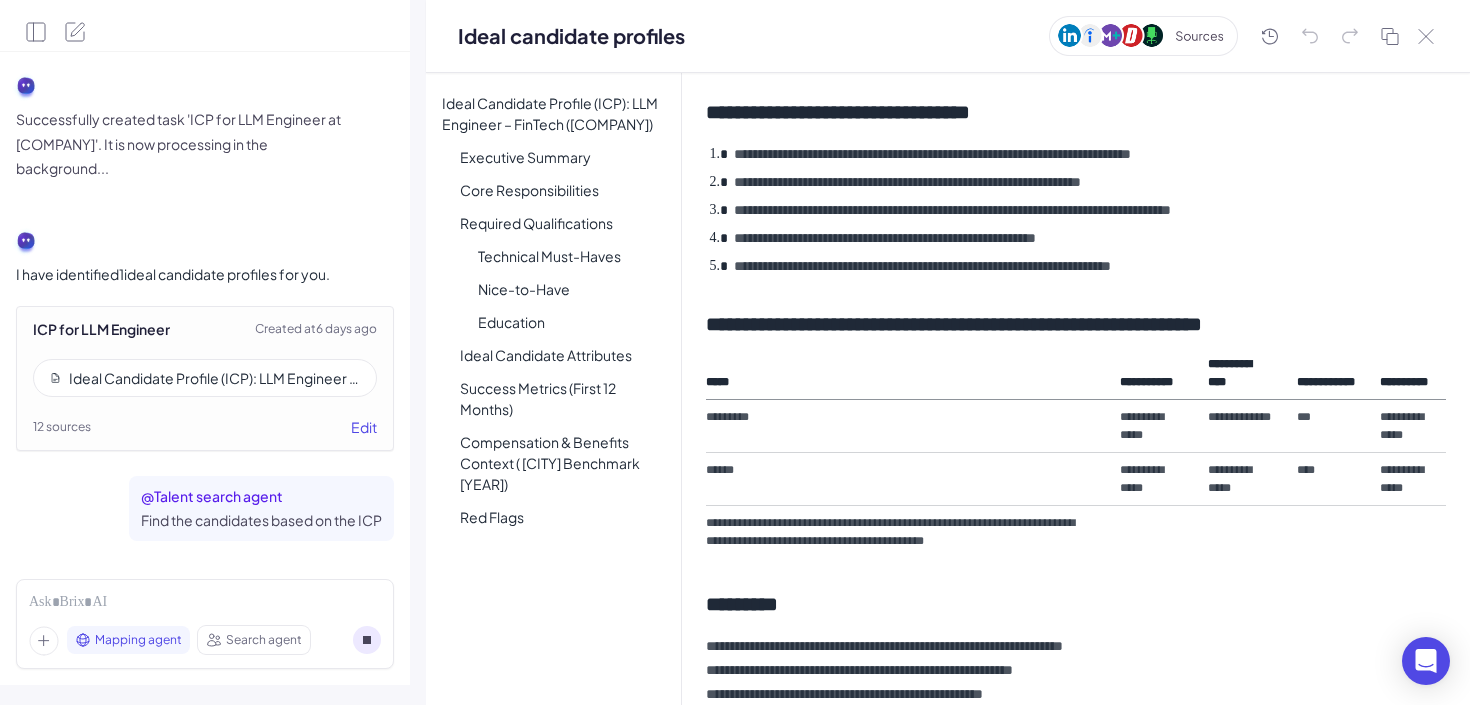 type 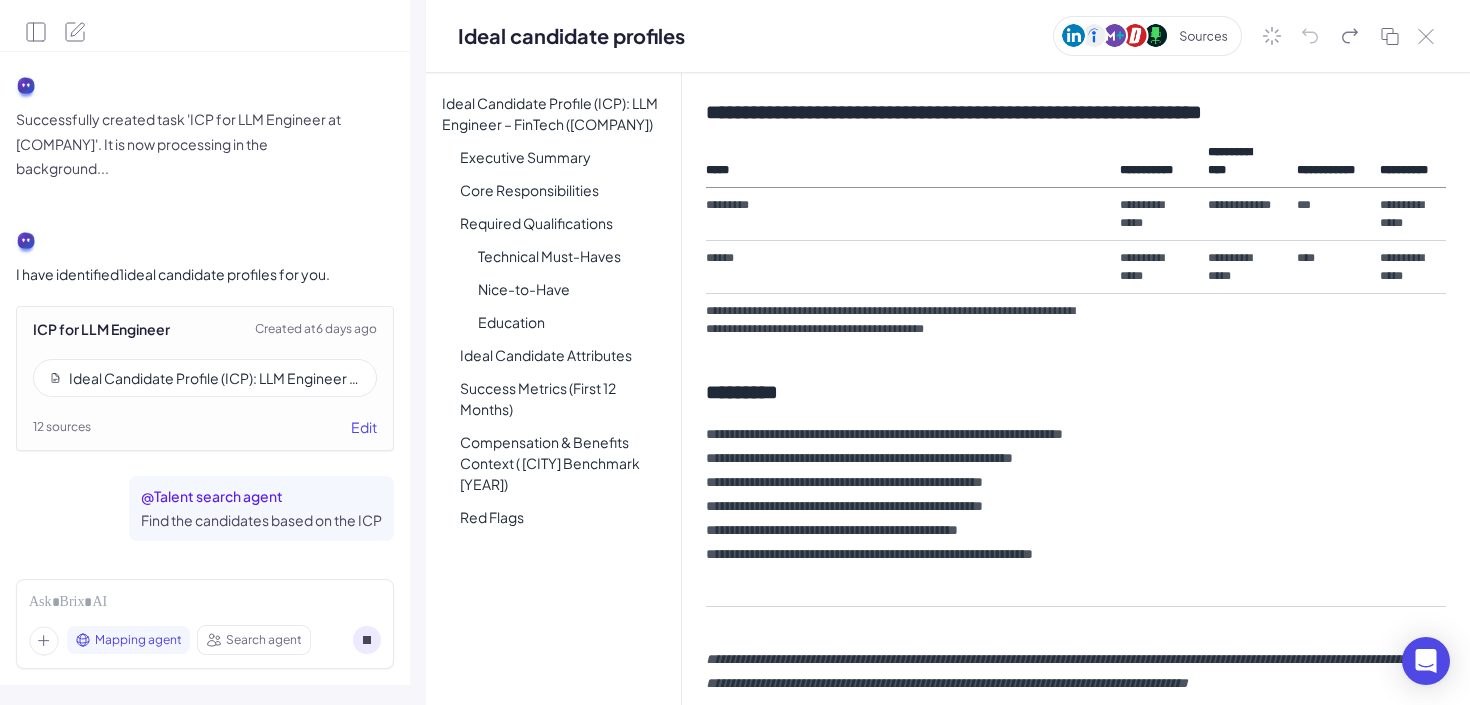 scroll, scrollTop: 1909, scrollLeft: 0, axis: vertical 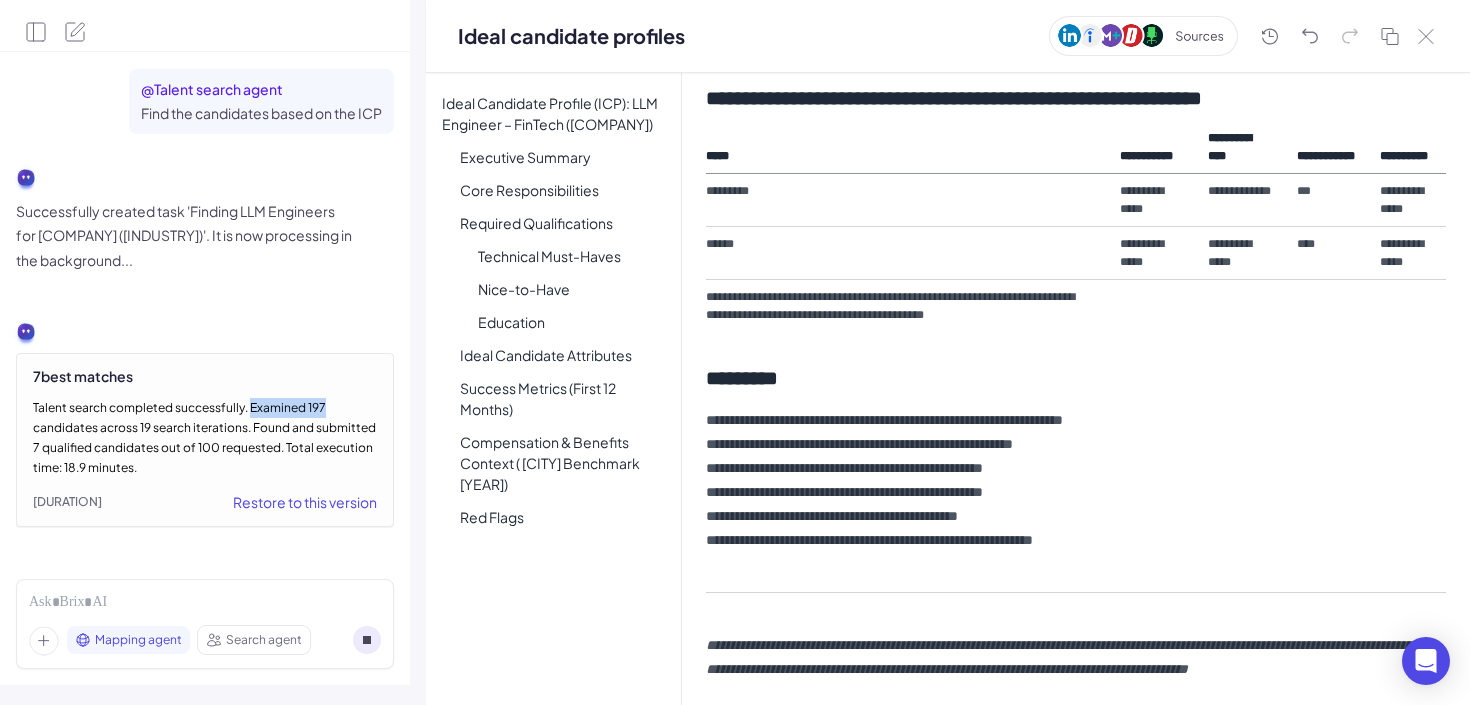 drag, startPoint x: 251, startPoint y: 407, endPoint x: 333, endPoint y: 411, distance: 82.0975 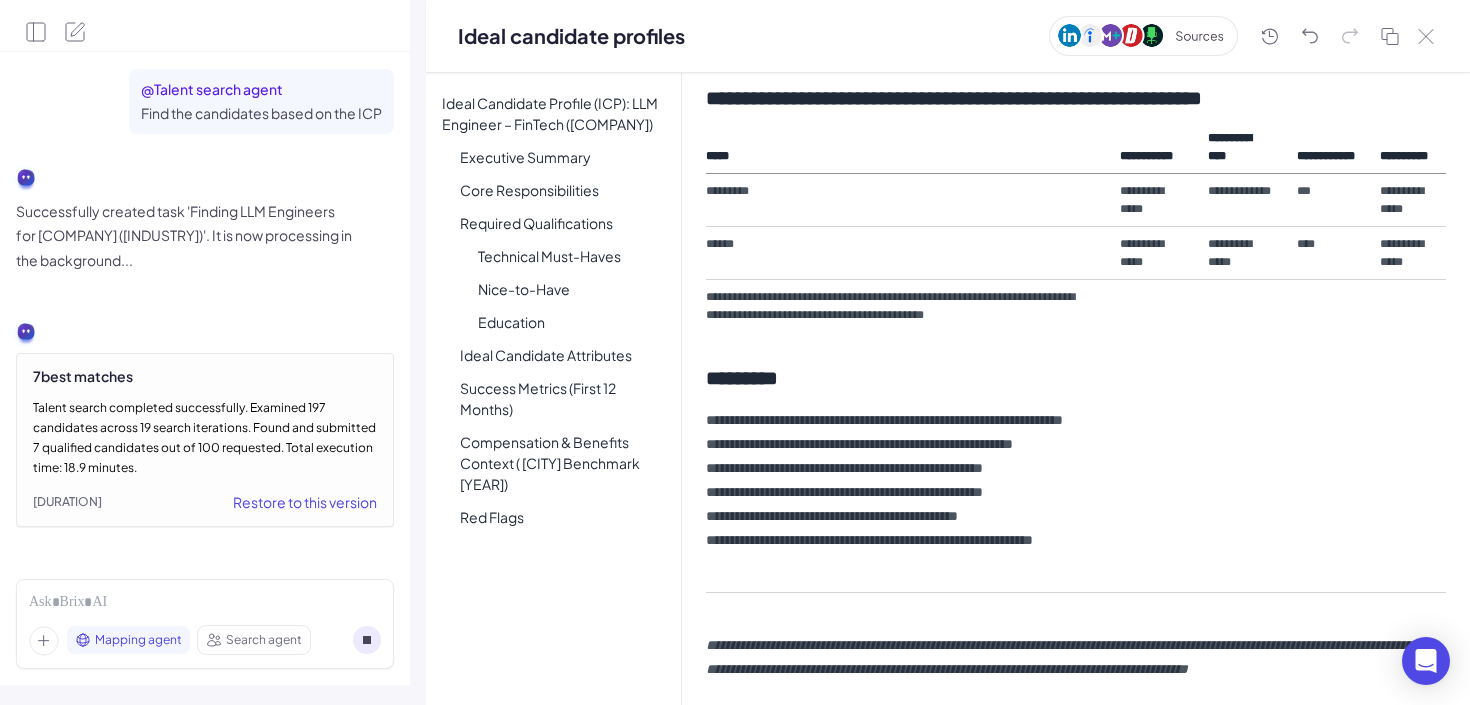 click on "Talent search completed successfully. Examined 197 candidates across 19 search iterations. Found and submitted 7 qualified candidates out of 100 requested. Total execution time: 18.9 minutes." at bounding box center (205, 438) 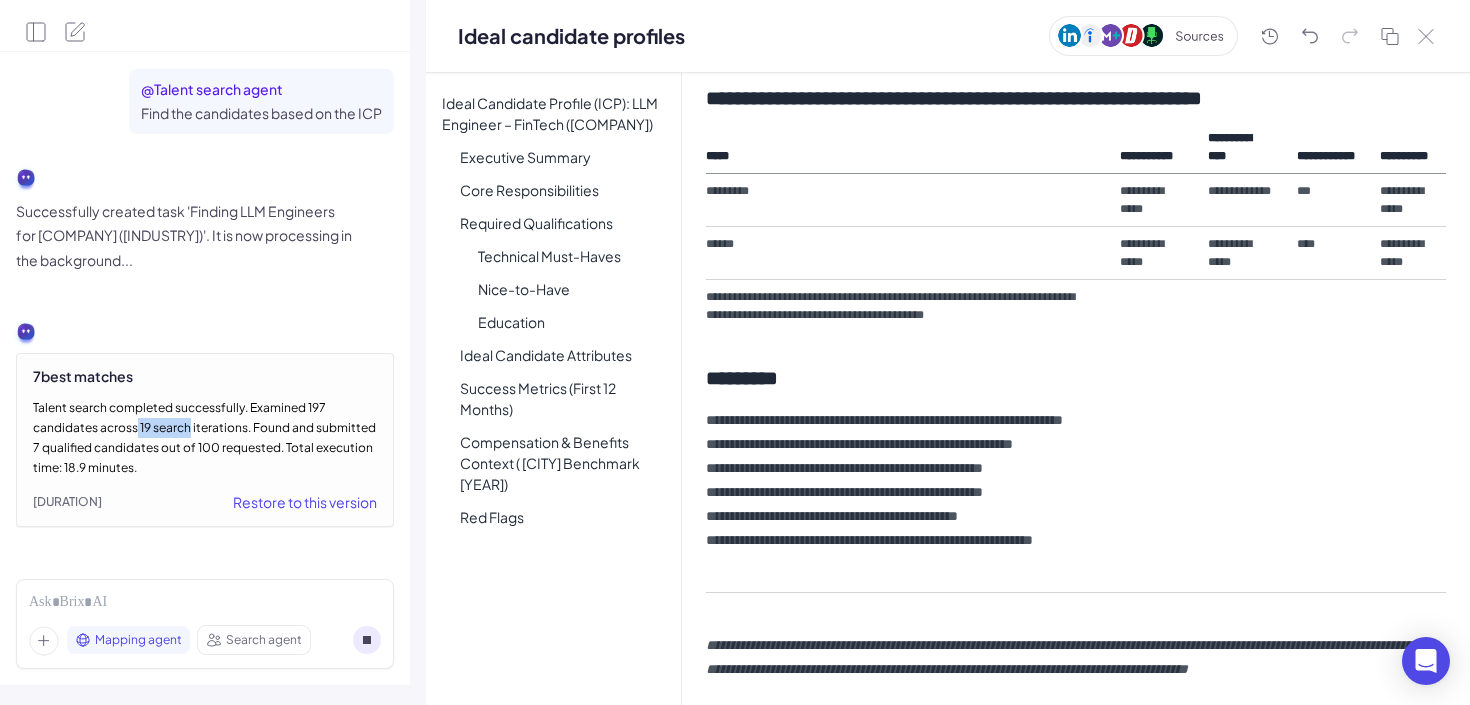 drag, startPoint x: 136, startPoint y: 430, endPoint x: 190, endPoint y: 430, distance: 54 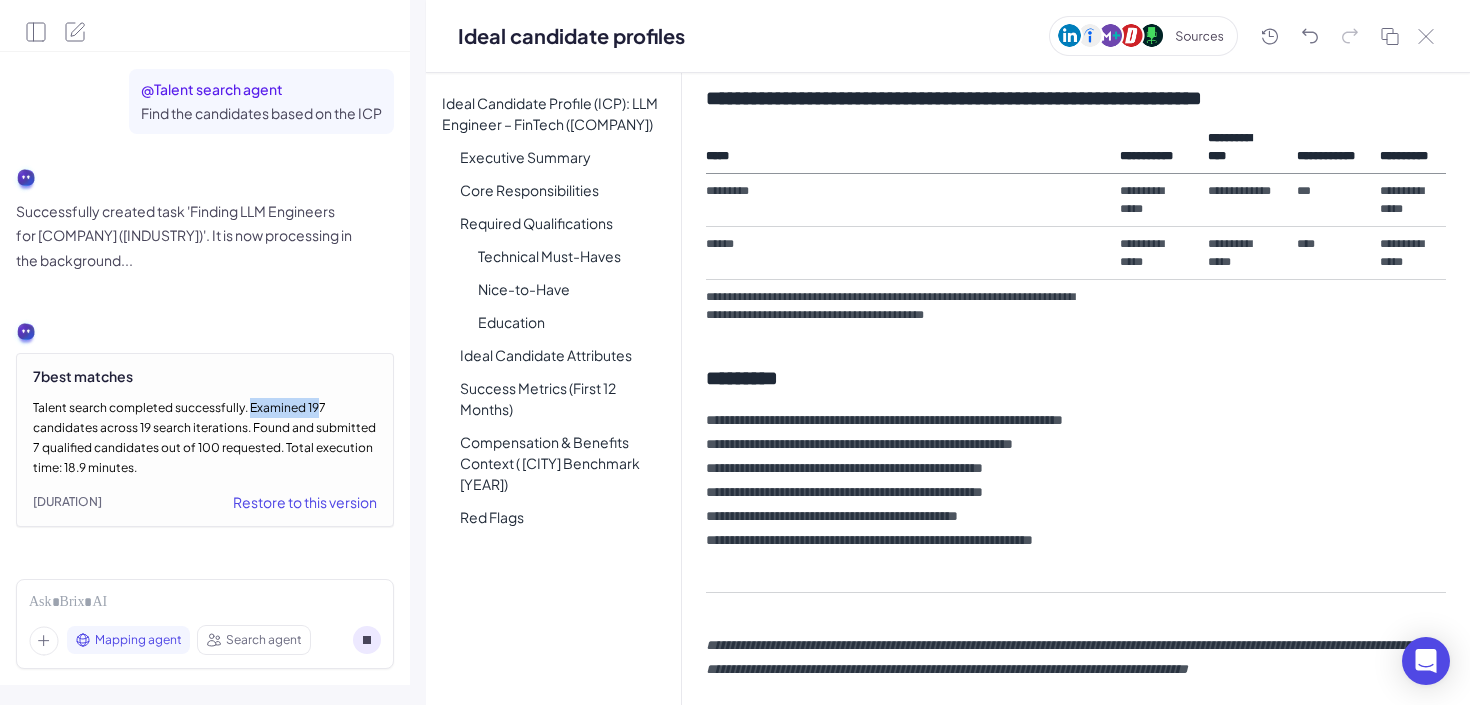 drag, startPoint x: 252, startPoint y: 411, endPoint x: 323, endPoint y: 411, distance: 71 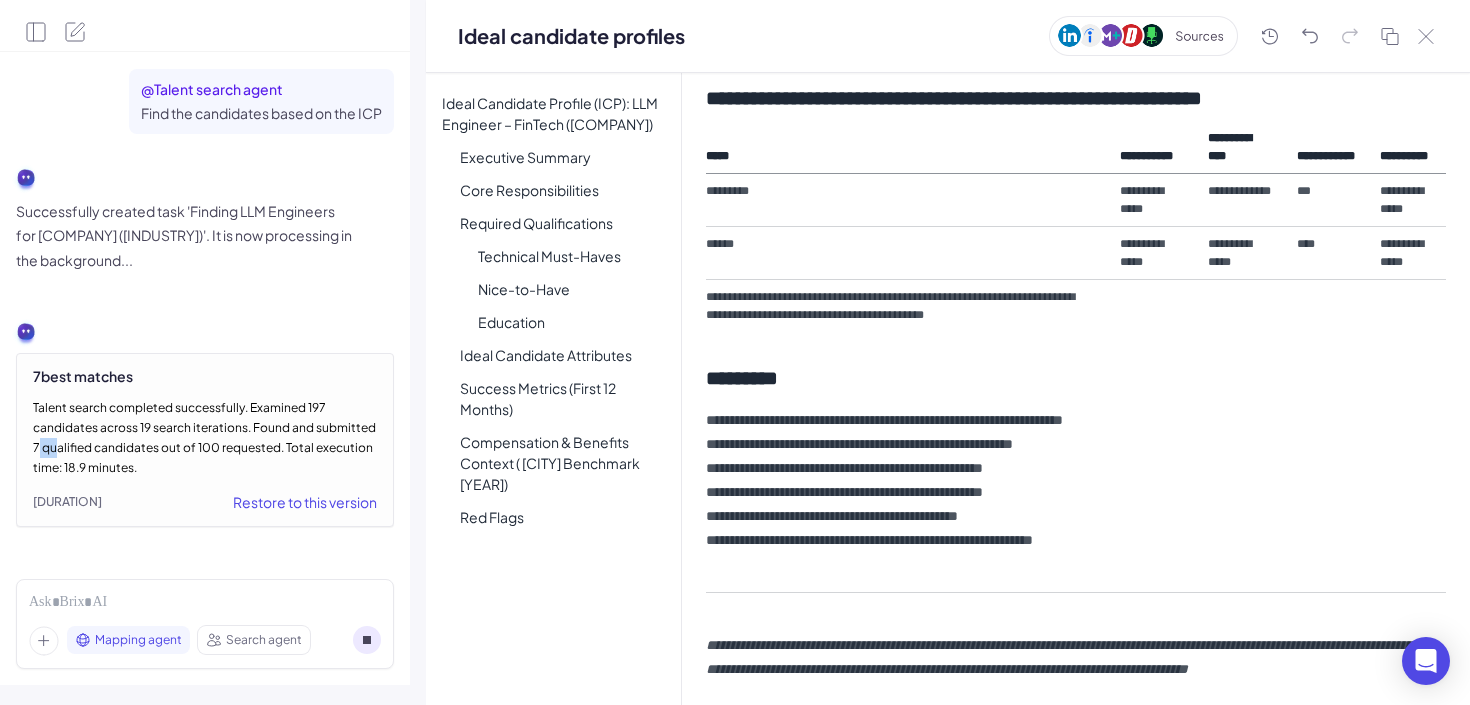drag, startPoint x: 59, startPoint y: 455, endPoint x: 37, endPoint y: 456, distance: 22.022715 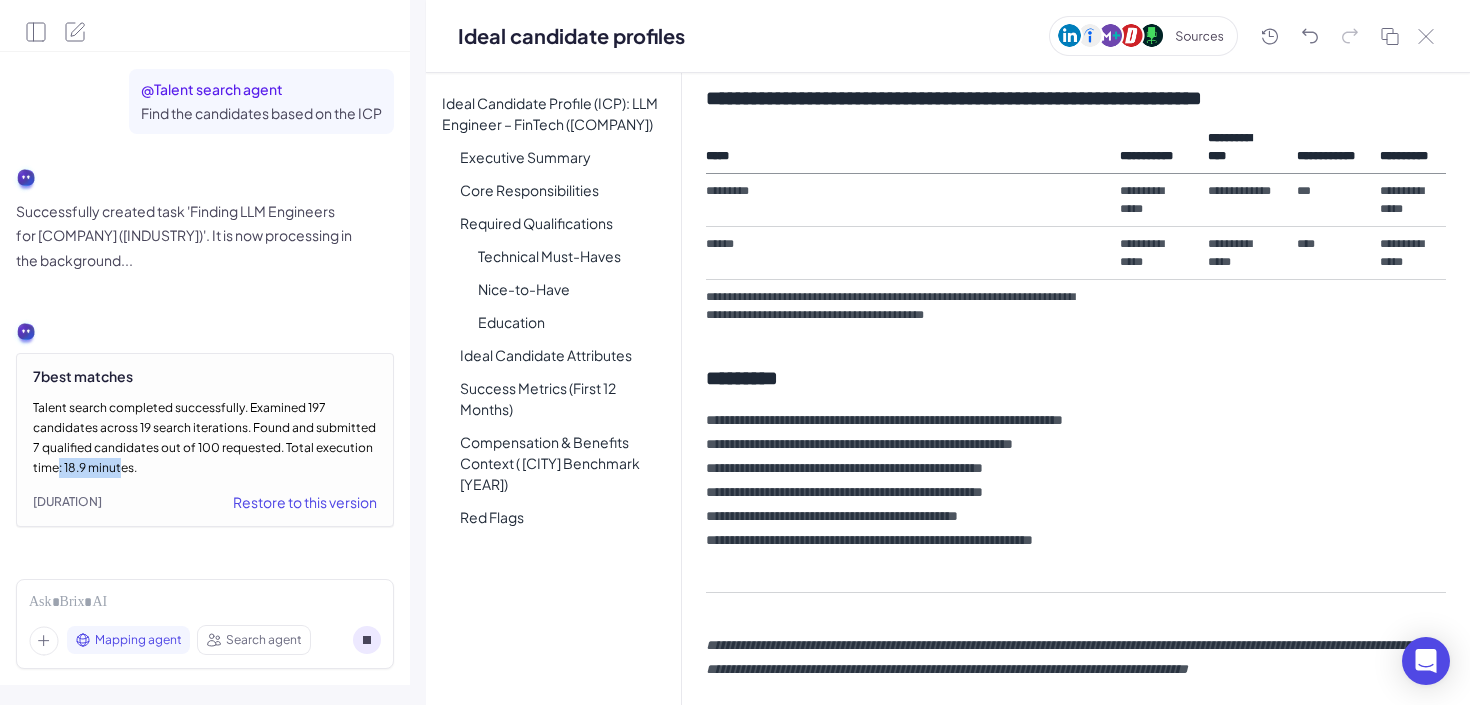 drag, startPoint x: 59, startPoint y: 475, endPoint x: 124, endPoint y: 474, distance: 65.00769 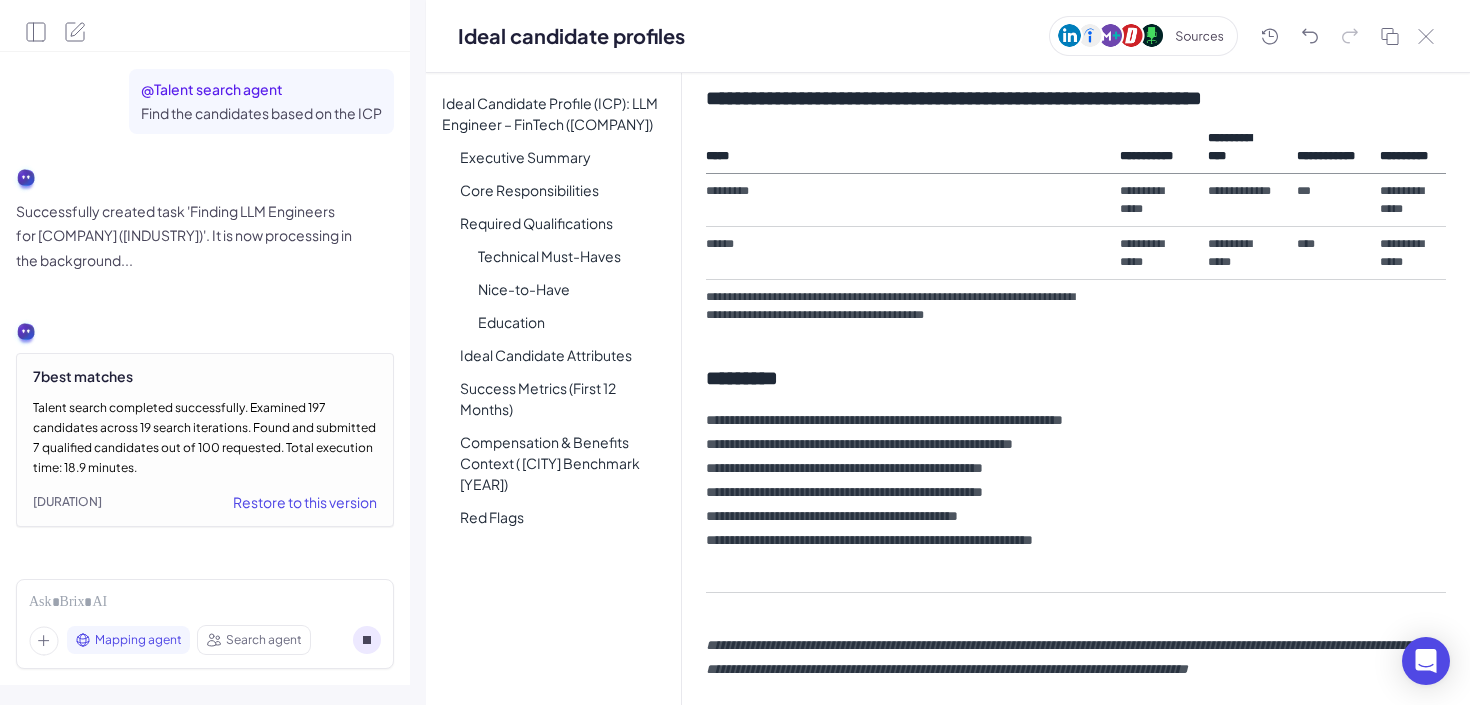 click on "Restore to this version" at bounding box center (305, 502) 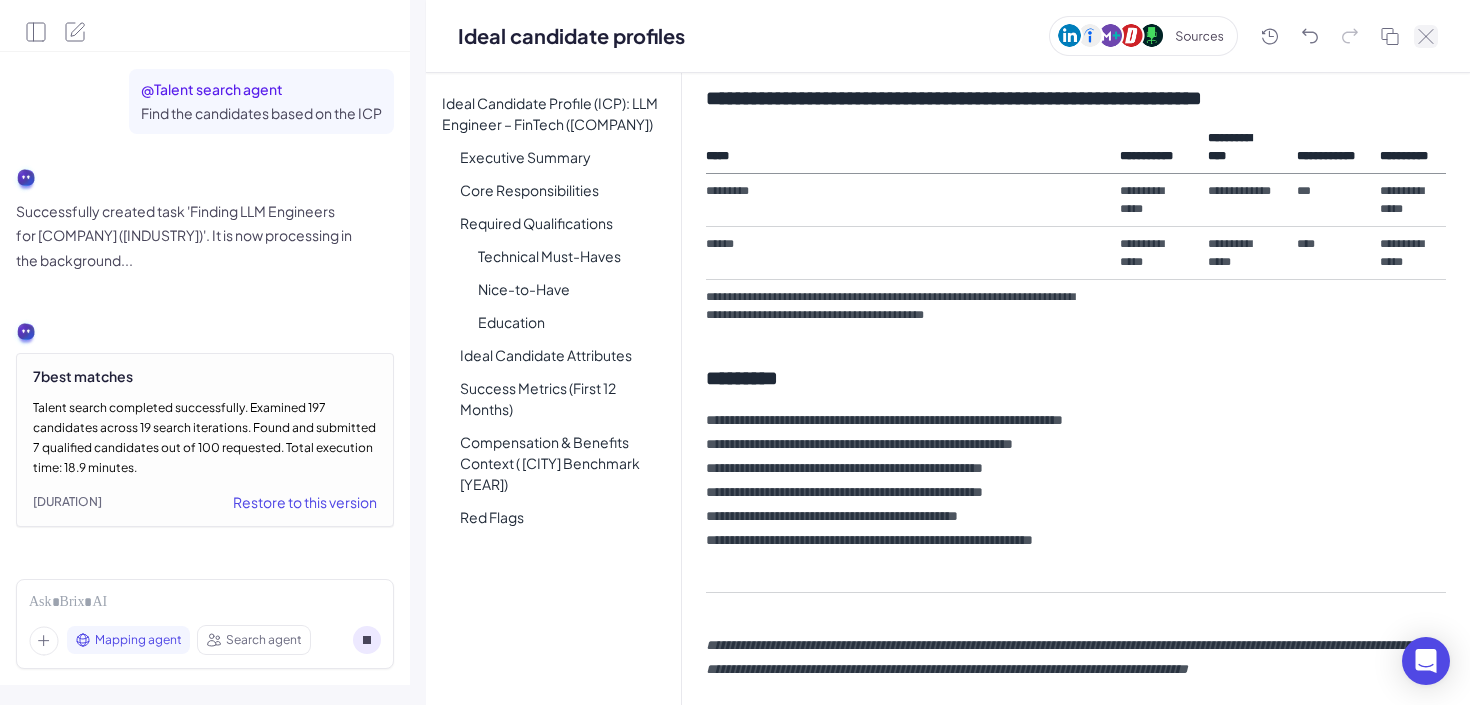 click 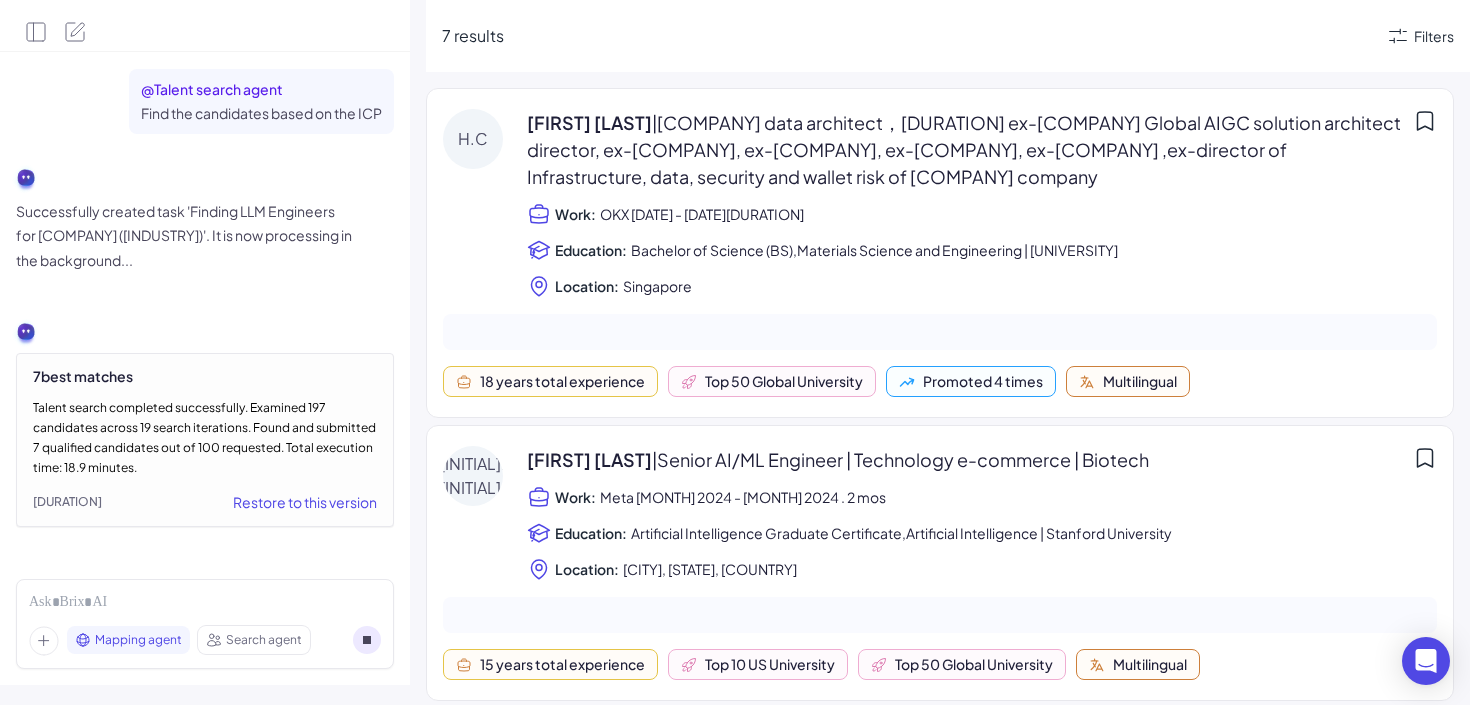 click on "Restore to this version" at bounding box center (305, 502) 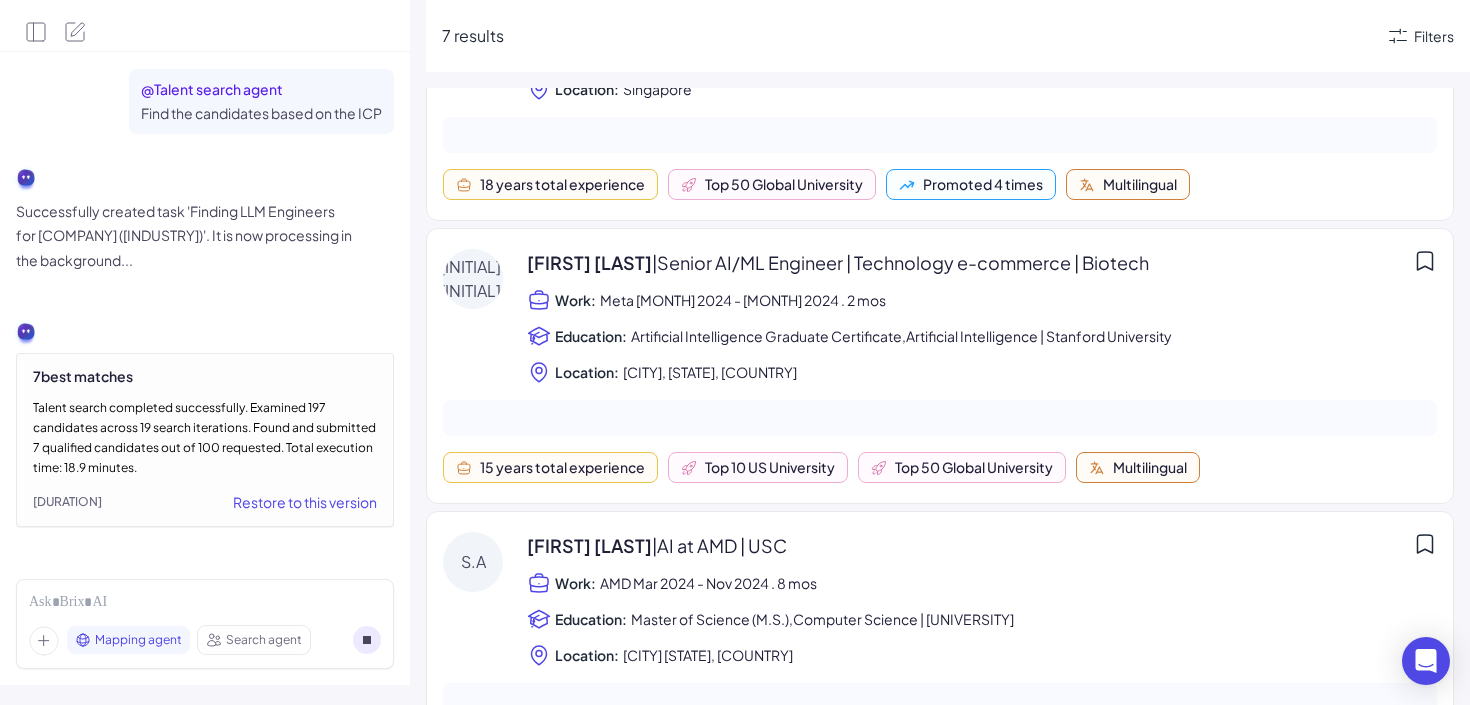 scroll, scrollTop: 0, scrollLeft: 0, axis: both 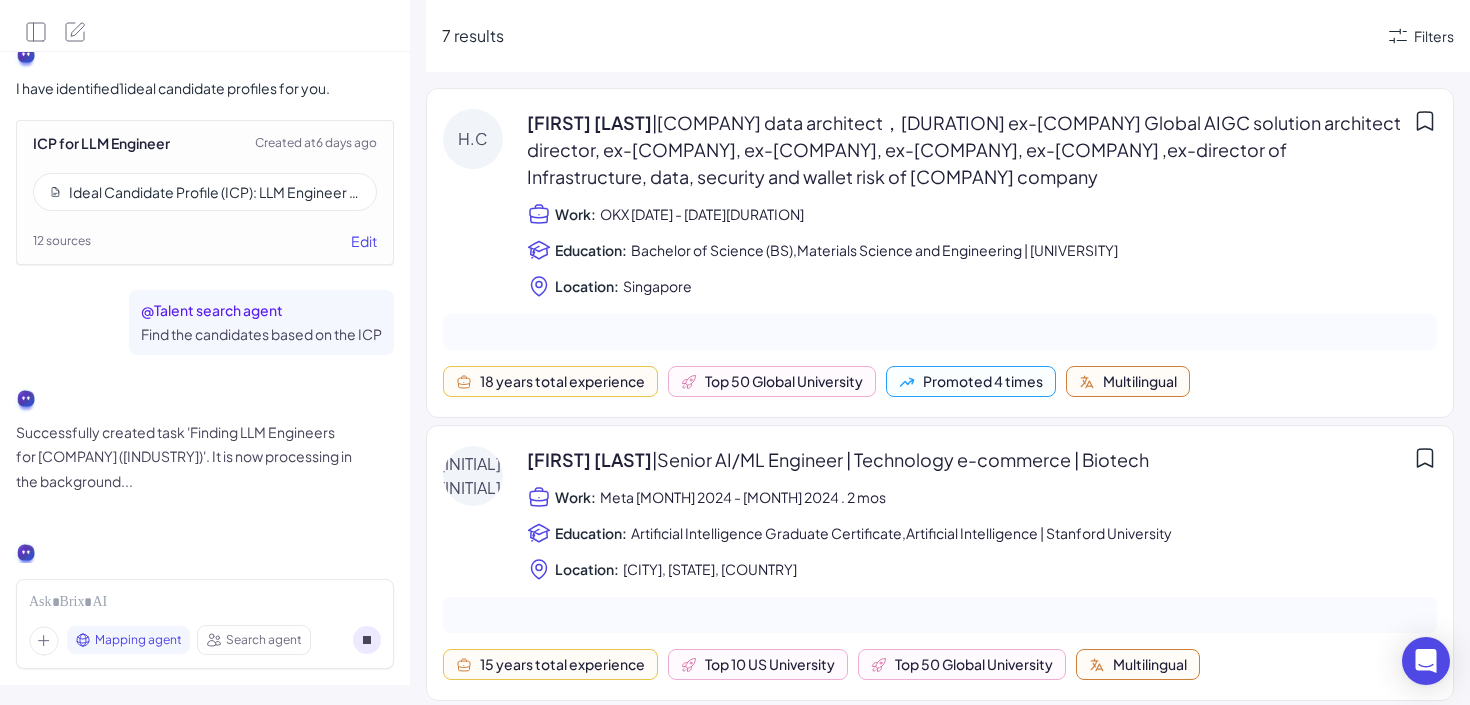click on "Ideal Candidate Profile (ICP): LLM Engineer – FinTech ([COMPANY])" at bounding box center (214, 192) 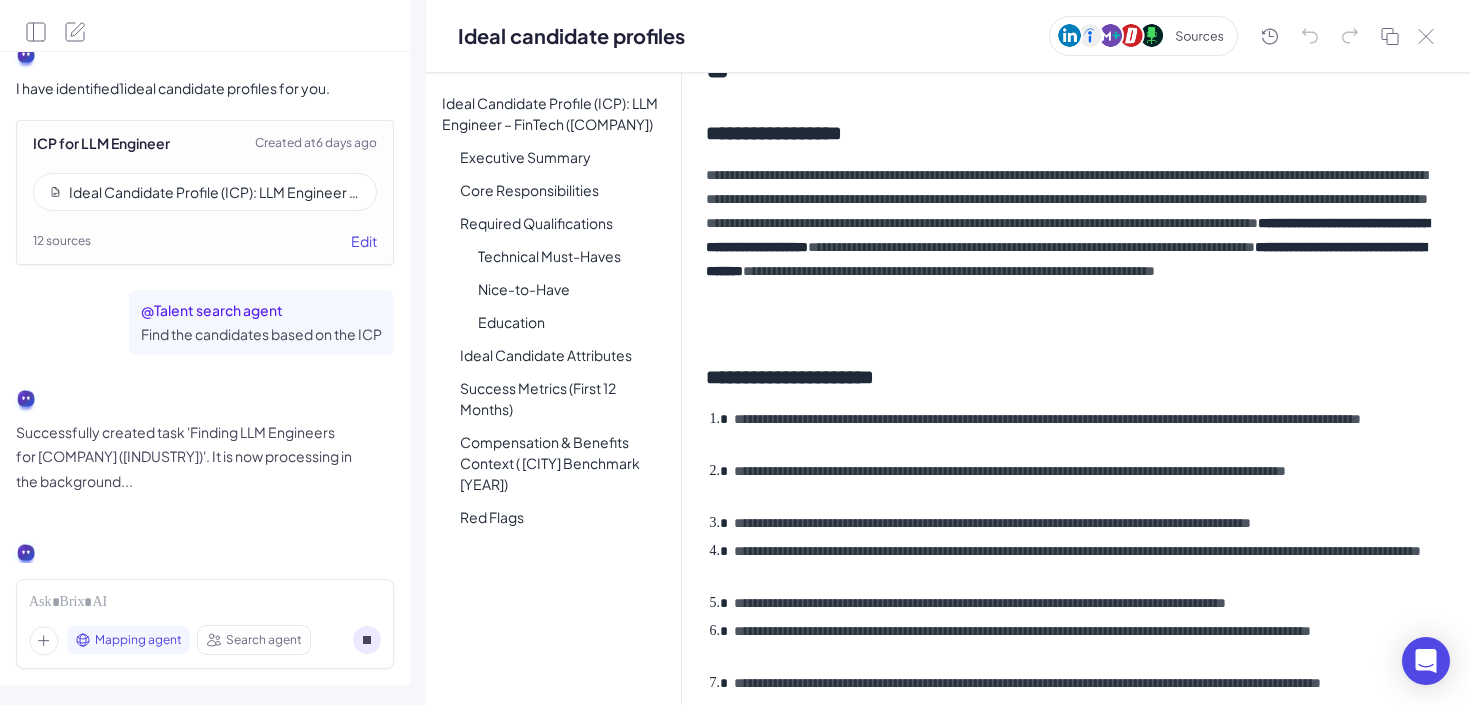 scroll, scrollTop: 0, scrollLeft: 0, axis: both 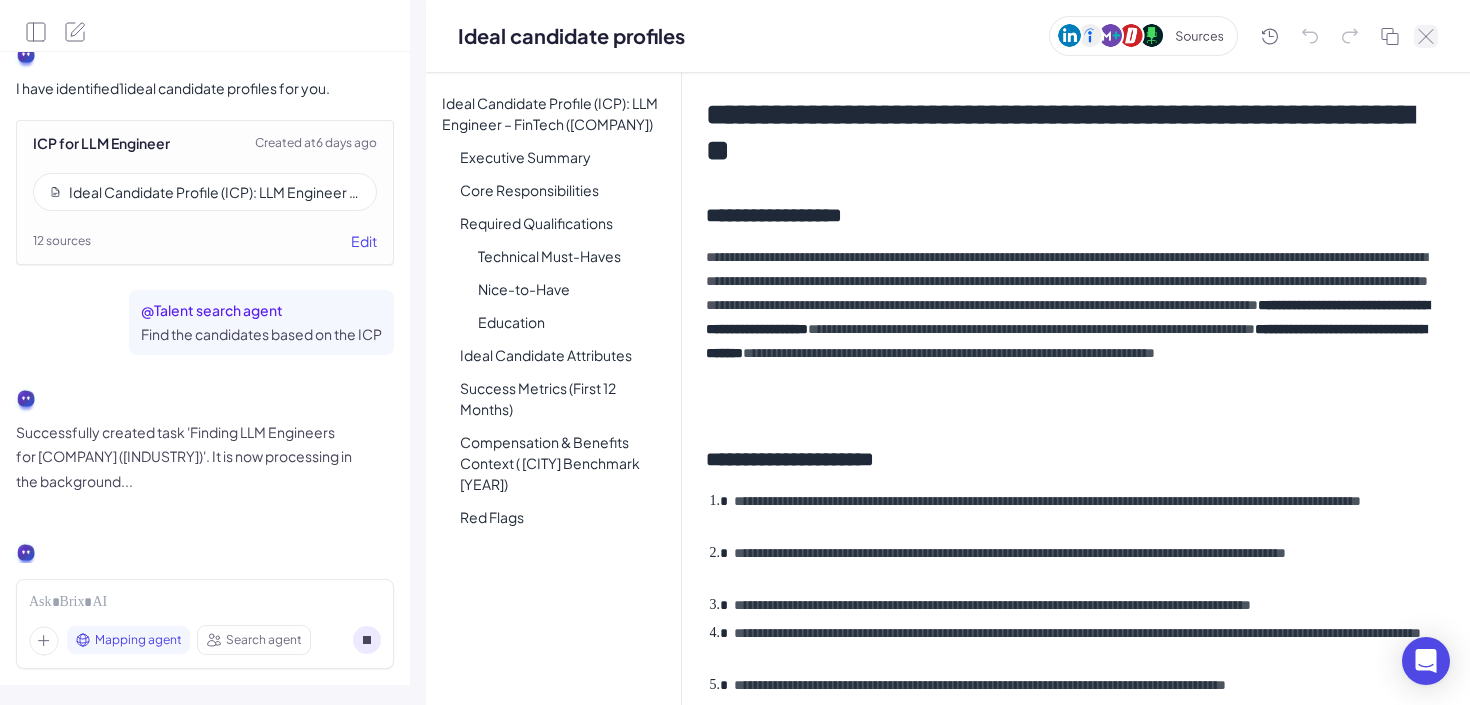 click at bounding box center [1426, 36] 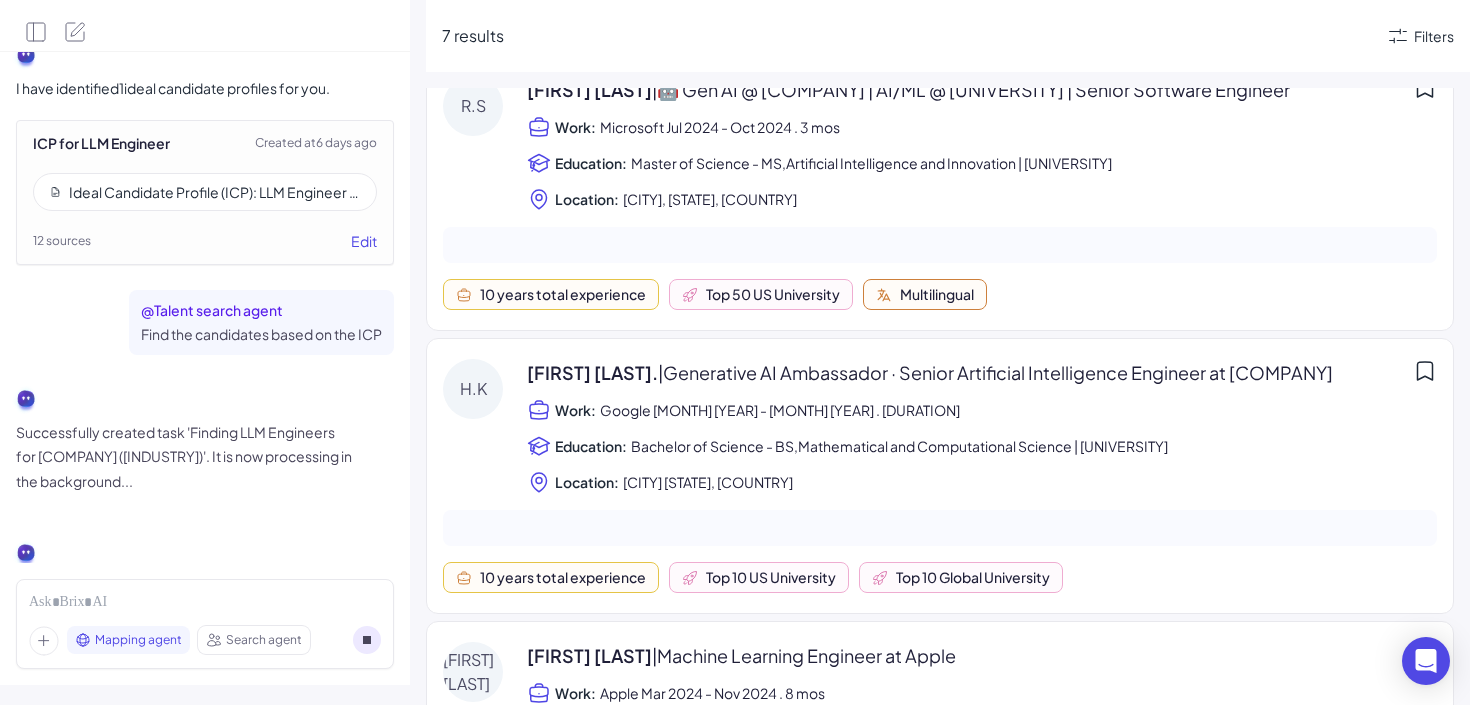 click on "[FIRST] [LAST] | Generative AI Ambassador · Senior Artificial Intelligence Engineer at [COMPANY] Work: [COMPANY] [MONTH] 2022 - [MONTH] 2024 . 2 yrs7 mos Education: Bachelor of Science - BS,Mathematical and Computational Science | [UNIVERSITY] Location: [CITY], [STATE], [COUNTRY]" at bounding box center [982, 426] 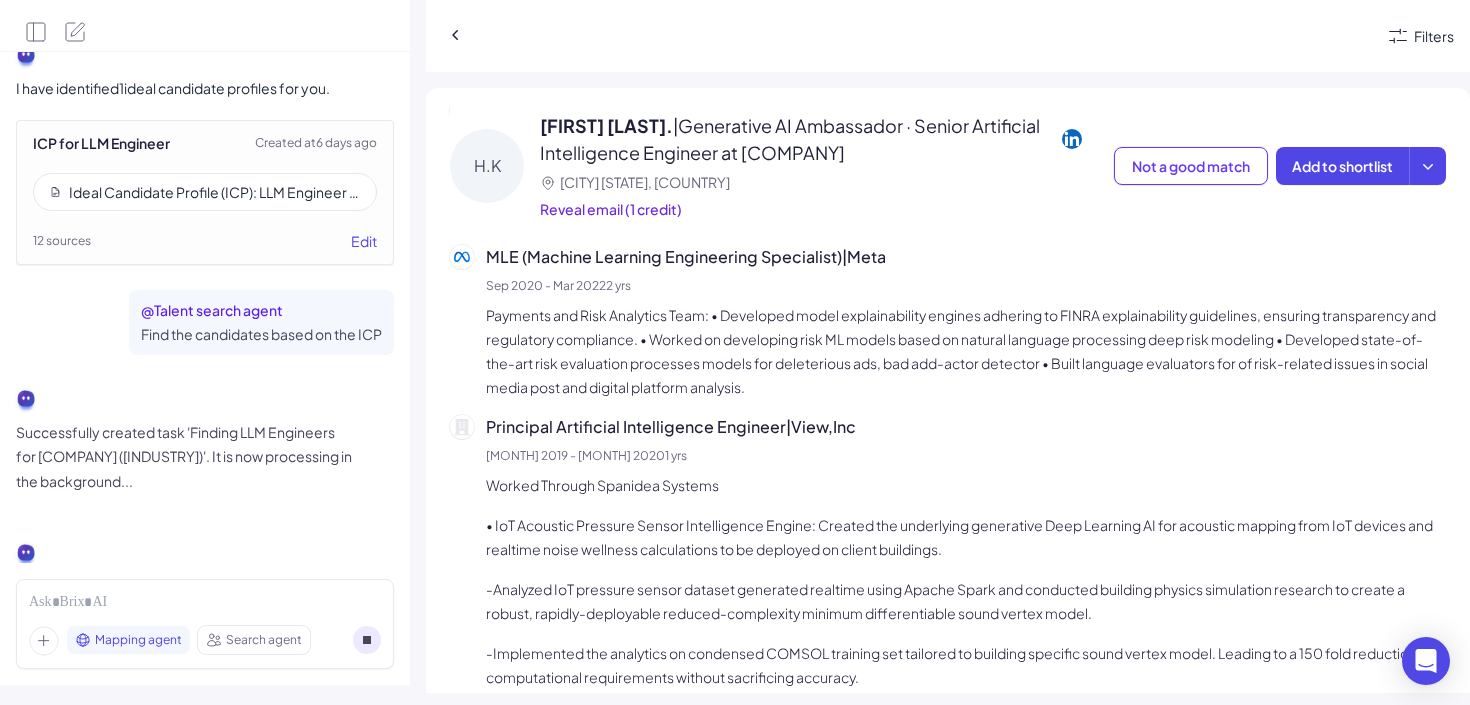 scroll, scrollTop: 1119, scrollLeft: 0, axis: vertical 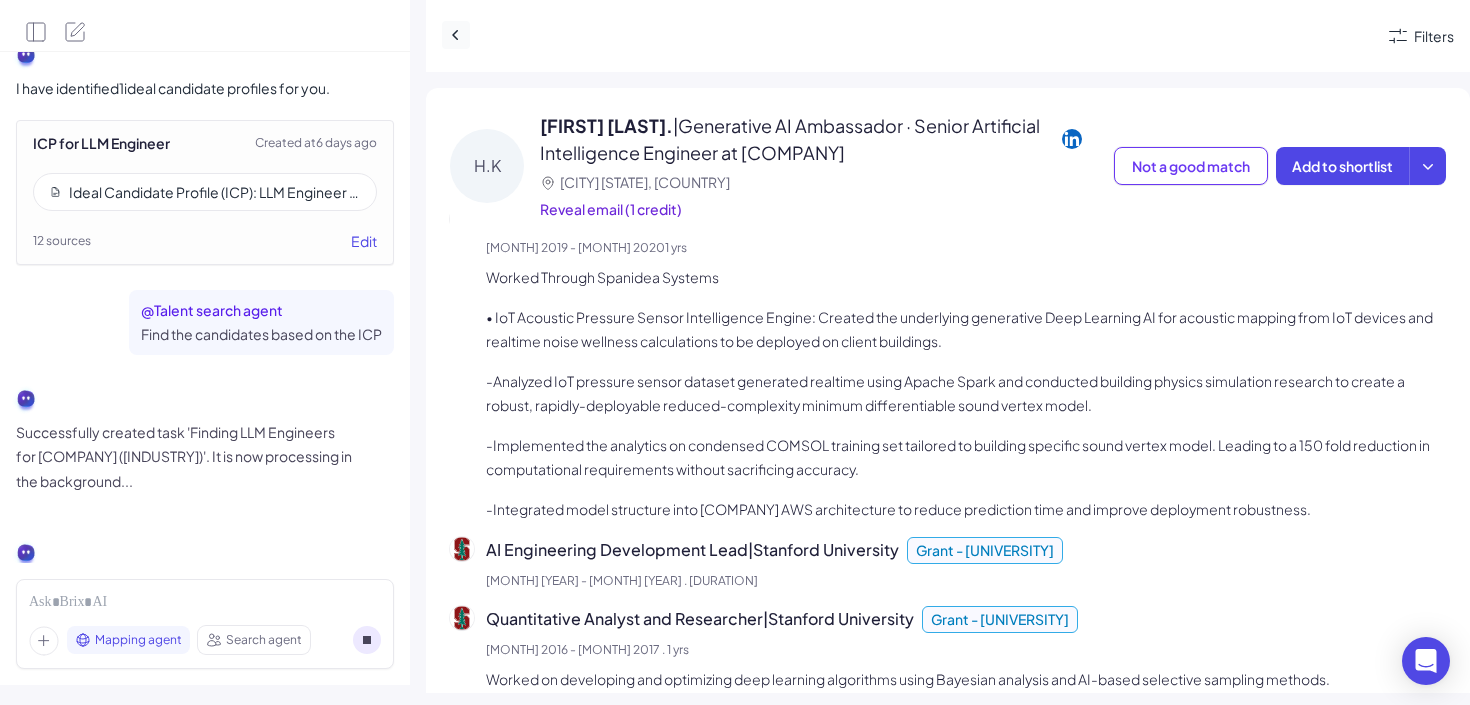 click 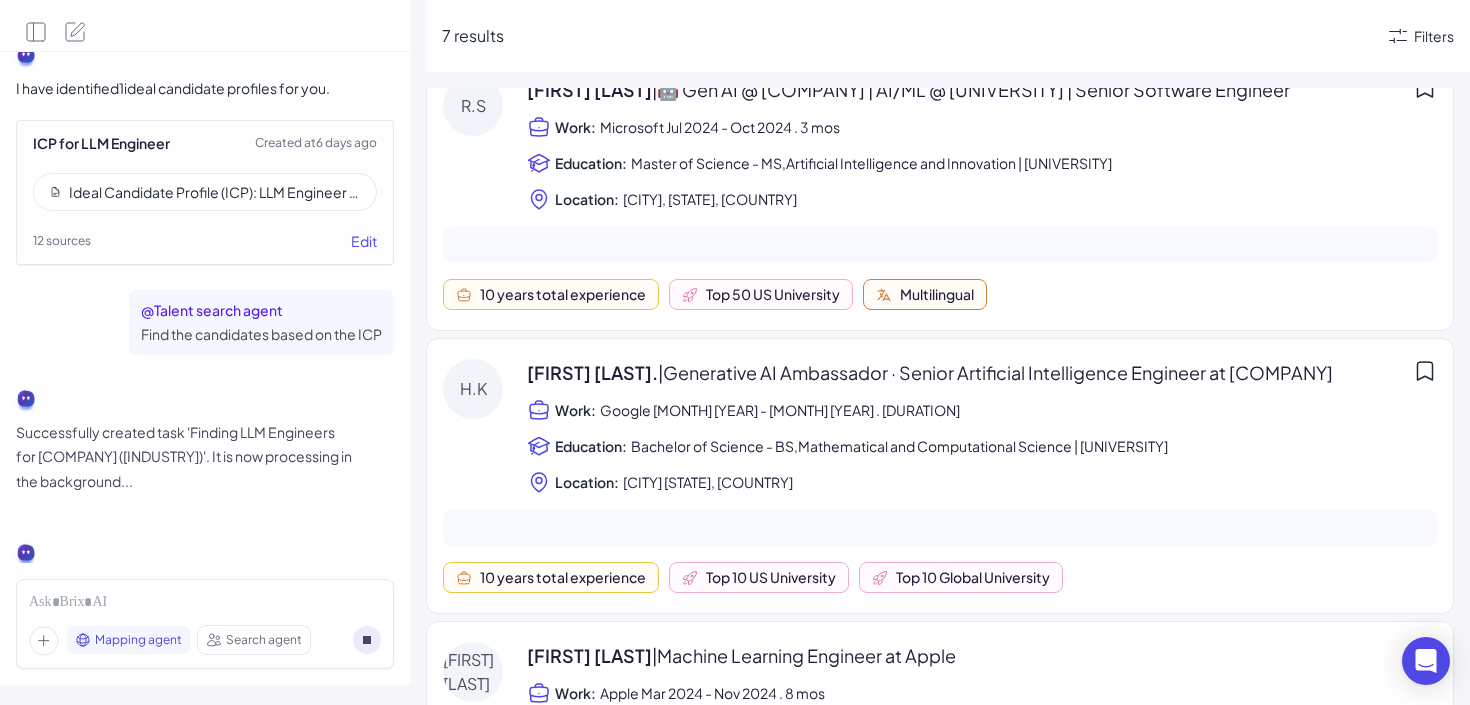 scroll, scrollTop: 2741, scrollLeft: 0, axis: vertical 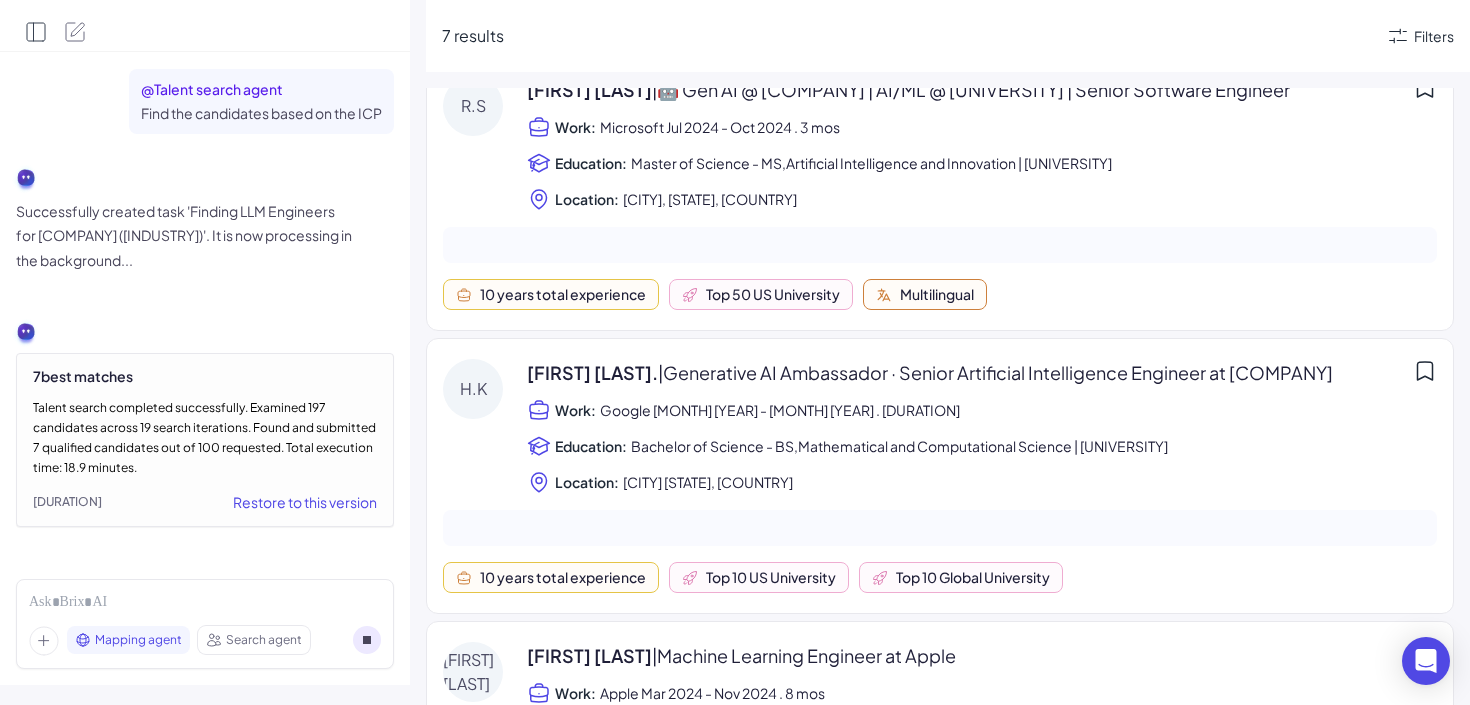 click 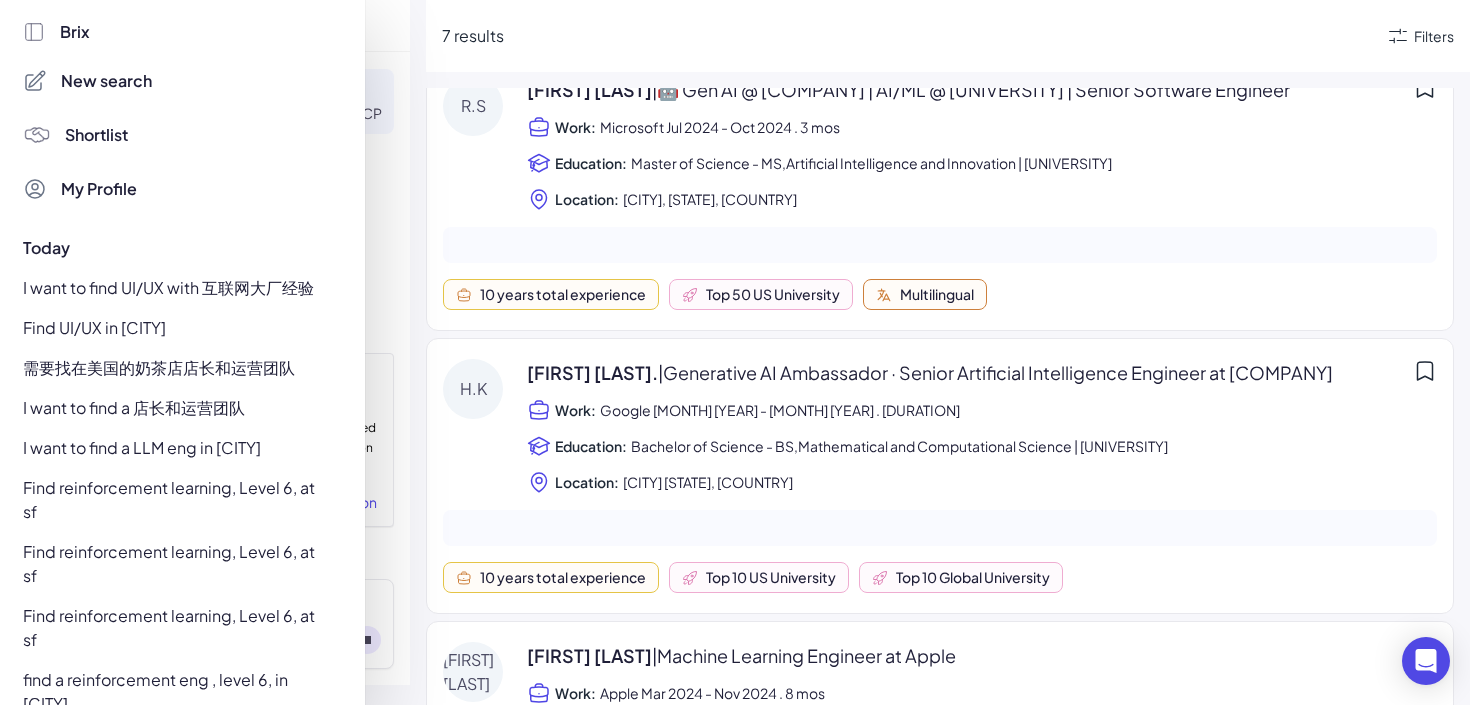 click on "I want to find UI/UX with 互联网大厂经验" at bounding box center [177, 288] 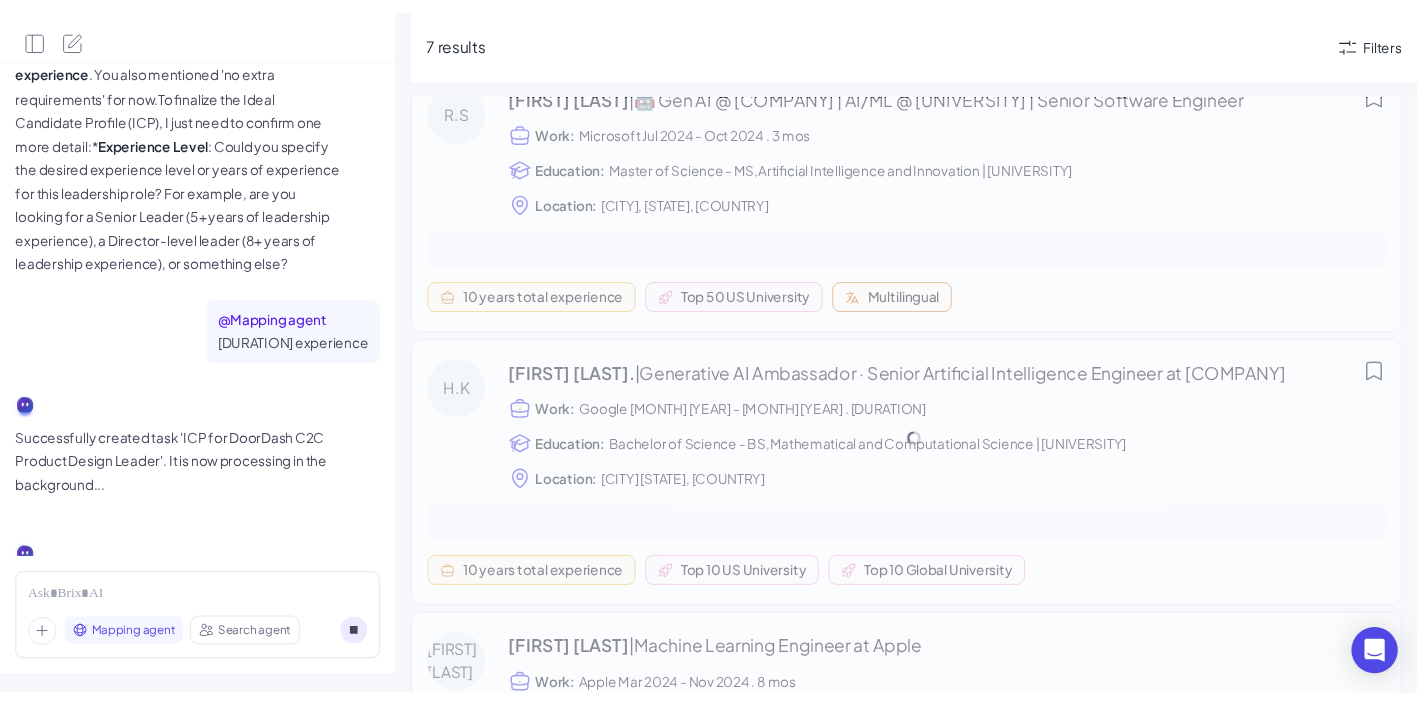 scroll, scrollTop: 2106, scrollLeft: 0, axis: vertical 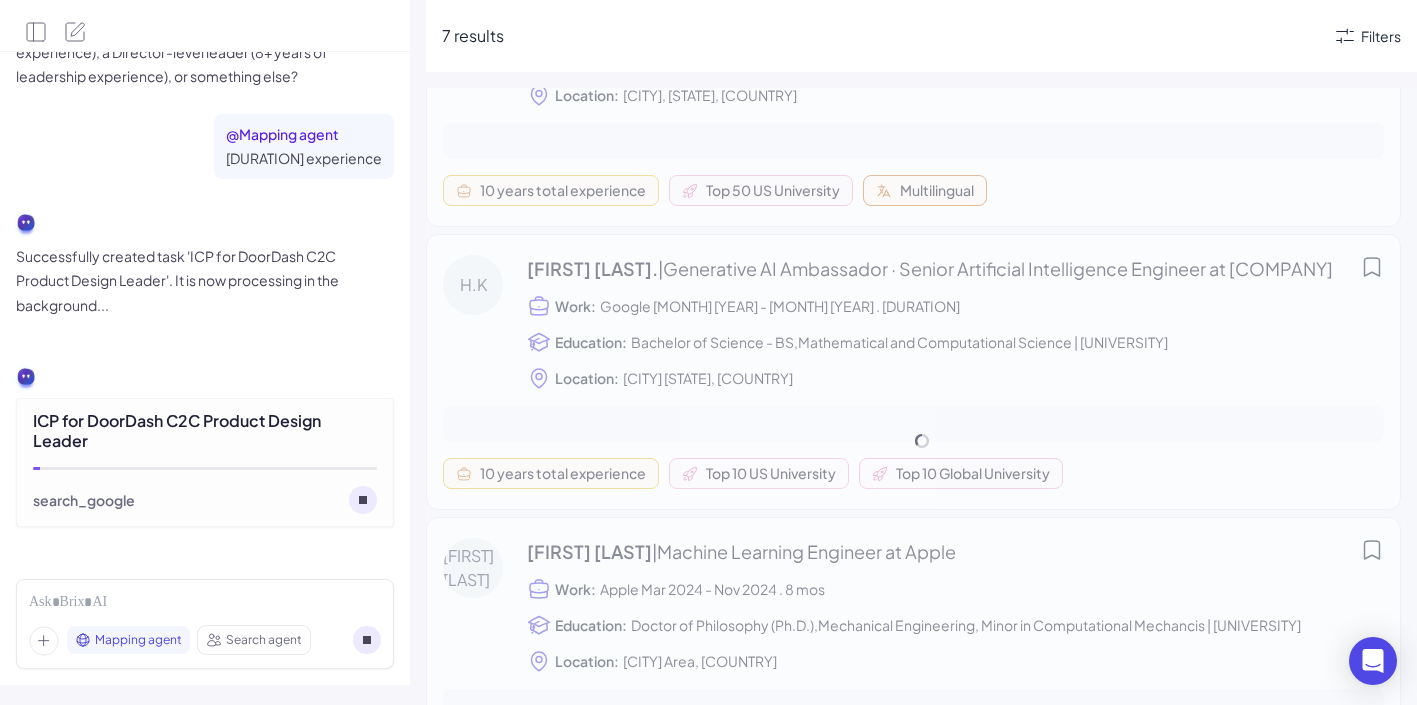 click on "Search agent" at bounding box center [264, 640] 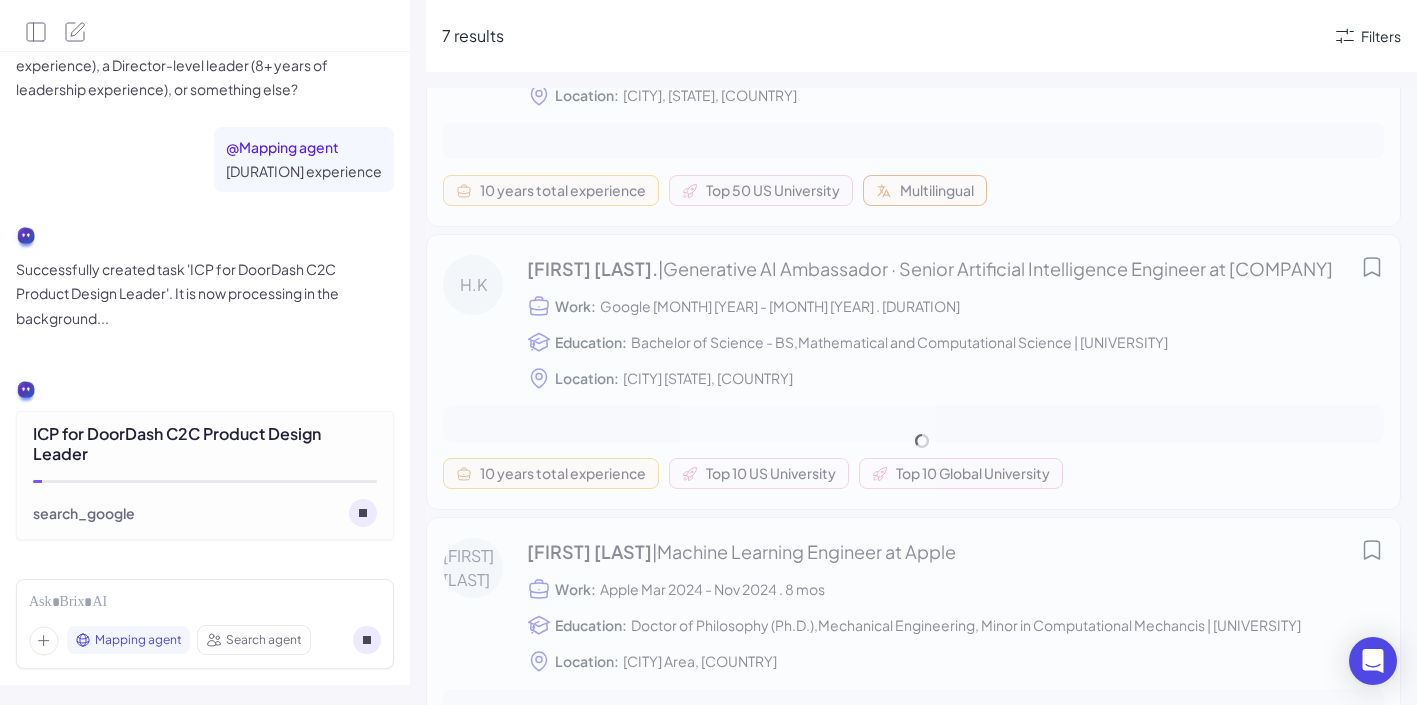 scroll, scrollTop: 2106, scrollLeft: 0, axis: vertical 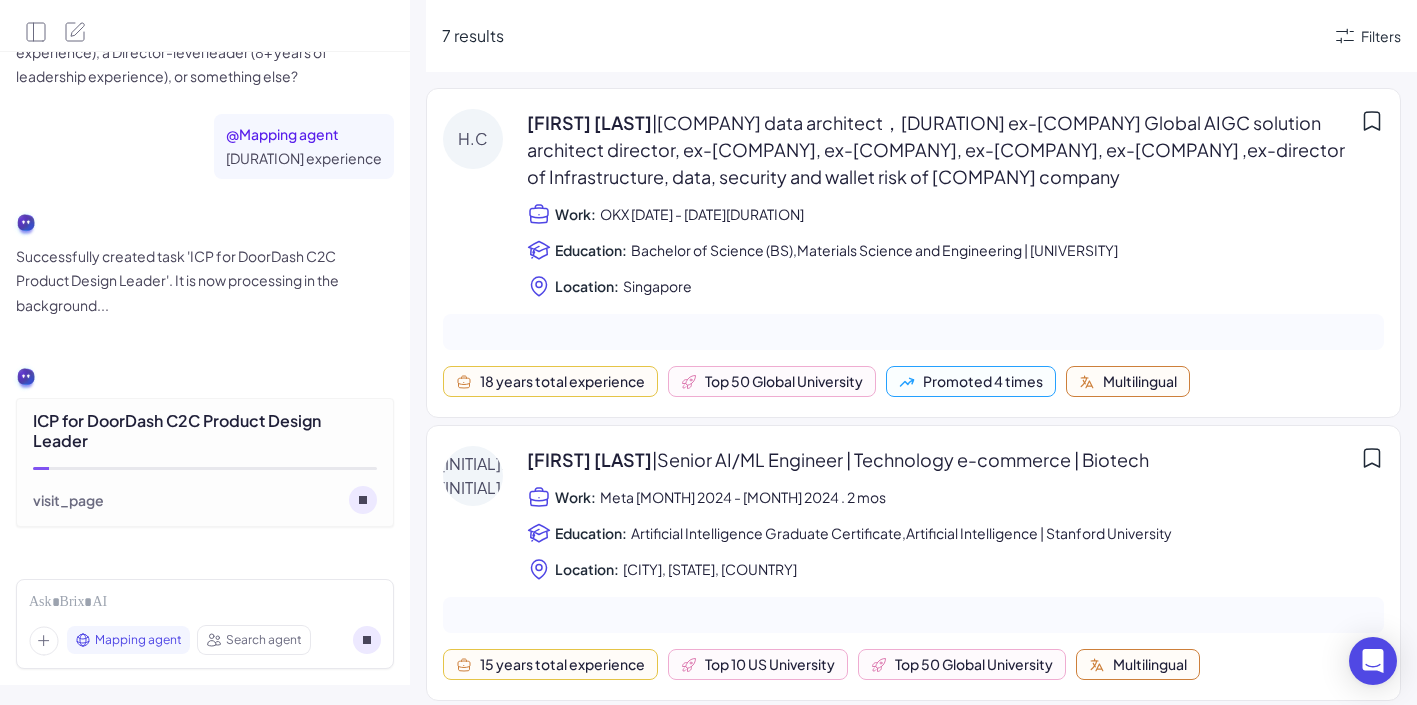 click on "I want to find UI/UX with 互联网大厂经验 I understand you are looking for UI/UX designers with experience from major internet companies. I've set up the following filters to help you find suitable candidates:
Skills:  "UI/UX" OR "UI Design" OR "UX Design" OR "User Interface Design" OR "User Experience Design"
Job Titles:  "UI/UX Designer" OR "Product Designer" OR "Interaction Designer" OR "Visual Designer" OR "User Researcher"
Company Names:  Alibaba OR Tencent OR ByteDance OR Baidu OR Huawei OR JD.com OR NetEase OR Xiaomi OR Didi Chuxing OR Meituan
These filters target candidates with relevant design skills and experience from prominent Chinese internet companies, commonly referred to as "互联网大厂" (húliánwǎng dàchǎng). Please also include candidates with tech gaint experience in silicon valley @ [COMPANY] I want hire this person for doordash as designer leaders for C2C product Thank you for the information! I understand you're looking for a  Designer Leader  for  DoorDash" at bounding box center (708, 352) 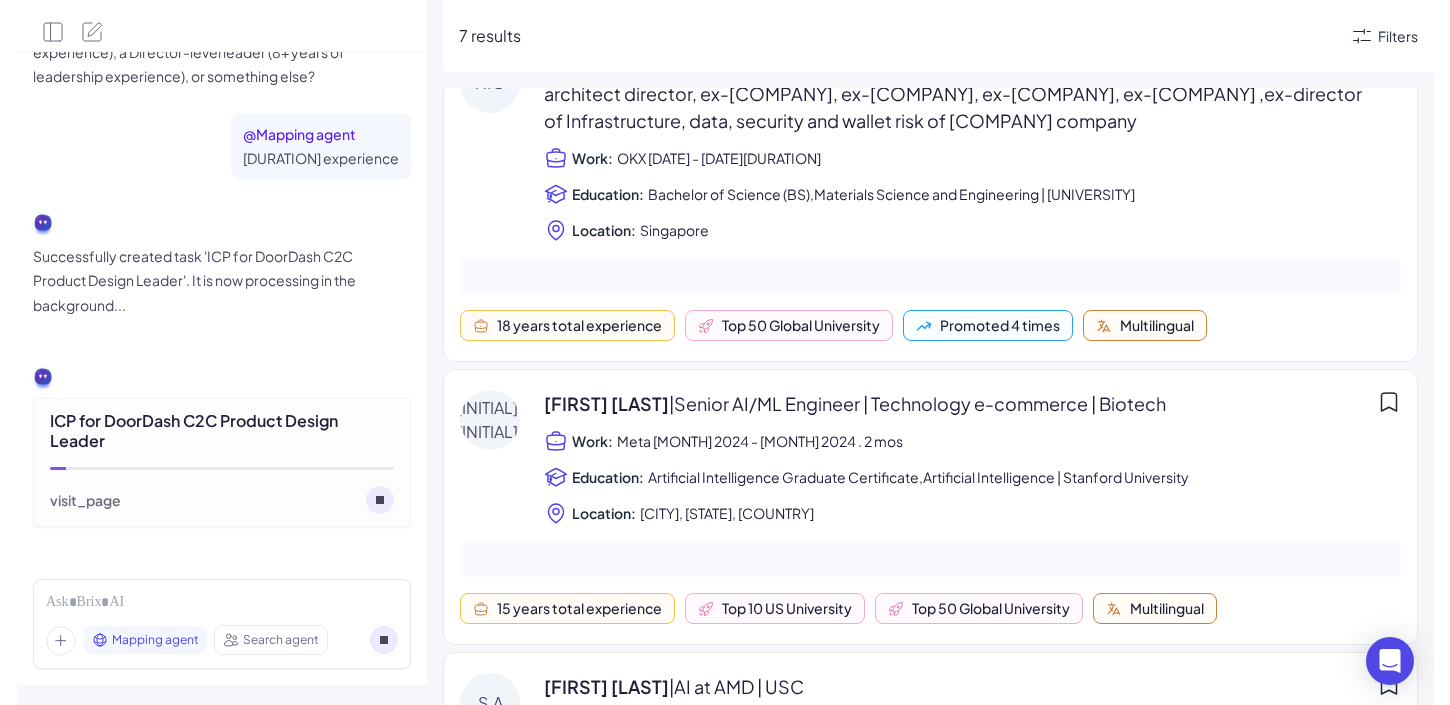 scroll, scrollTop: 0, scrollLeft: 0, axis: both 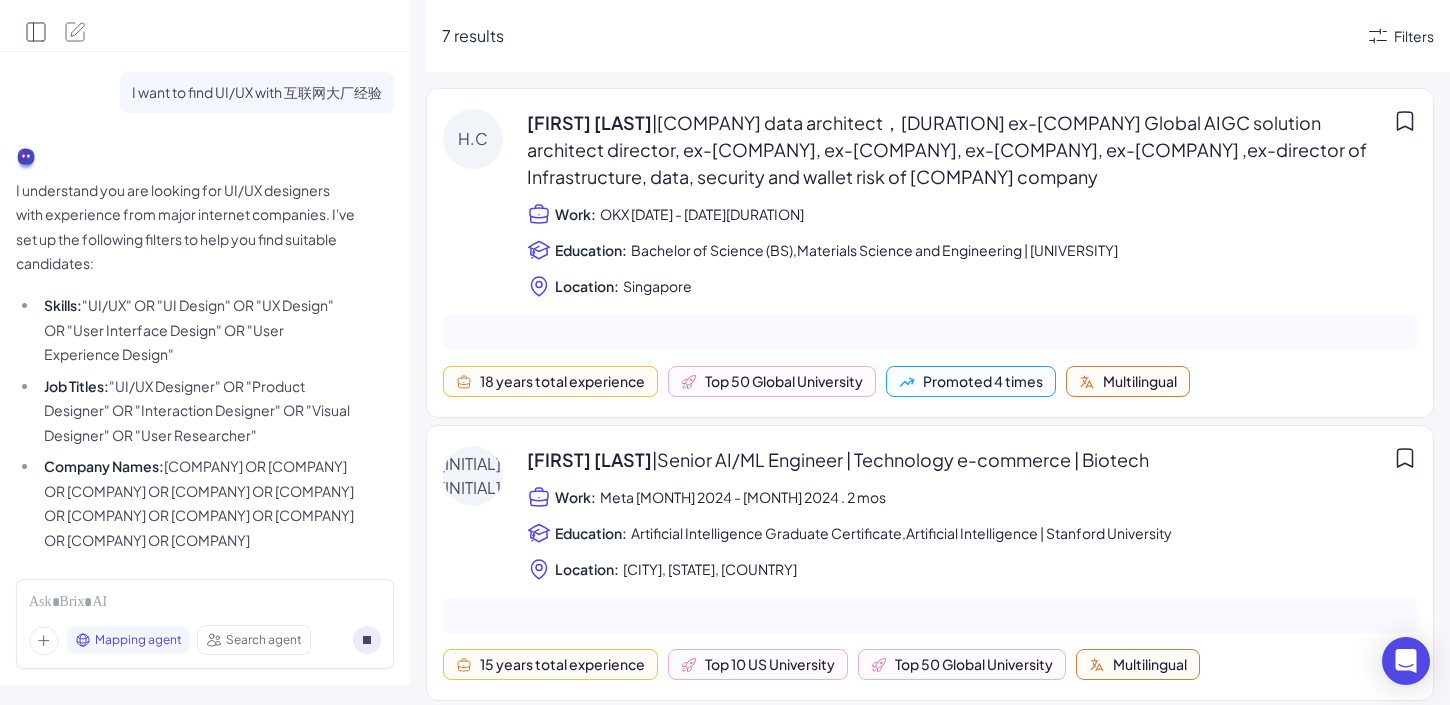click 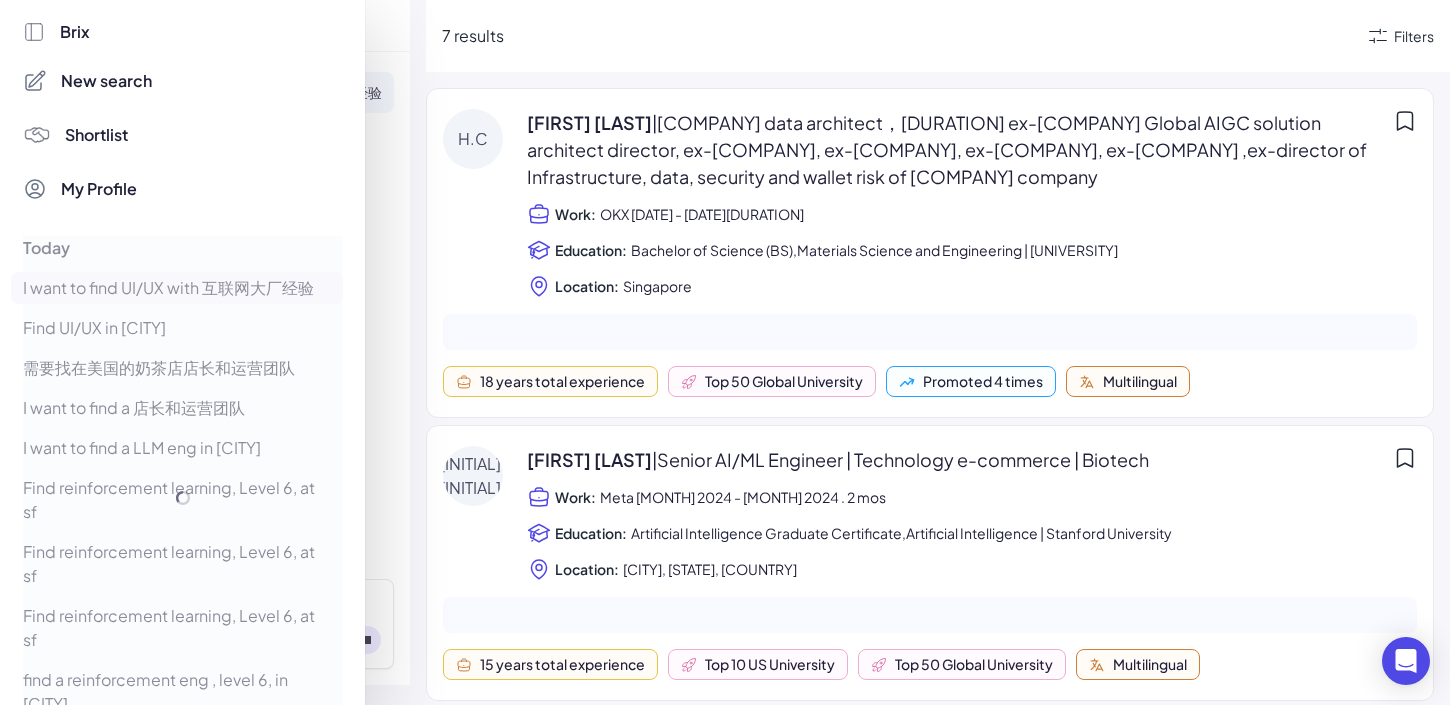 click on "New search" at bounding box center [106, 81] 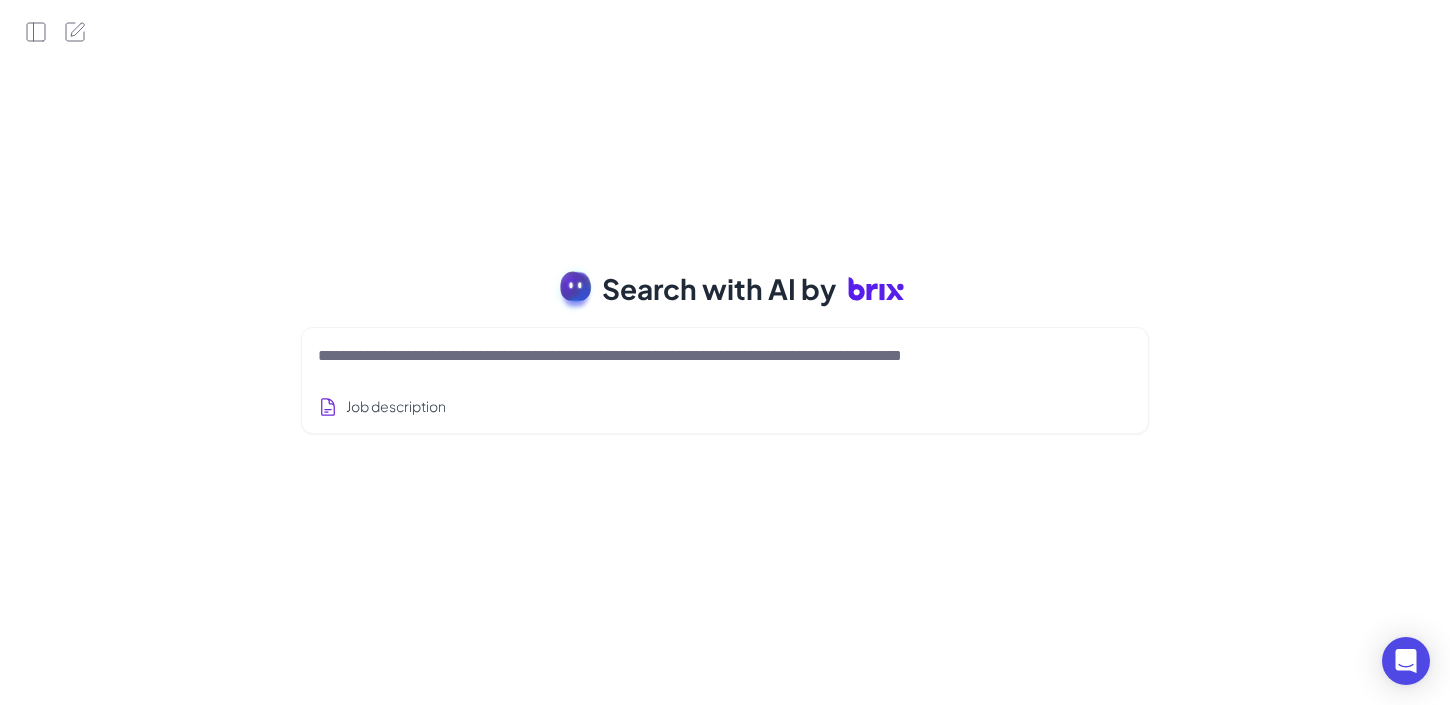 click at bounding box center (701, 356) 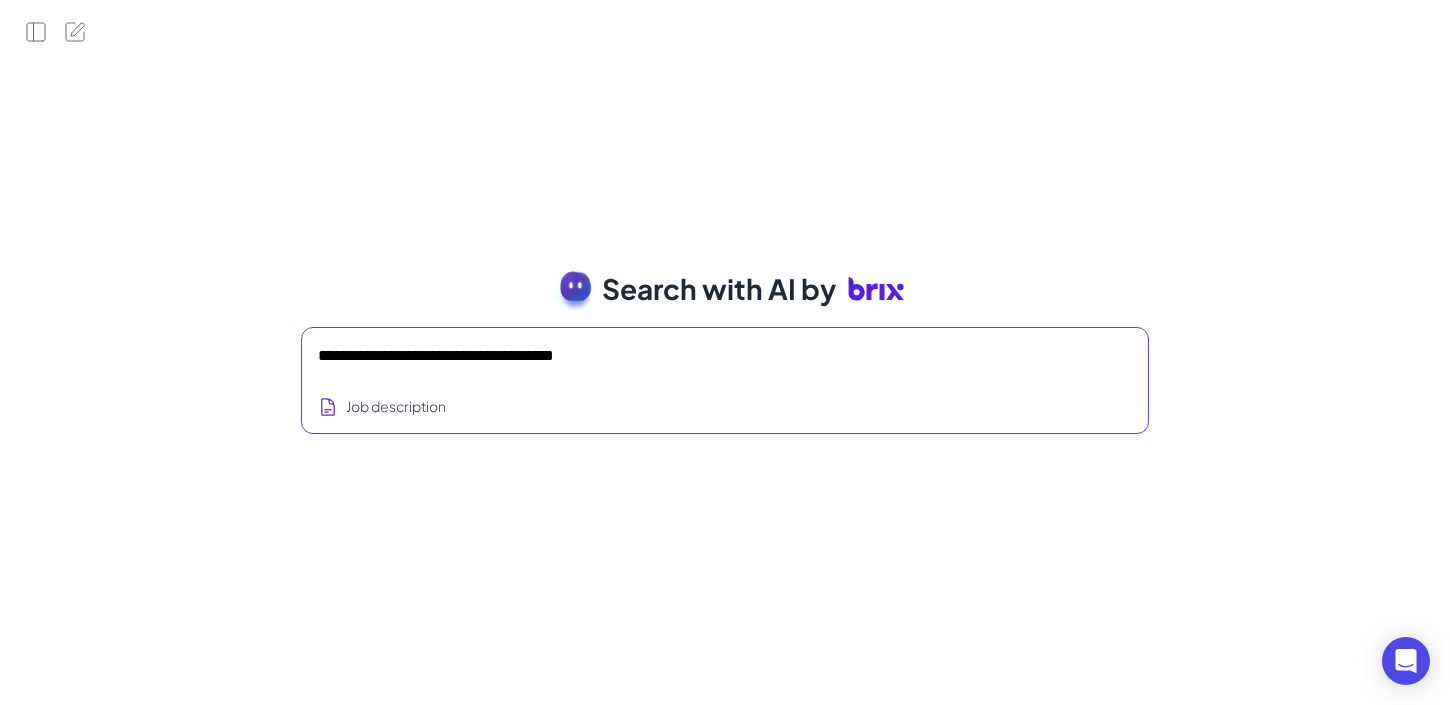 type on "**********" 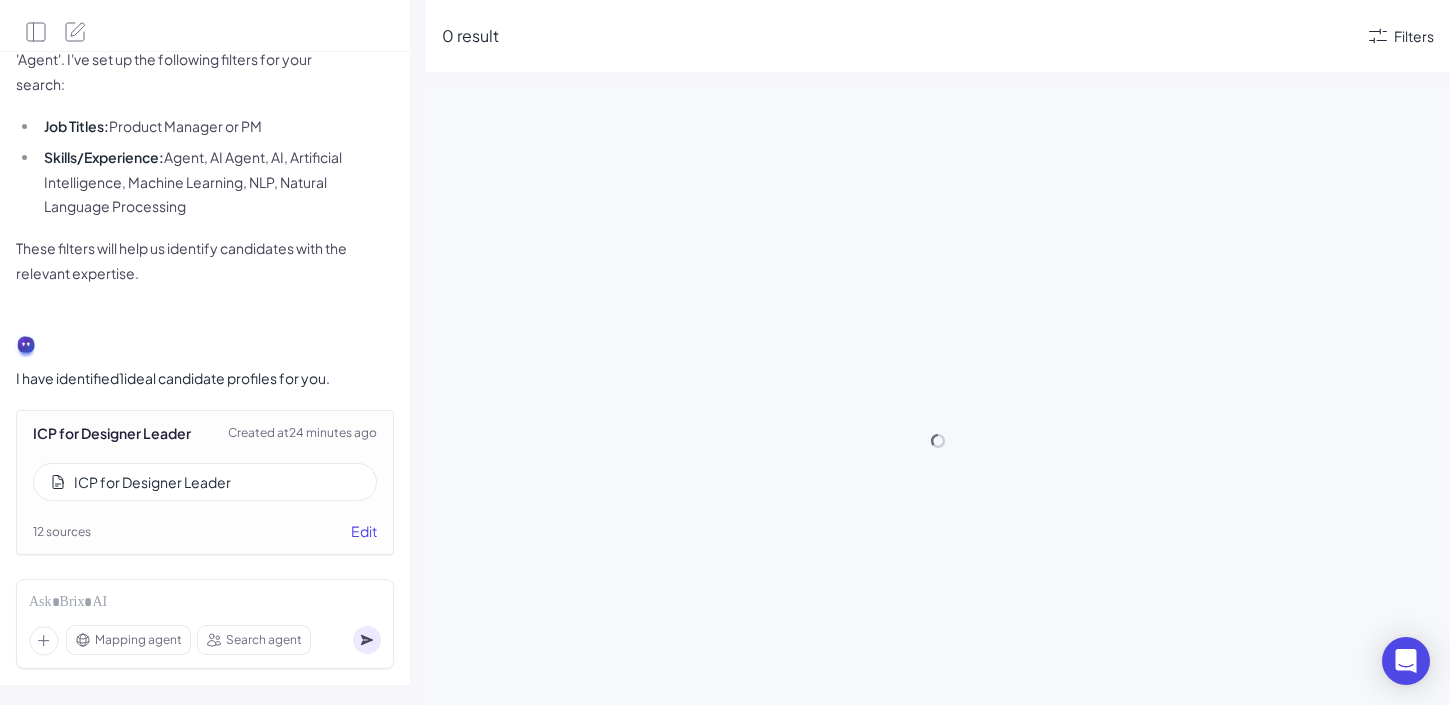 scroll, scrollTop: 183, scrollLeft: 0, axis: vertical 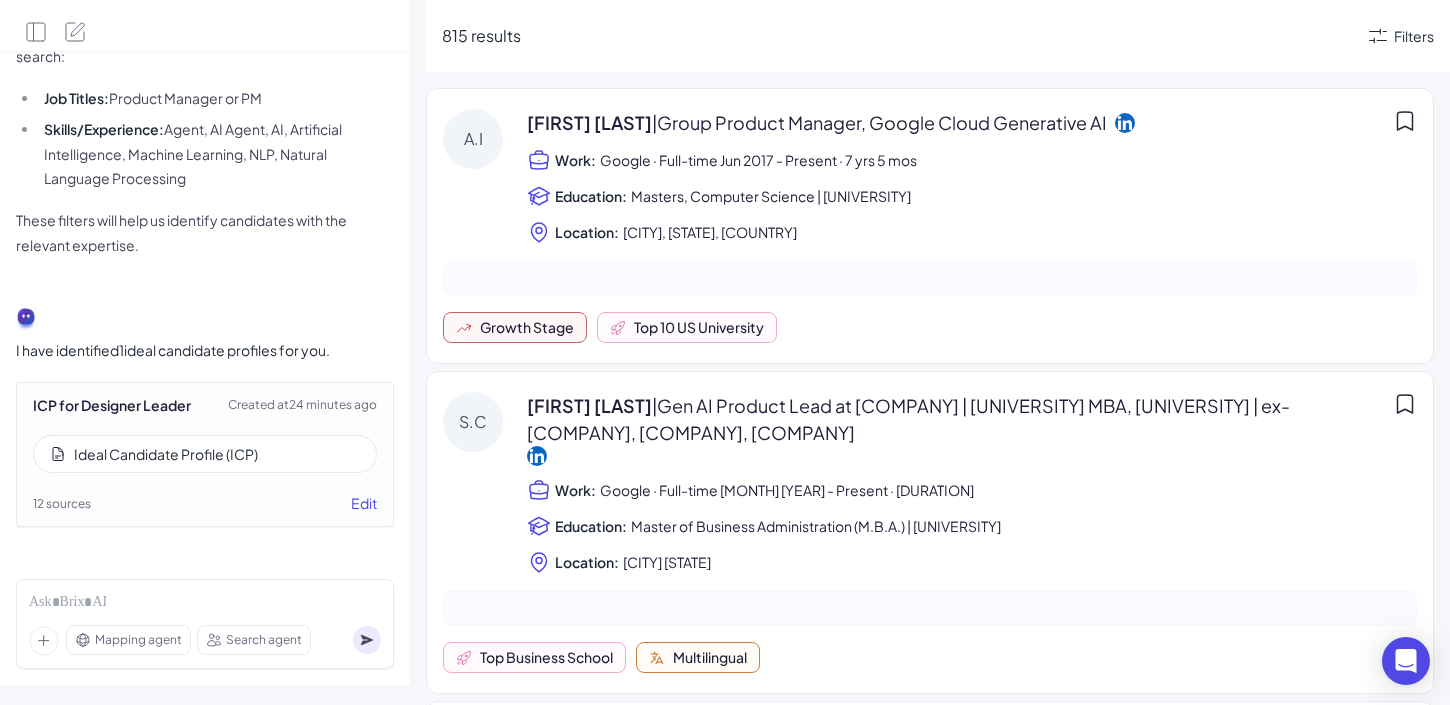 click on "[COMPANY] · Full-time [MONTH] [YEAR] - Present · [DURATION]" at bounding box center [758, 160] 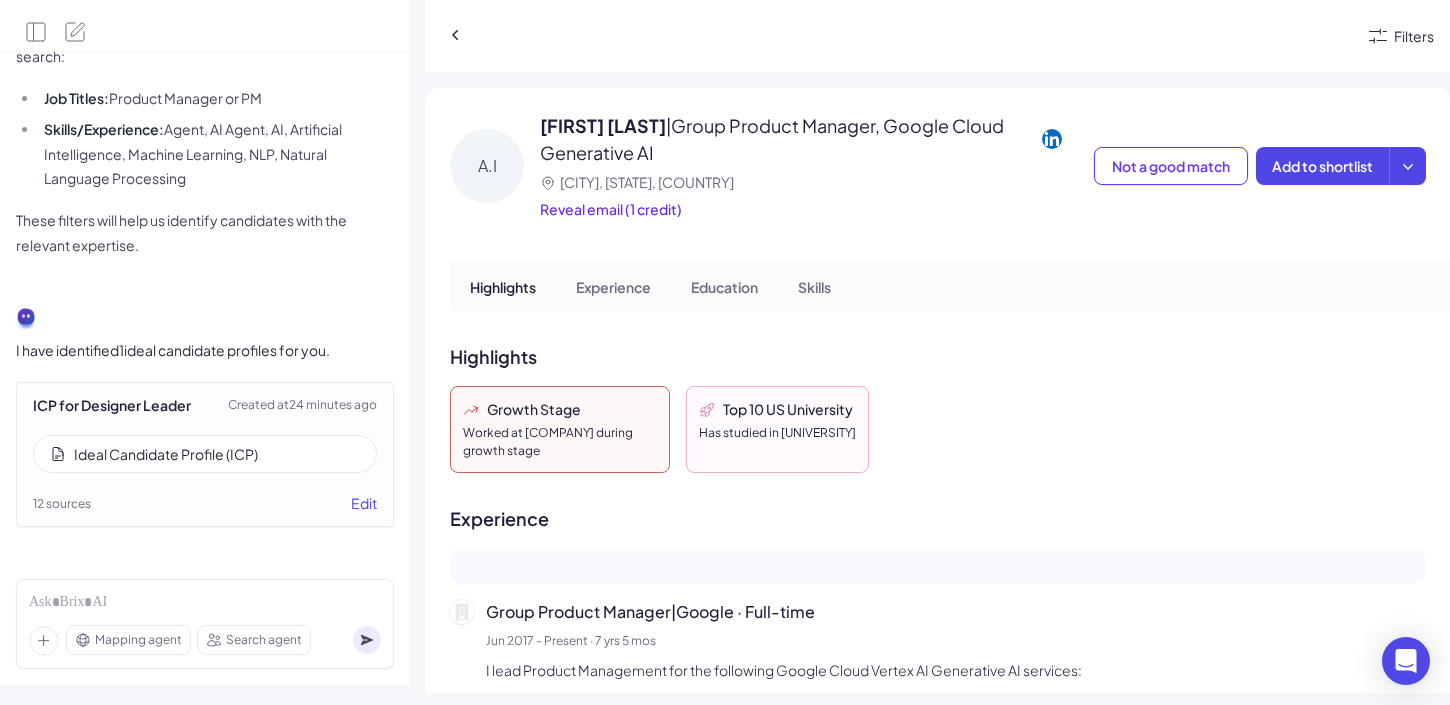 scroll, scrollTop: 0, scrollLeft: 0, axis: both 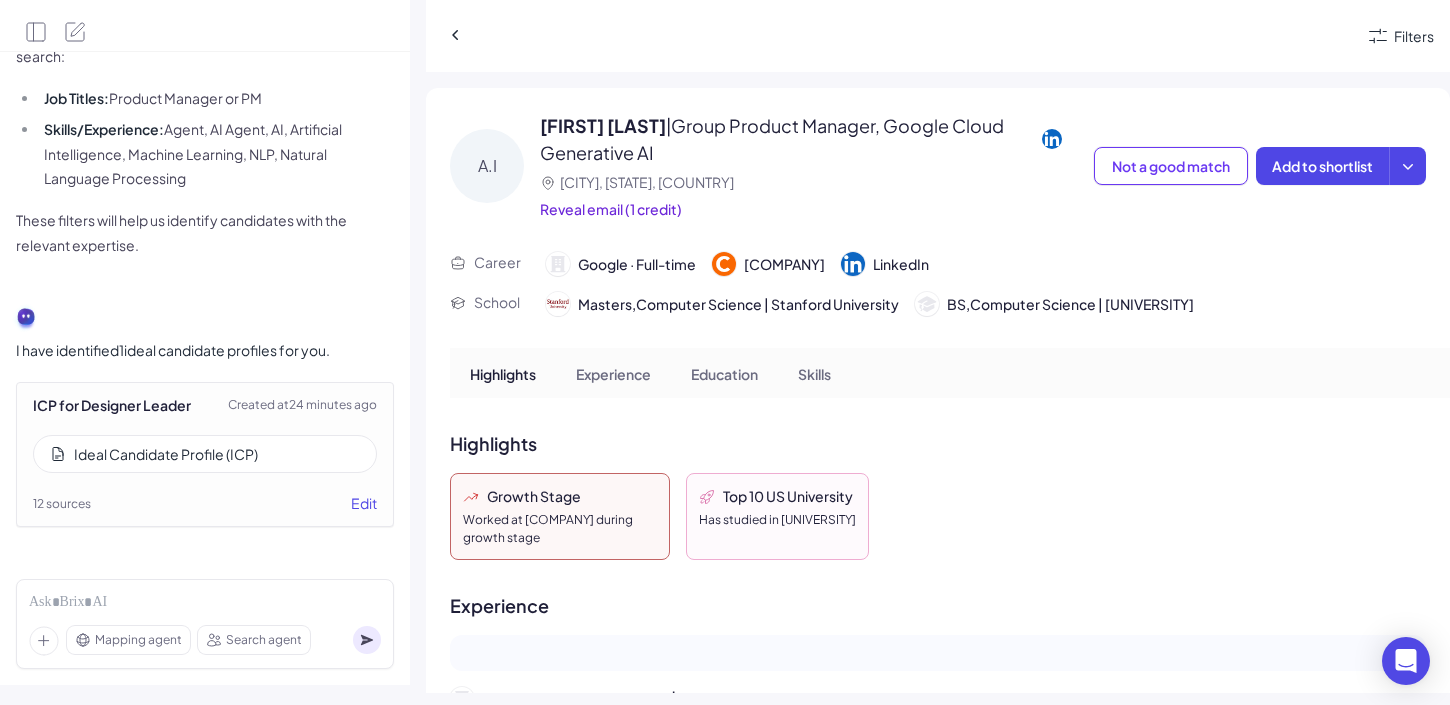 click on "Mapping agent Search agent" at bounding box center (205, 624) 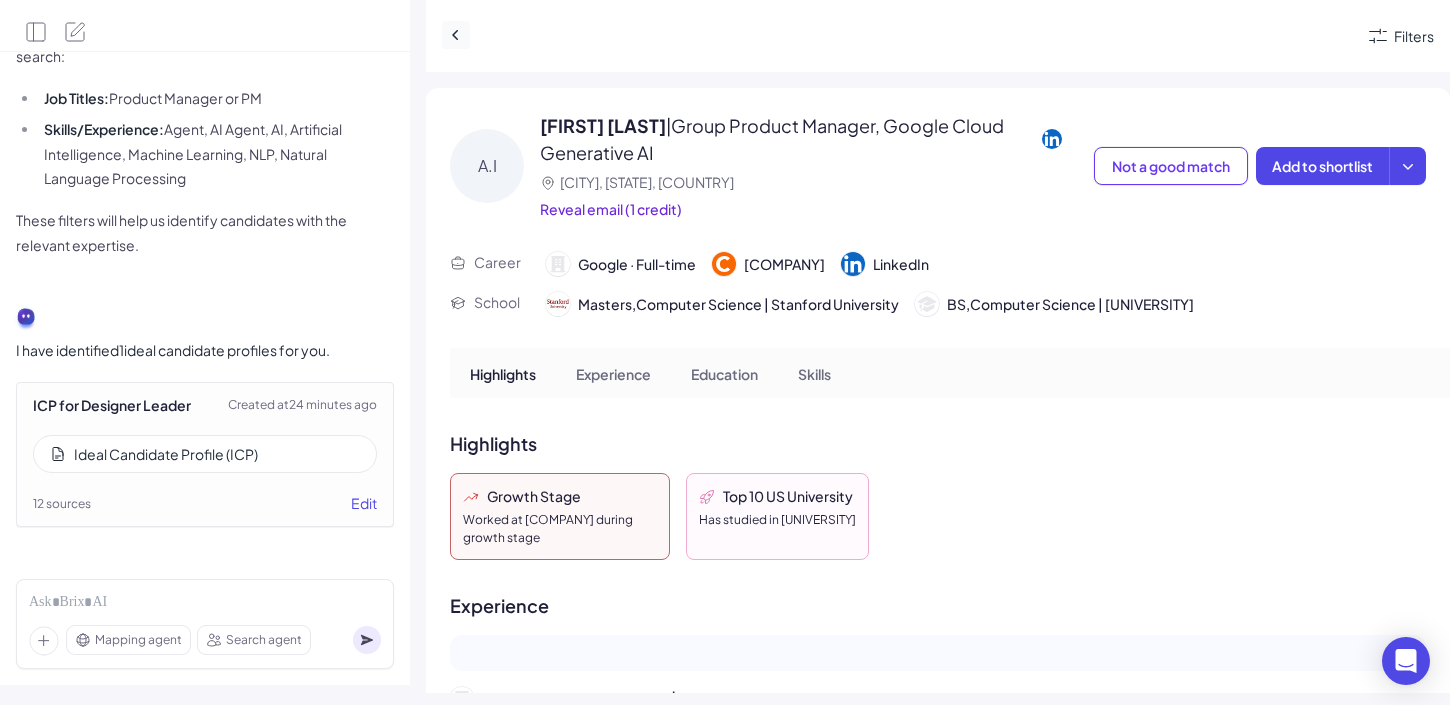 click 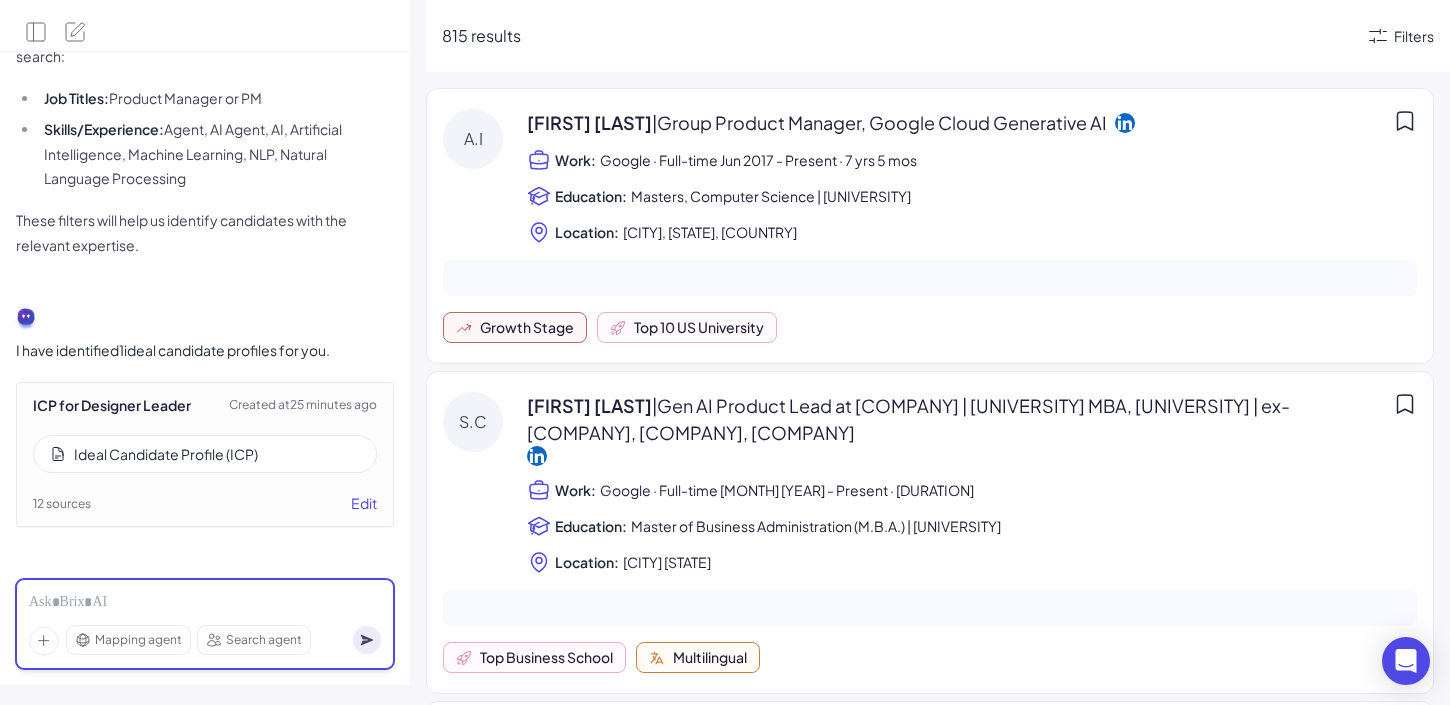 click at bounding box center [205, 603] 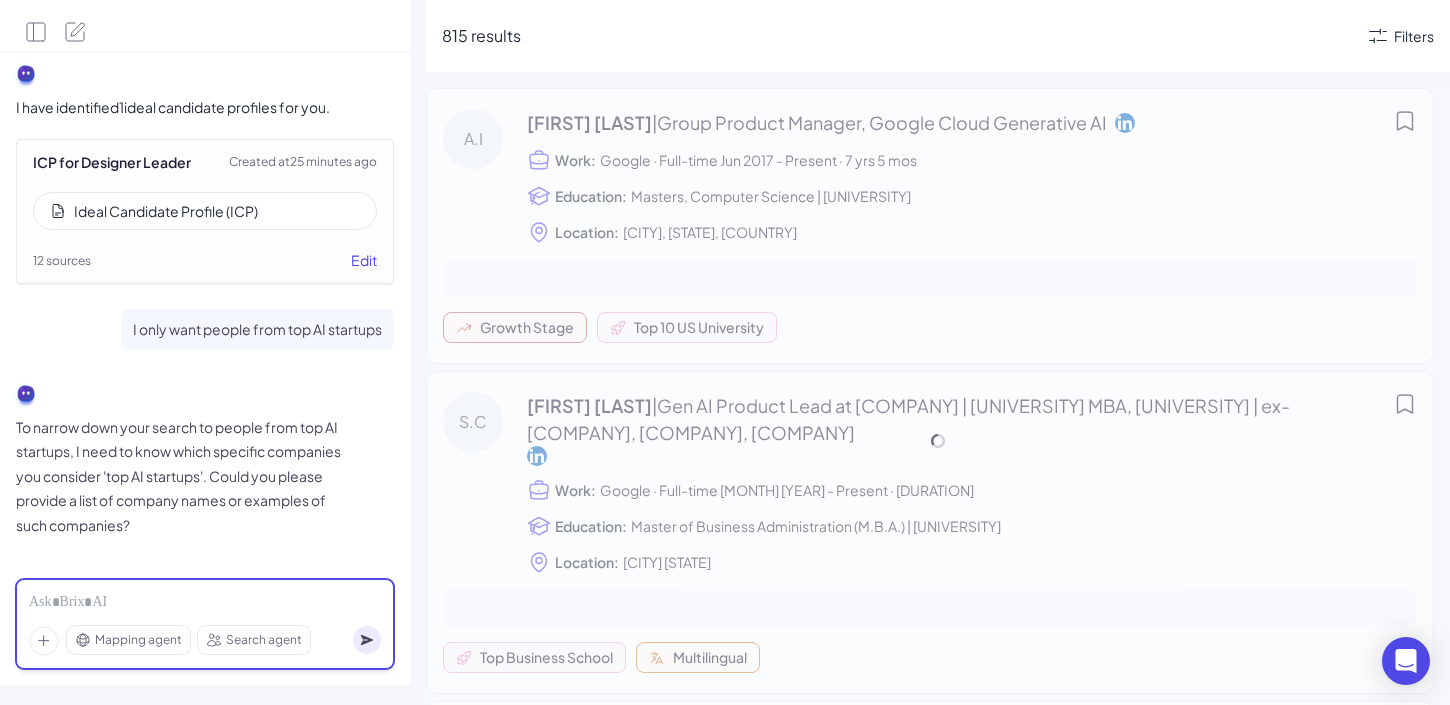 scroll, scrollTop: 436, scrollLeft: 0, axis: vertical 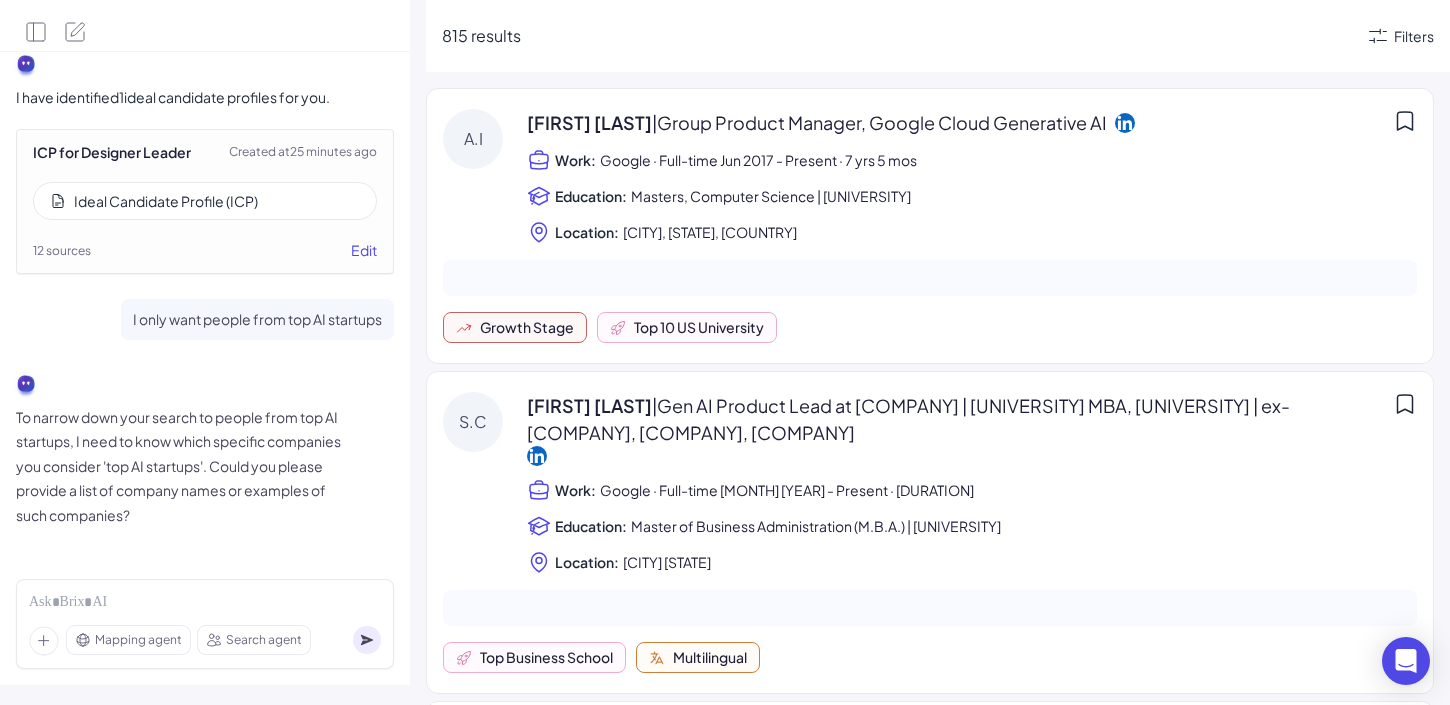 click on "Location: [CITY]" at bounding box center [972, 562] 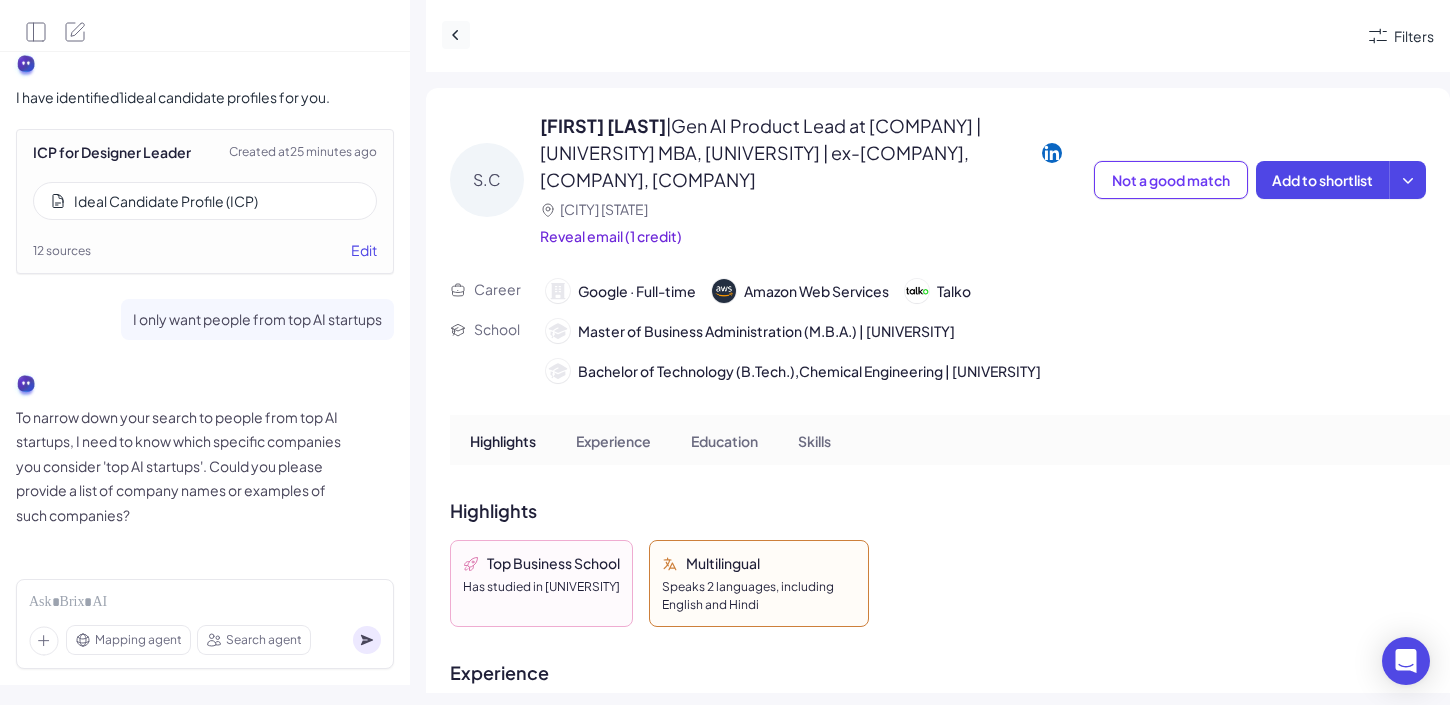 click 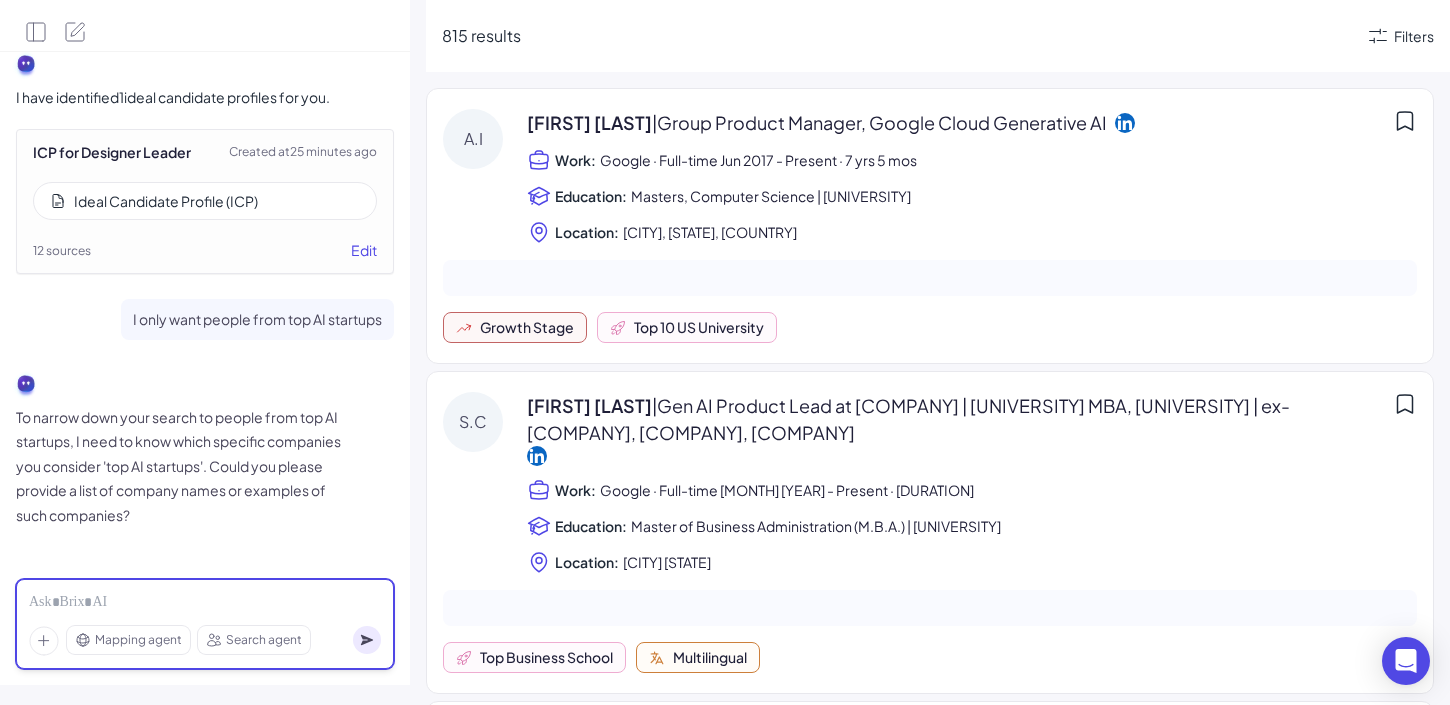 click at bounding box center (205, 603) 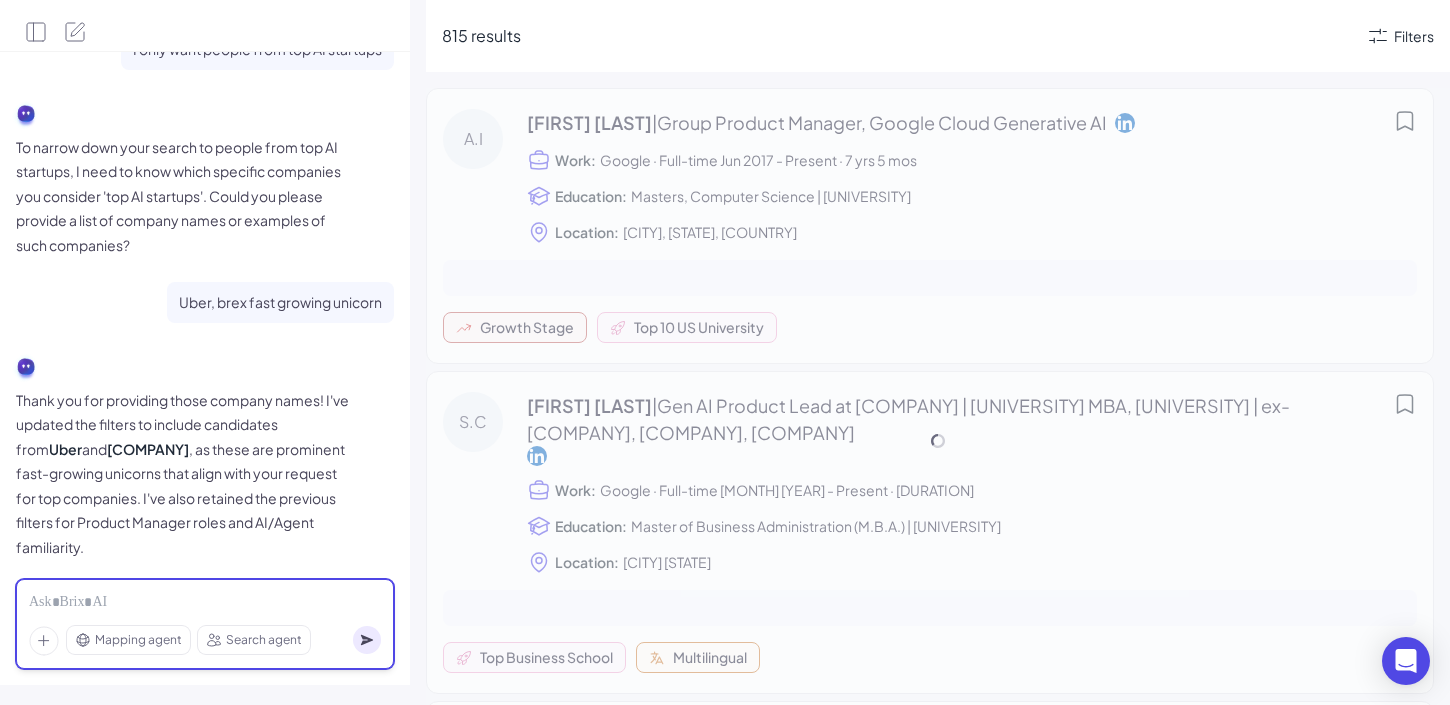 scroll, scrollTop: 713, scrollLeft: 0, axis: vertical 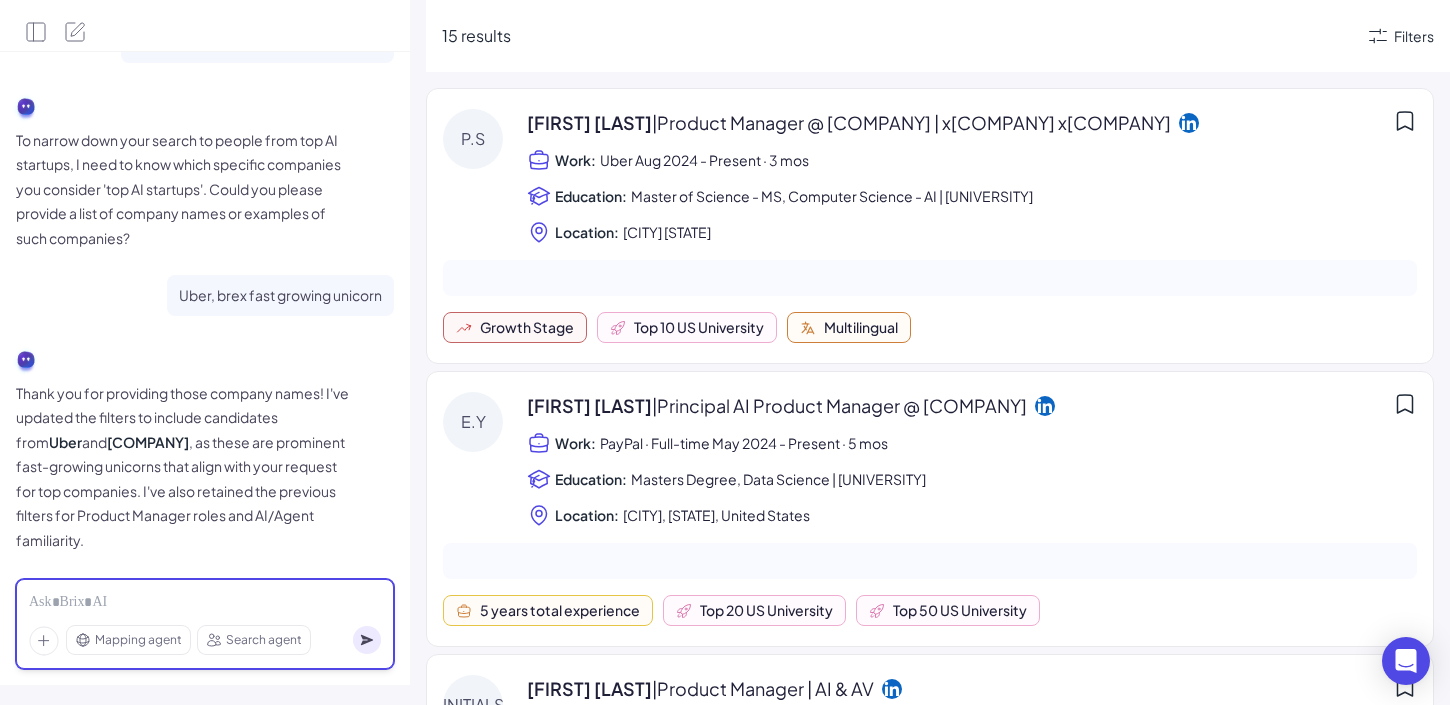 click at bounding box center (205, 603) 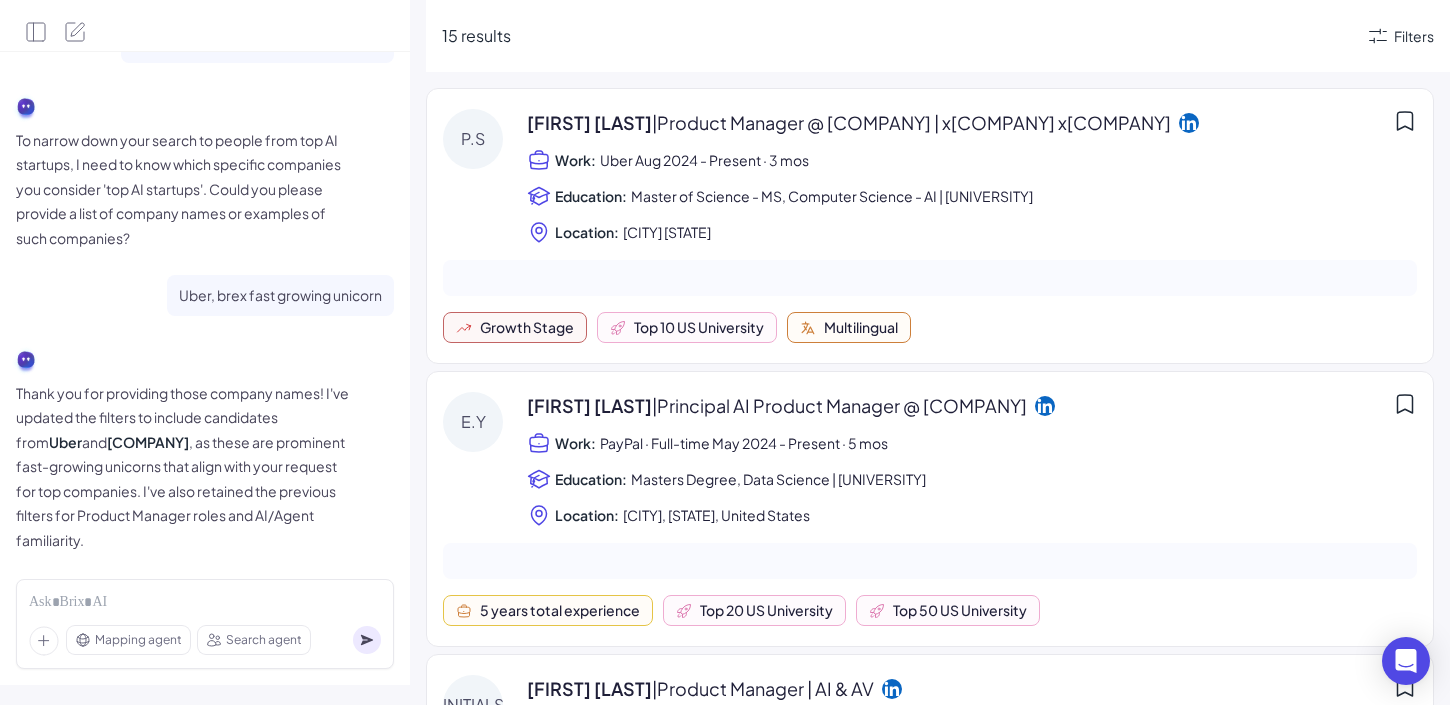 click on "Mapping agent" at bounding box center [138, 640] 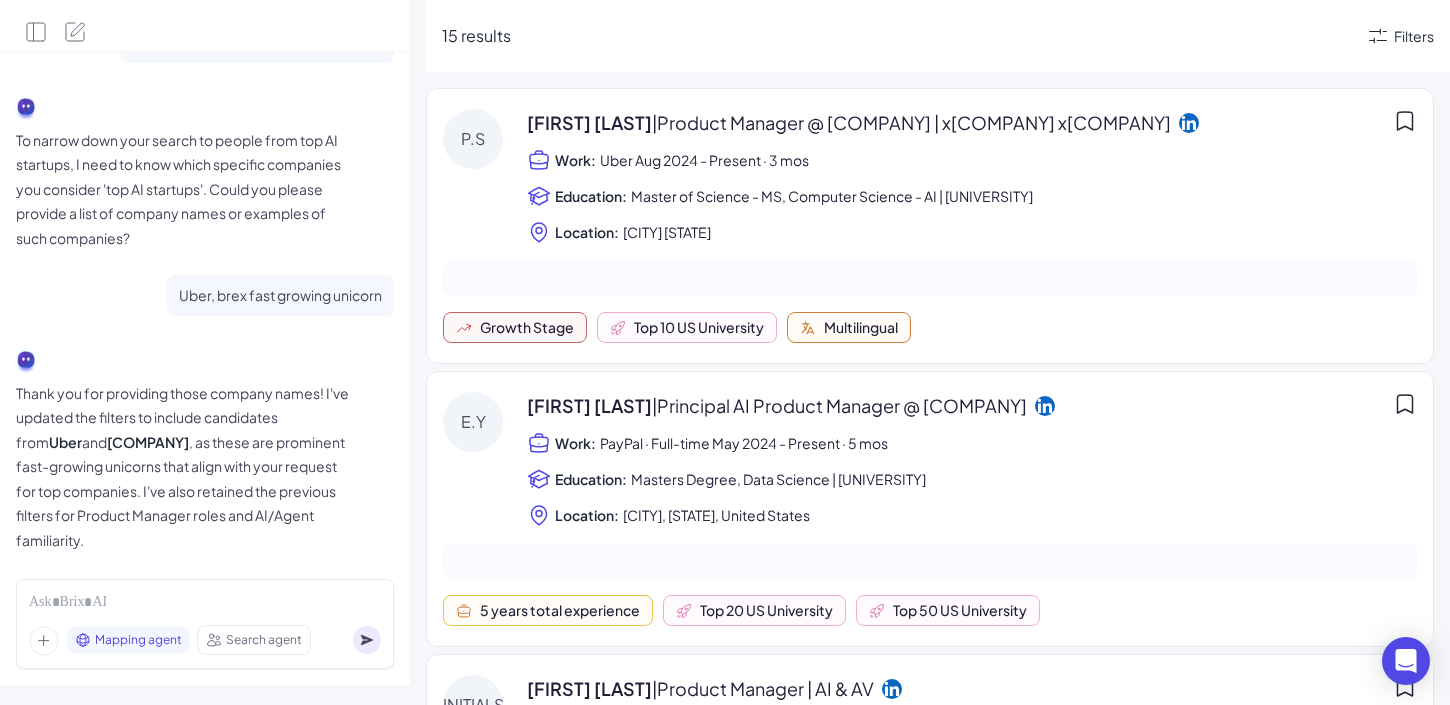 click on "Mapping agent Search agent" at bounding box center (205, 624) 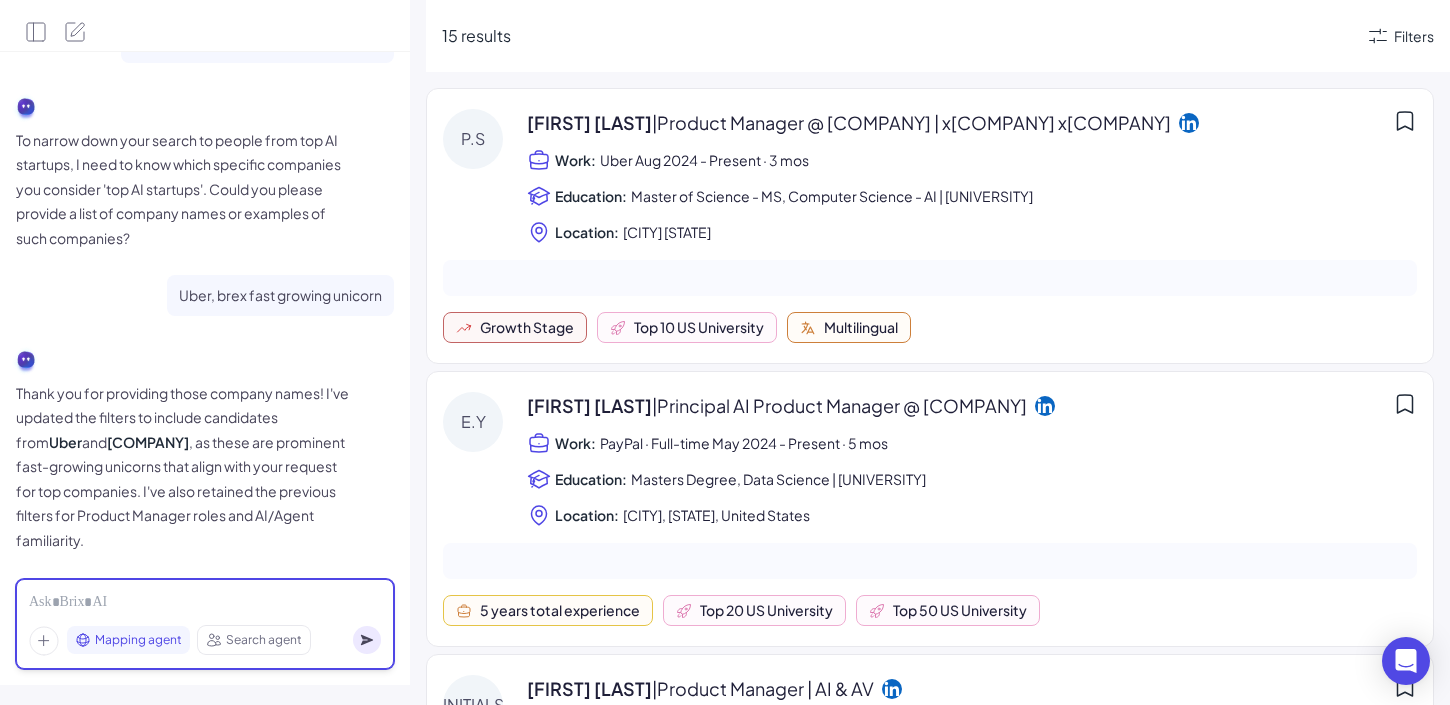 click at bounding box center (205, 603) 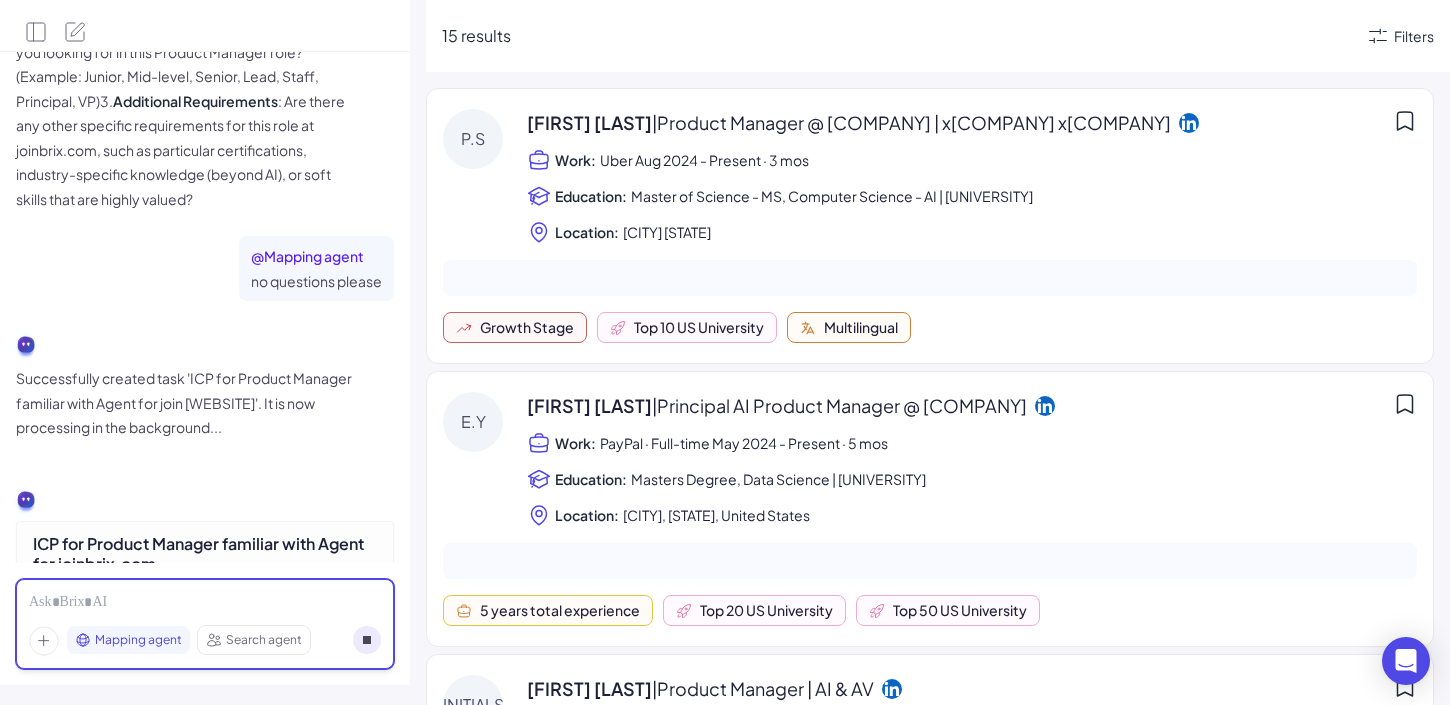 scroll, scrollTop: 1700, scrollLeft: 0, axis: vertical 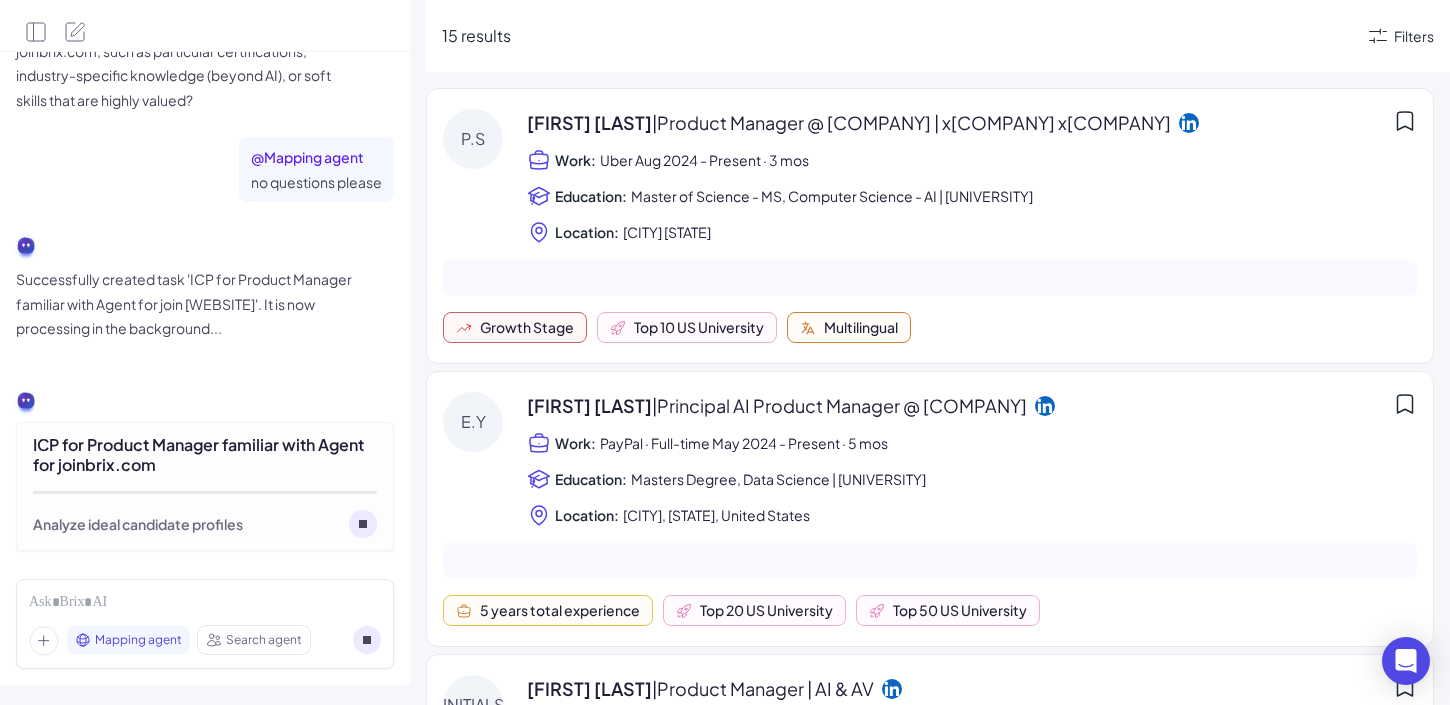 click at bounding box center [205, 26] 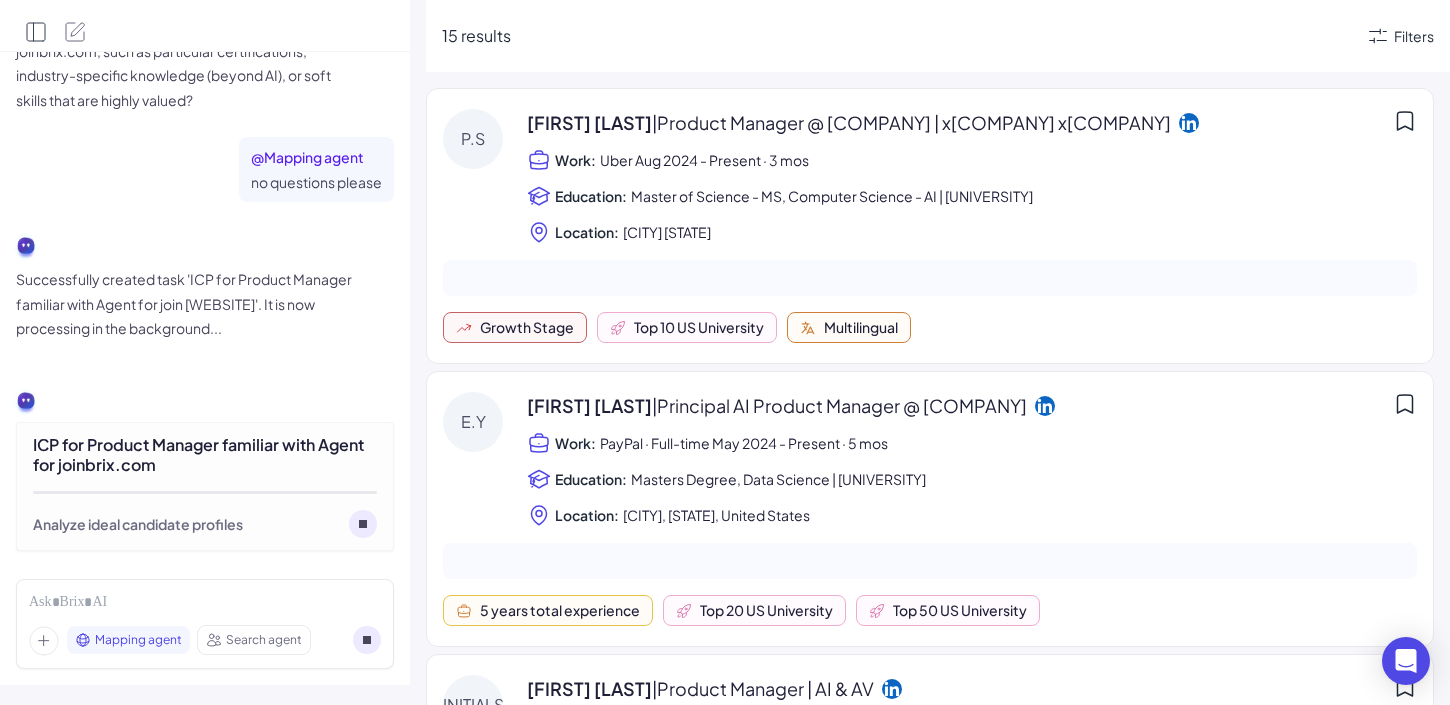 click 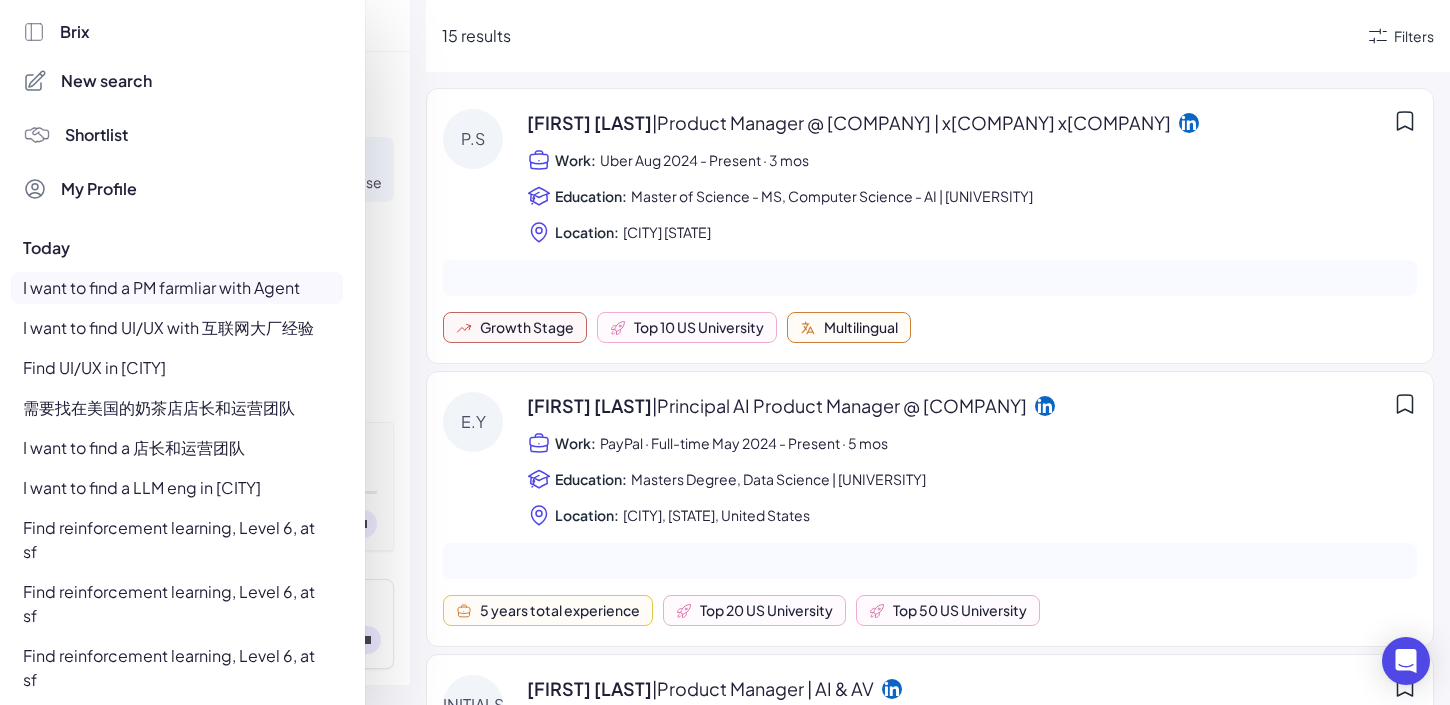 click on "I want to find UI/UX with 互联网大厂经验" at bounding box center [177, 328] 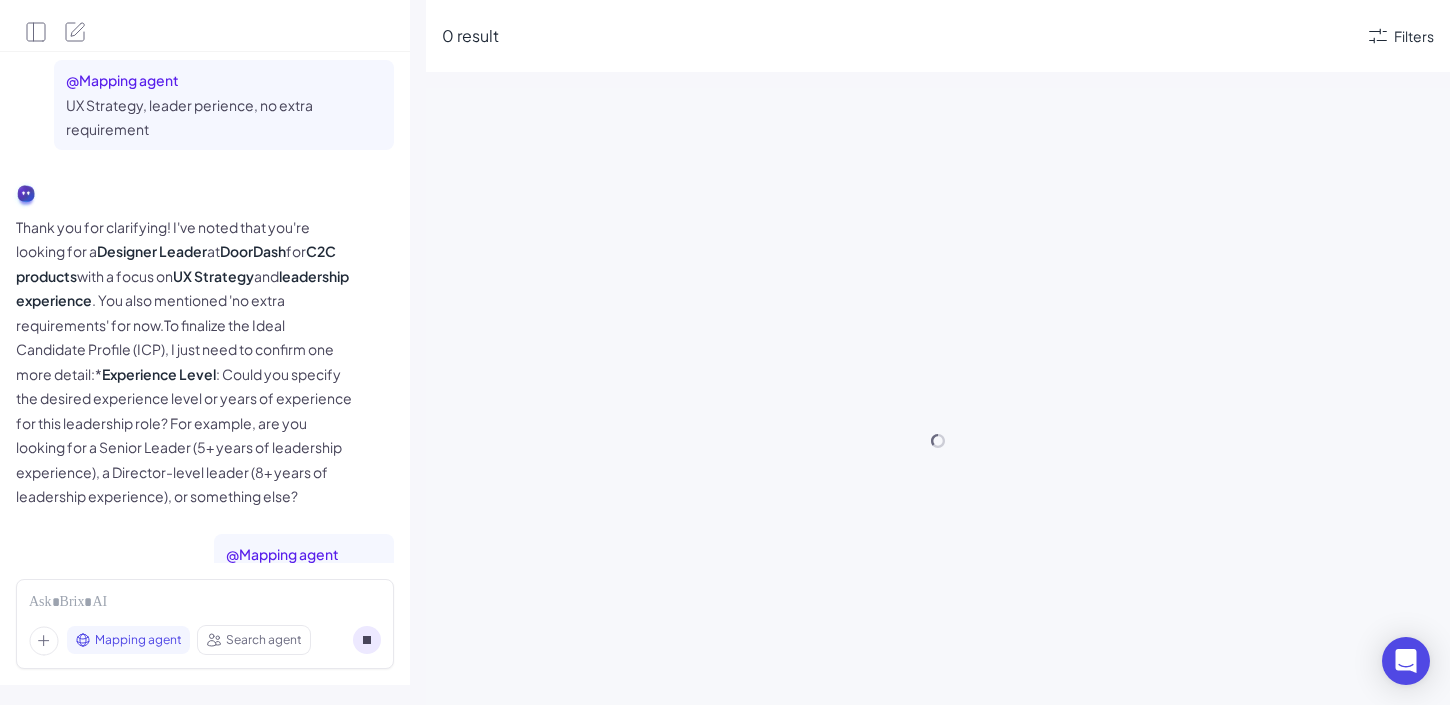 scroll, scrollTop: 2166, scrollLeft: 0, axis: vertical 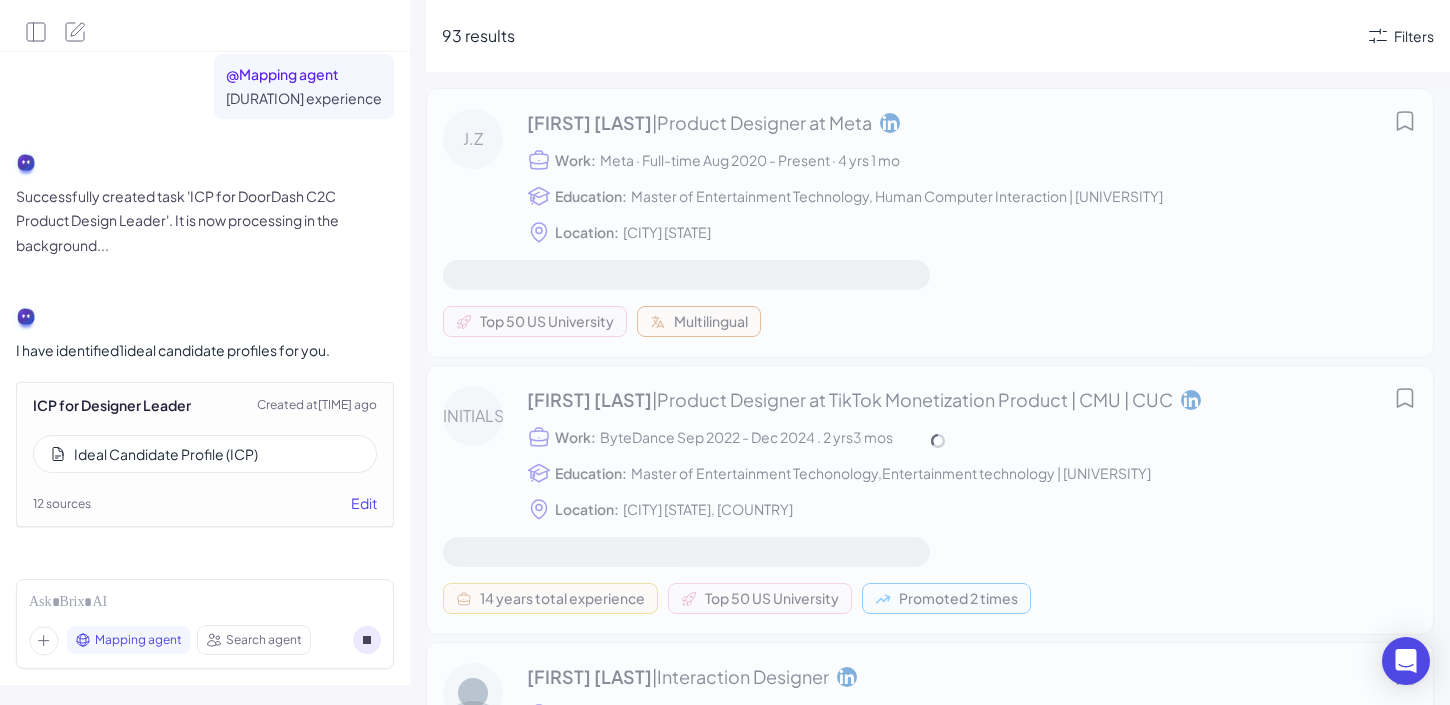 click on "Ideal Candidate Profile (ICP)" at bounding box center (166, 454) 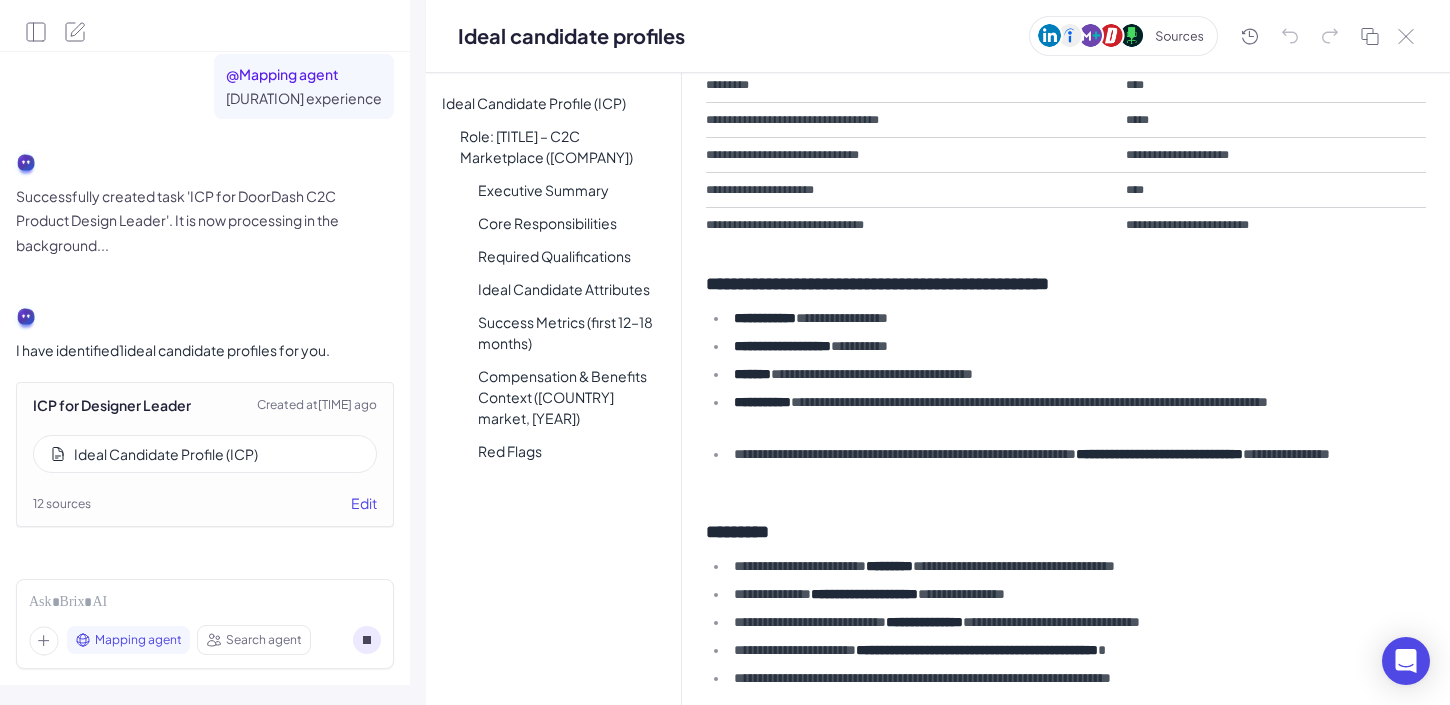 scroll, scrollTop: 1842, scrollLeft: 0, axis: vertical 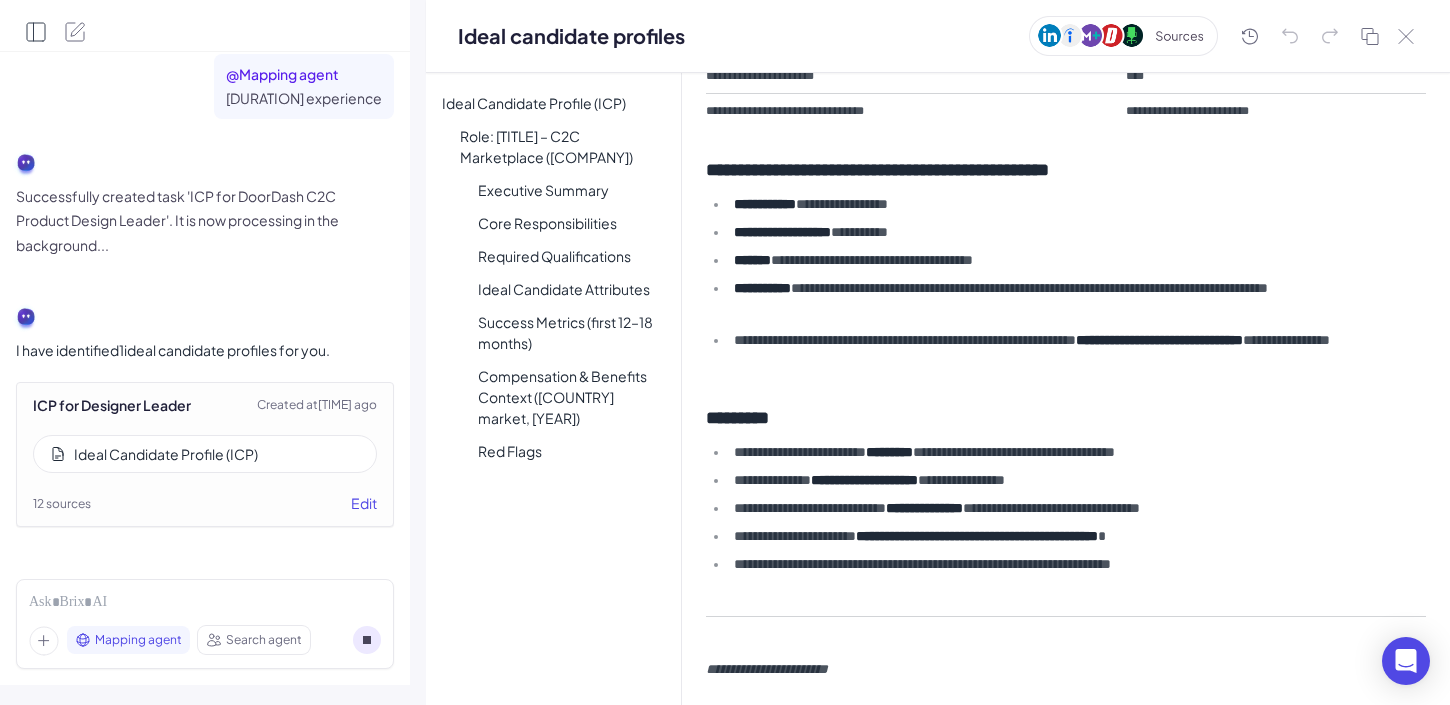 click 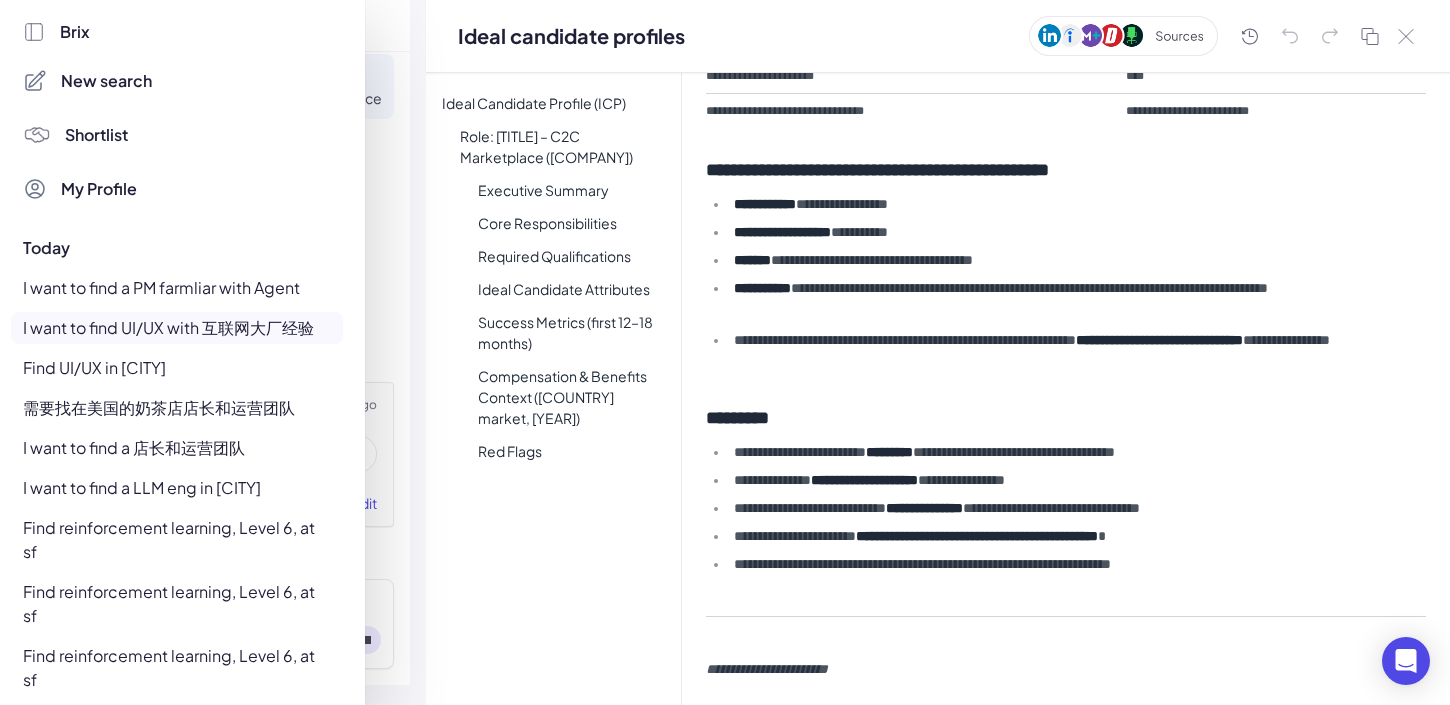 click on "I want to find a PM farmliar with Agent" at bounding box center [177, 288] 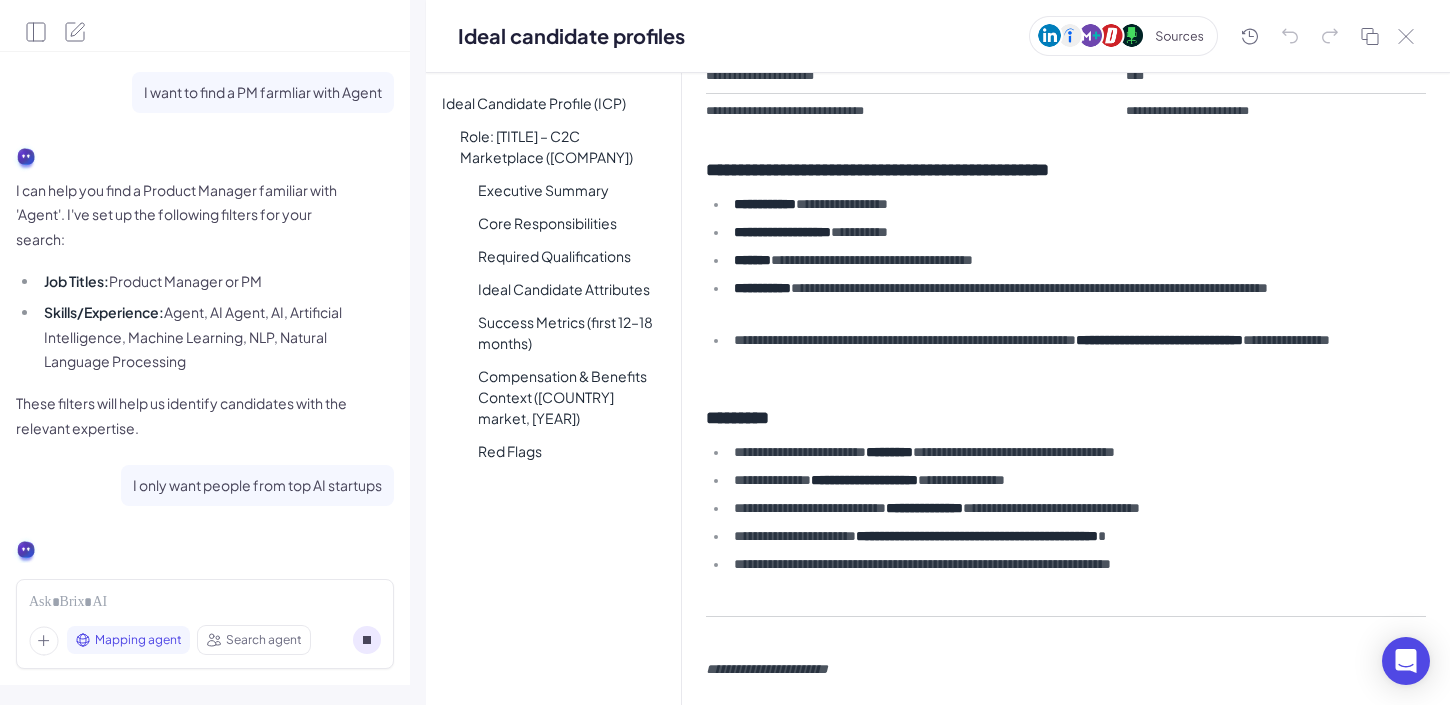 scroll, scrollTop: 1220, scrollLeft: 0, axis: vertical 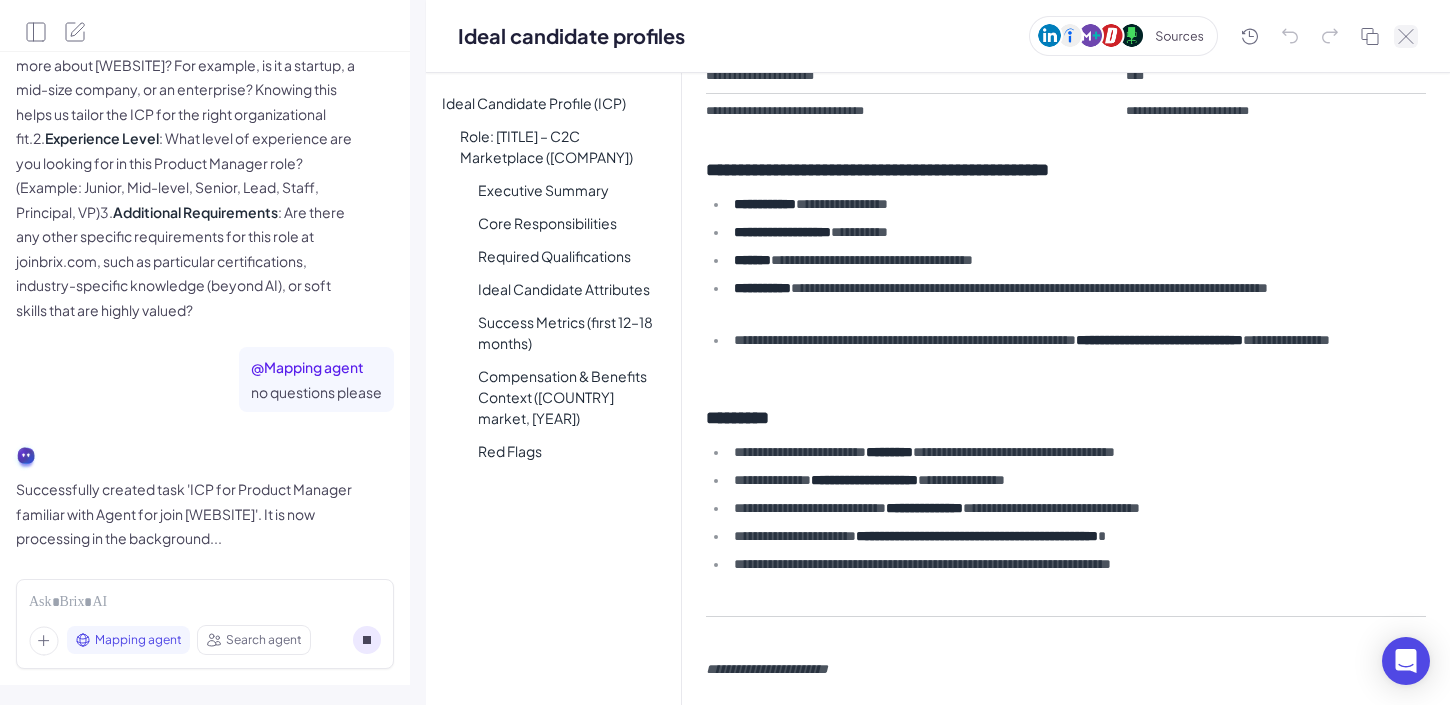 click 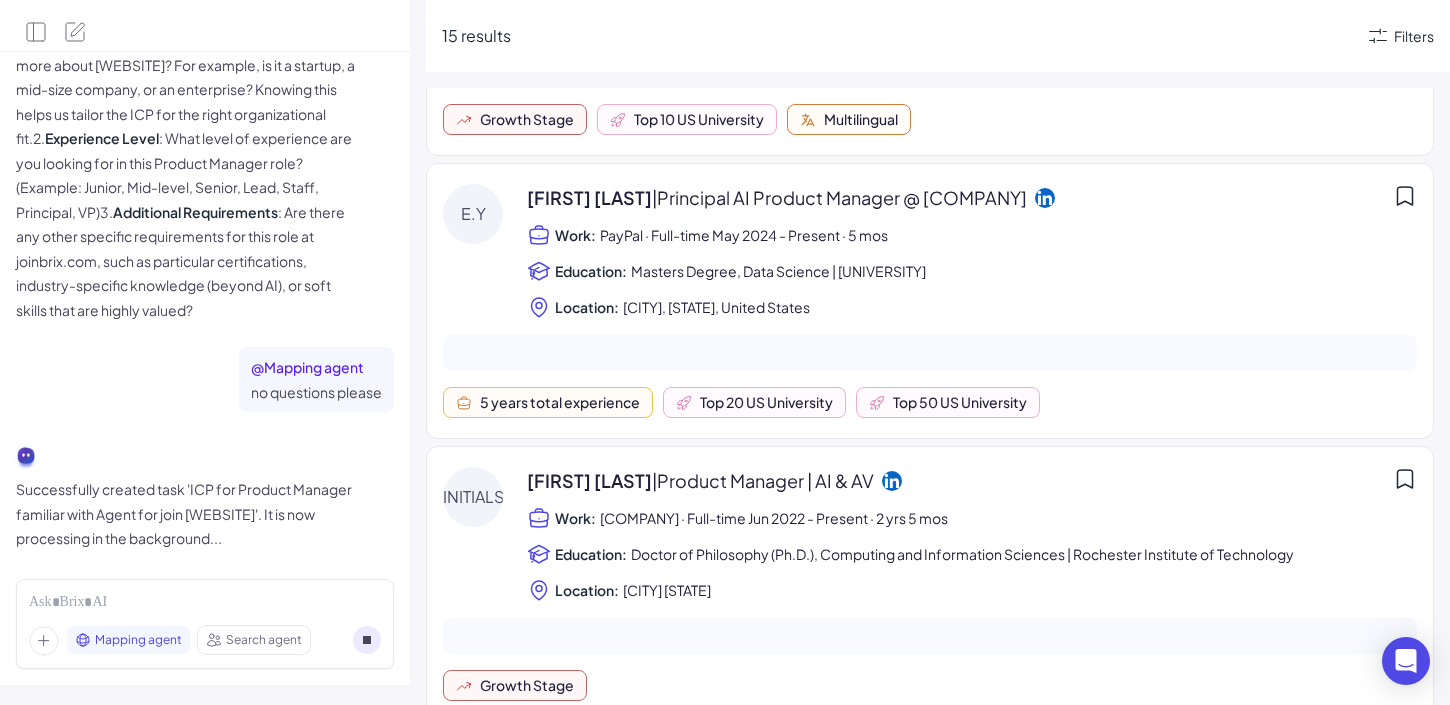 scroll, scrollTop: 214, scrollLeft: 0, axis: vertical 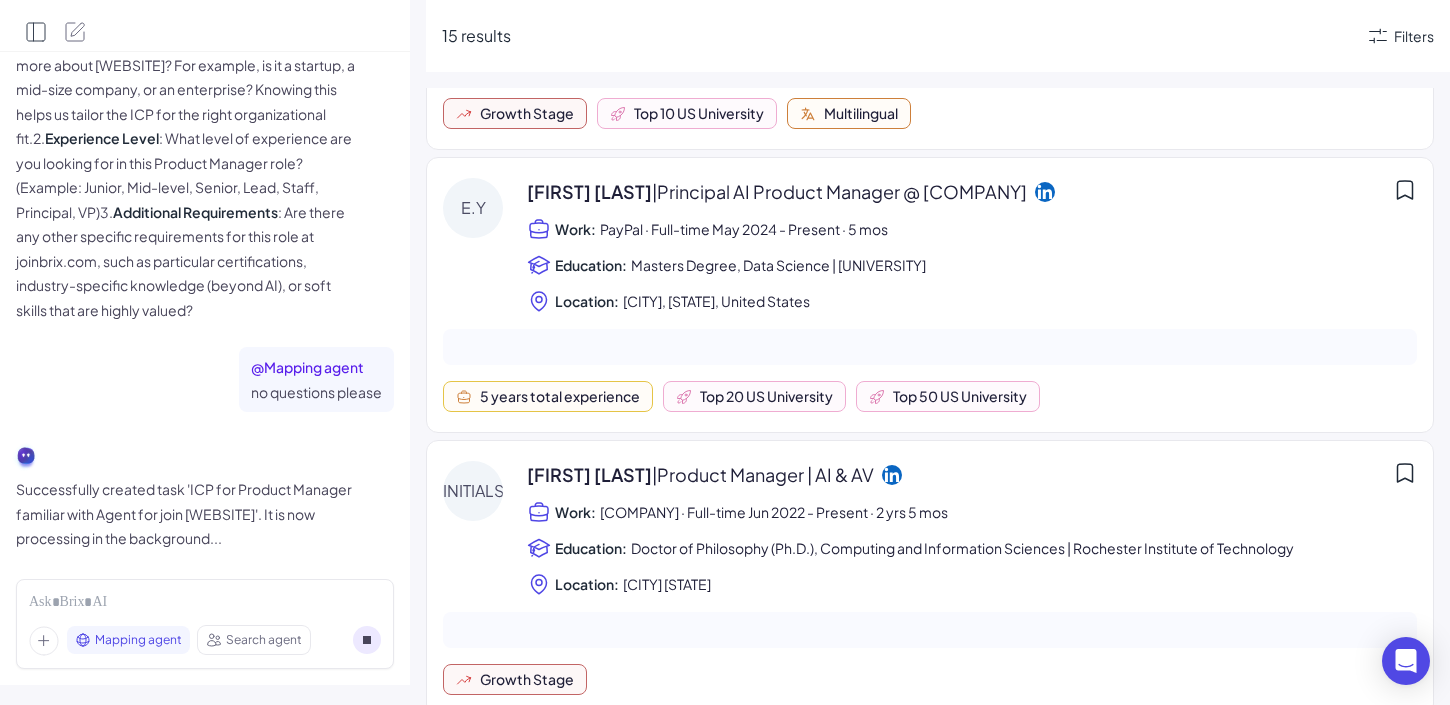 click 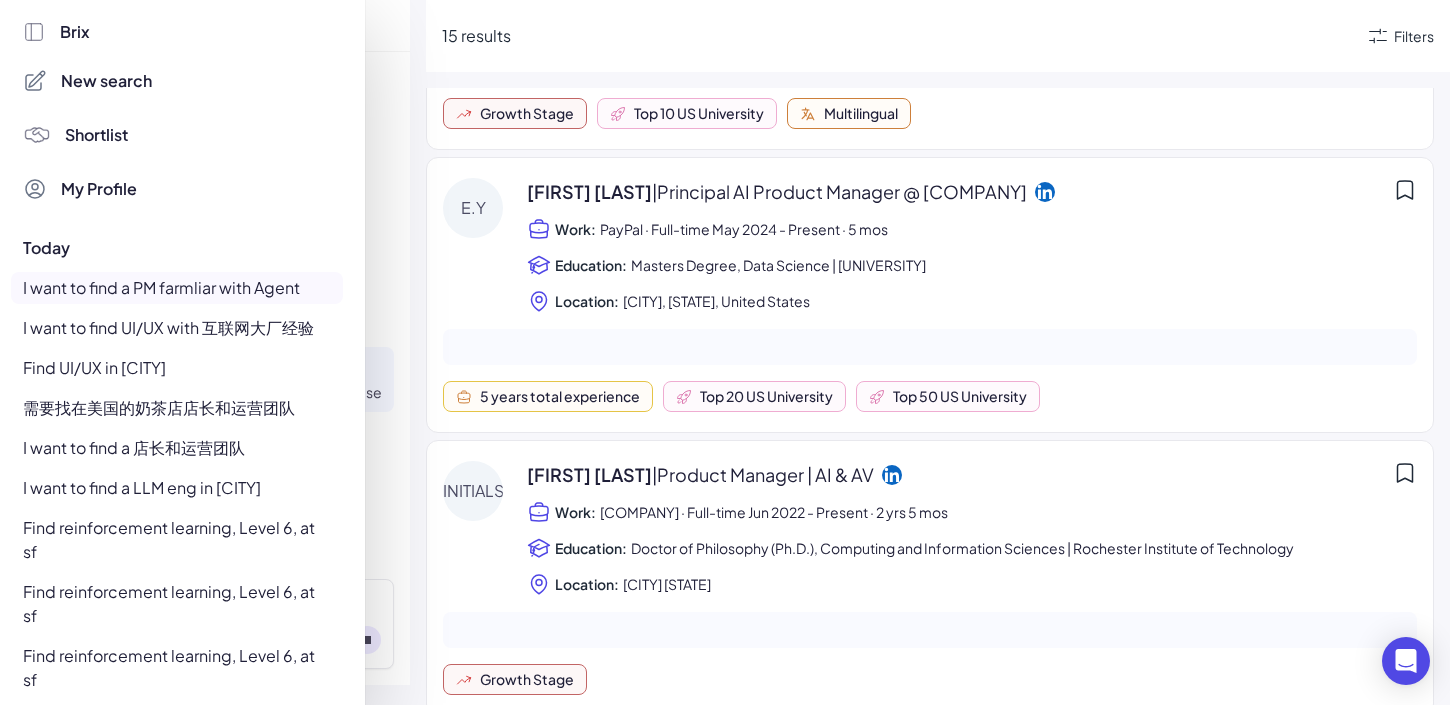 click on "I want to find a LLM eng in [CITY]" at bounding box center (177, 488) 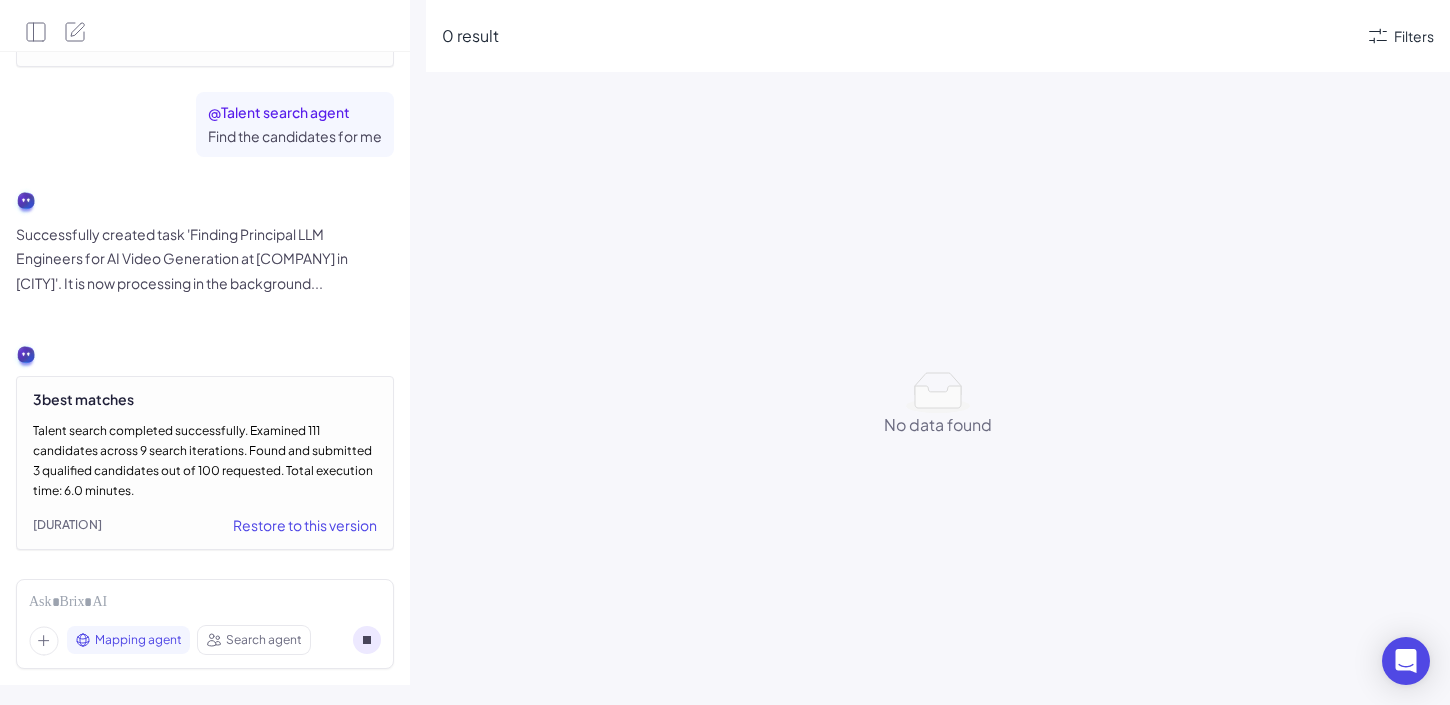 scroll, scrollTop: 2057, scrollLeft: 0, axis: vertical 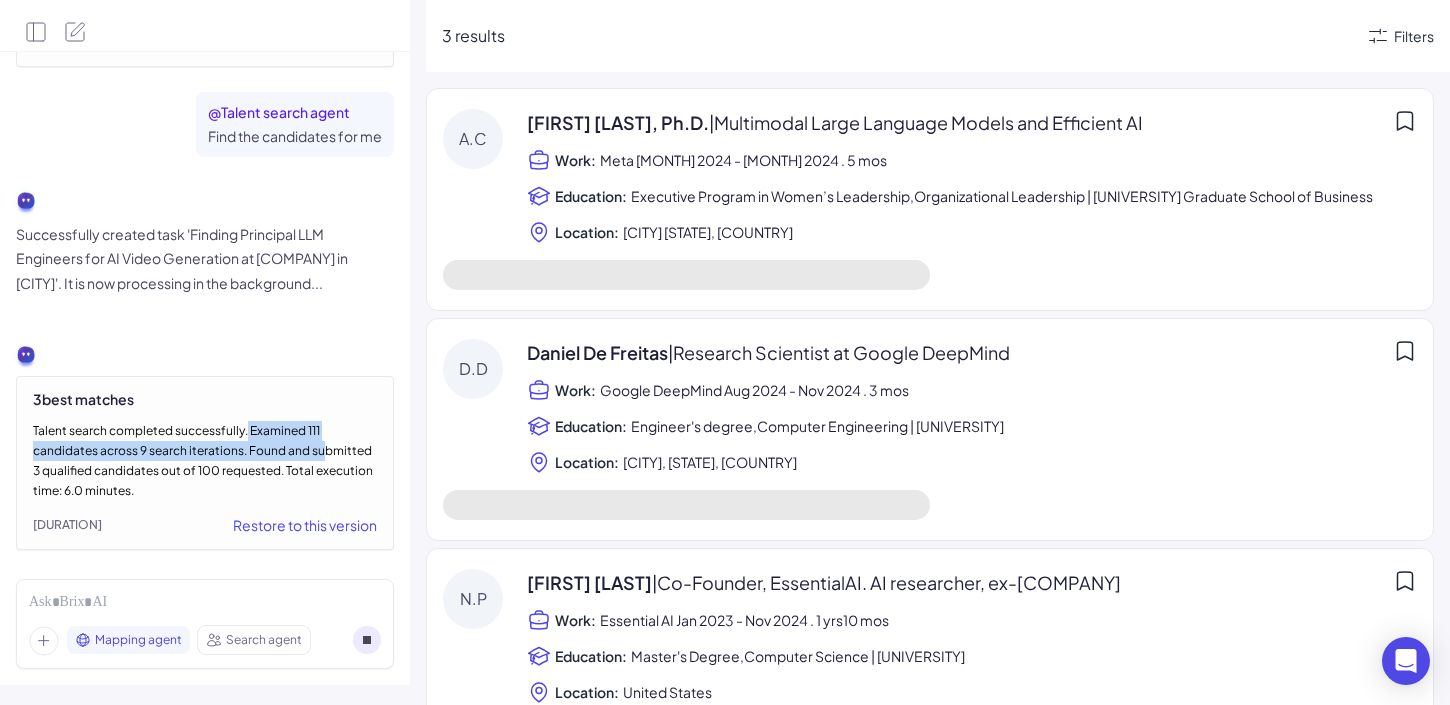 drag, startPoint x: 248, startPoint y: 410, endPoint x: 320, endPoint y: 419, distance: 72.56032 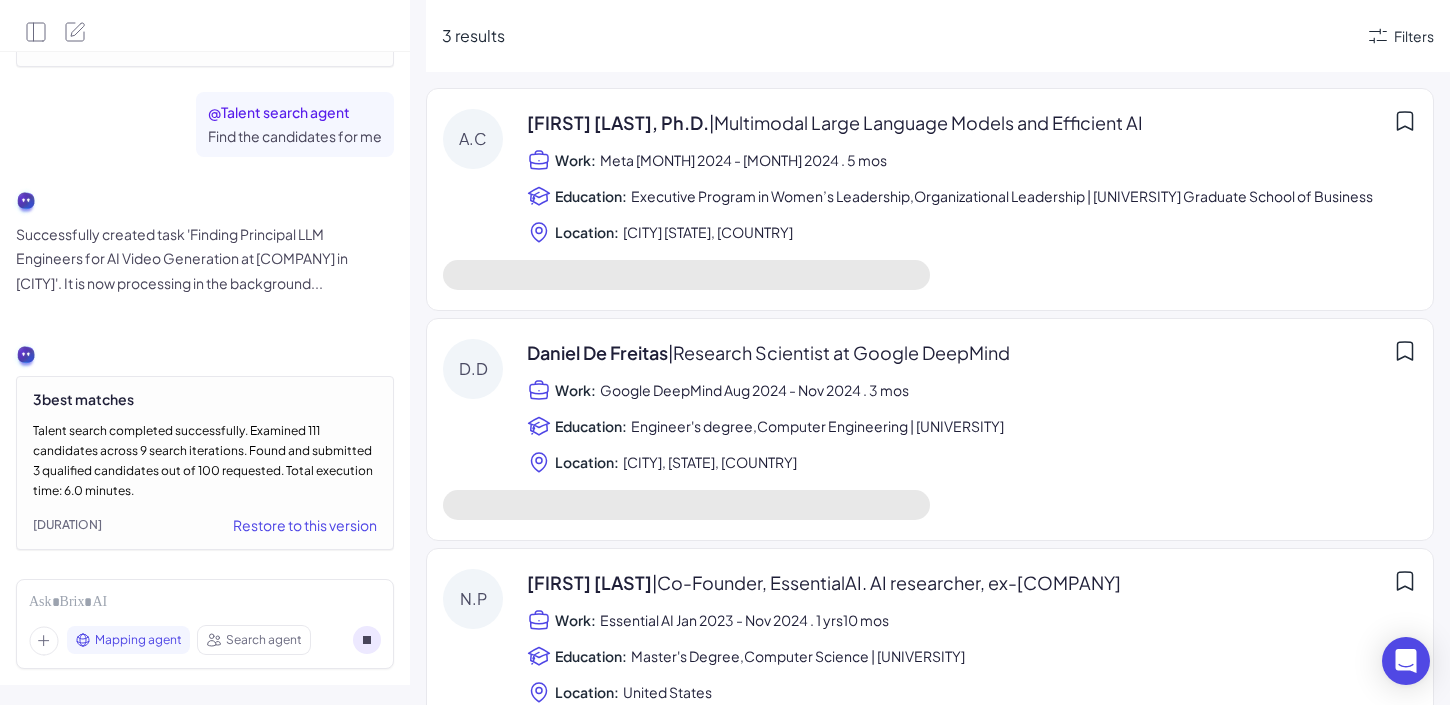 click on "Talent search completed successfully. Examined 111 candidates across 9 search iterations. Found and submitted 3 qualified candidates out of 100 requested. Total execution time: 6.0 minutes." at bounding box center [205, 461] 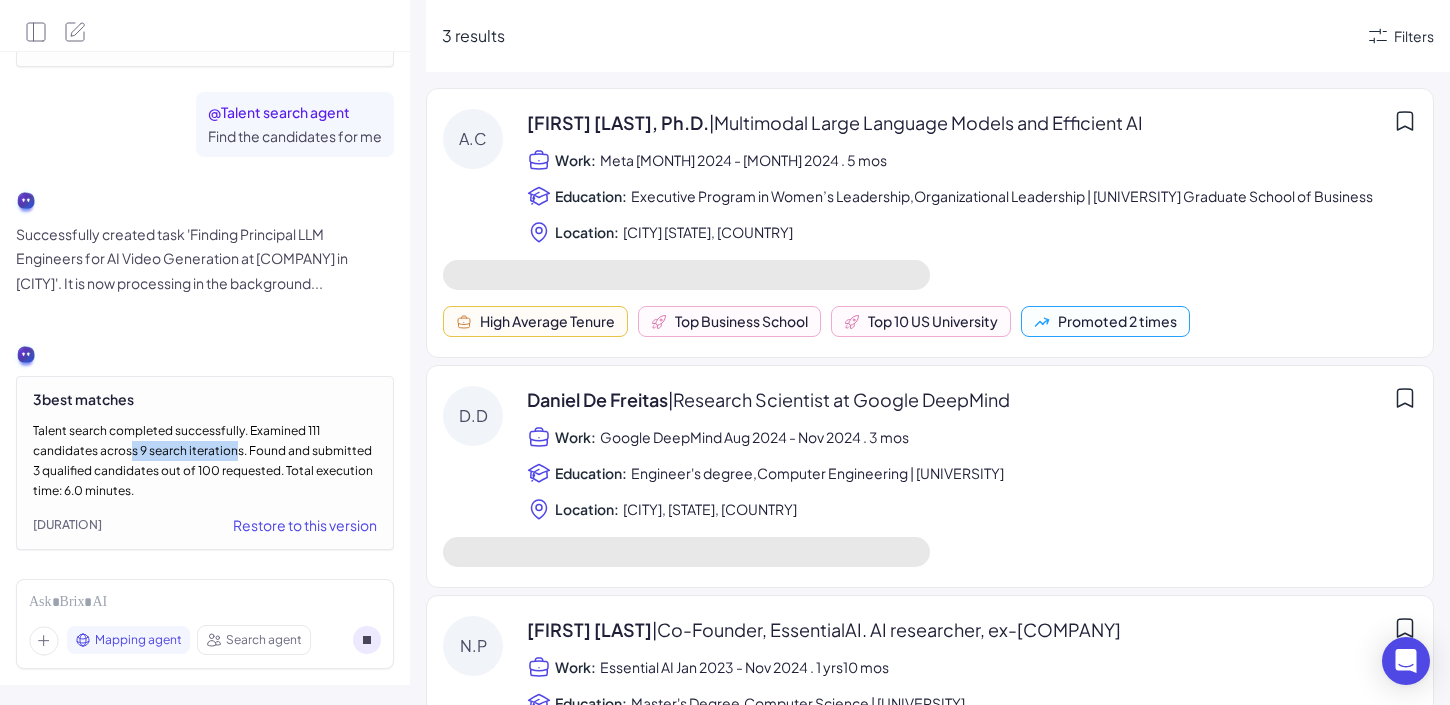 drag, startPoint x: 134, startPoint y: 425, endPoint x: 233, endPoint y: 425, distance: 99 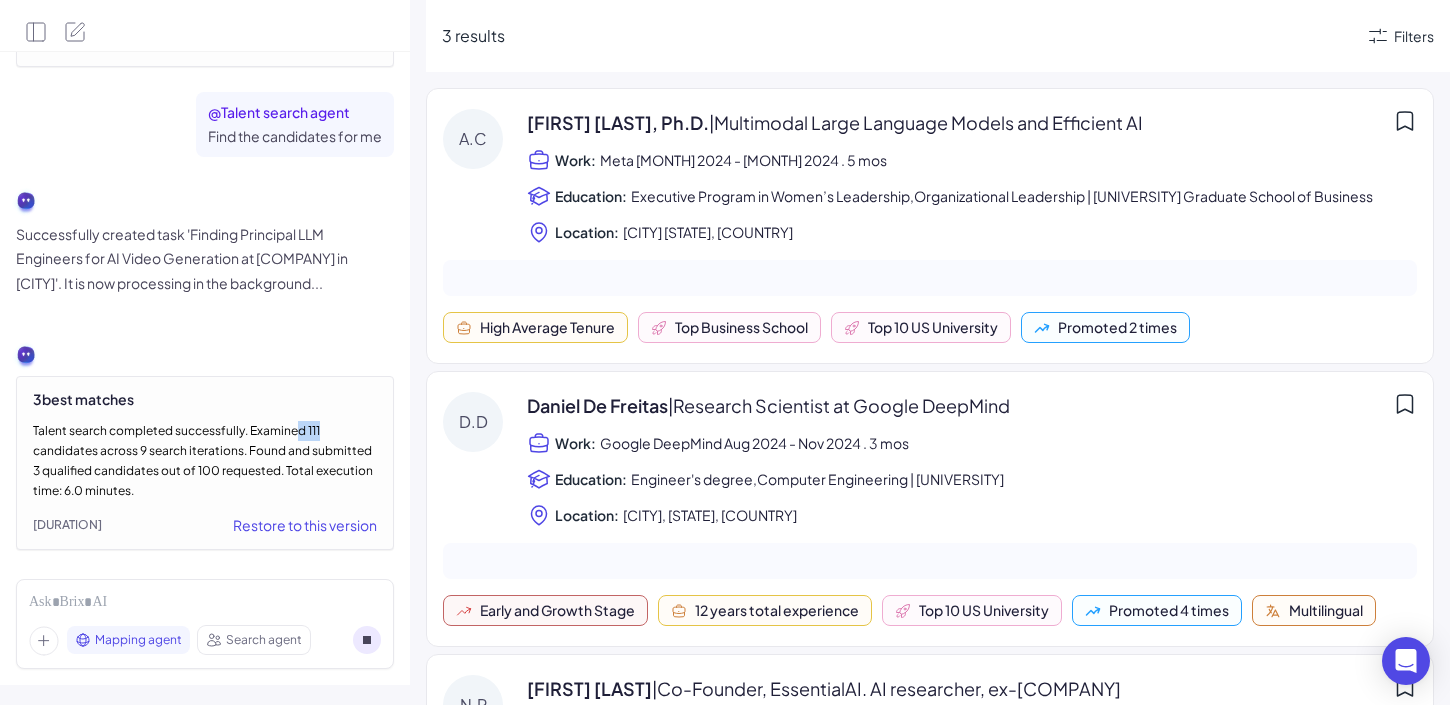 drag, startPoint x: 299, startPoint y: 407, endPoint x: 351, endPoint y: 406, distance: 52.009613 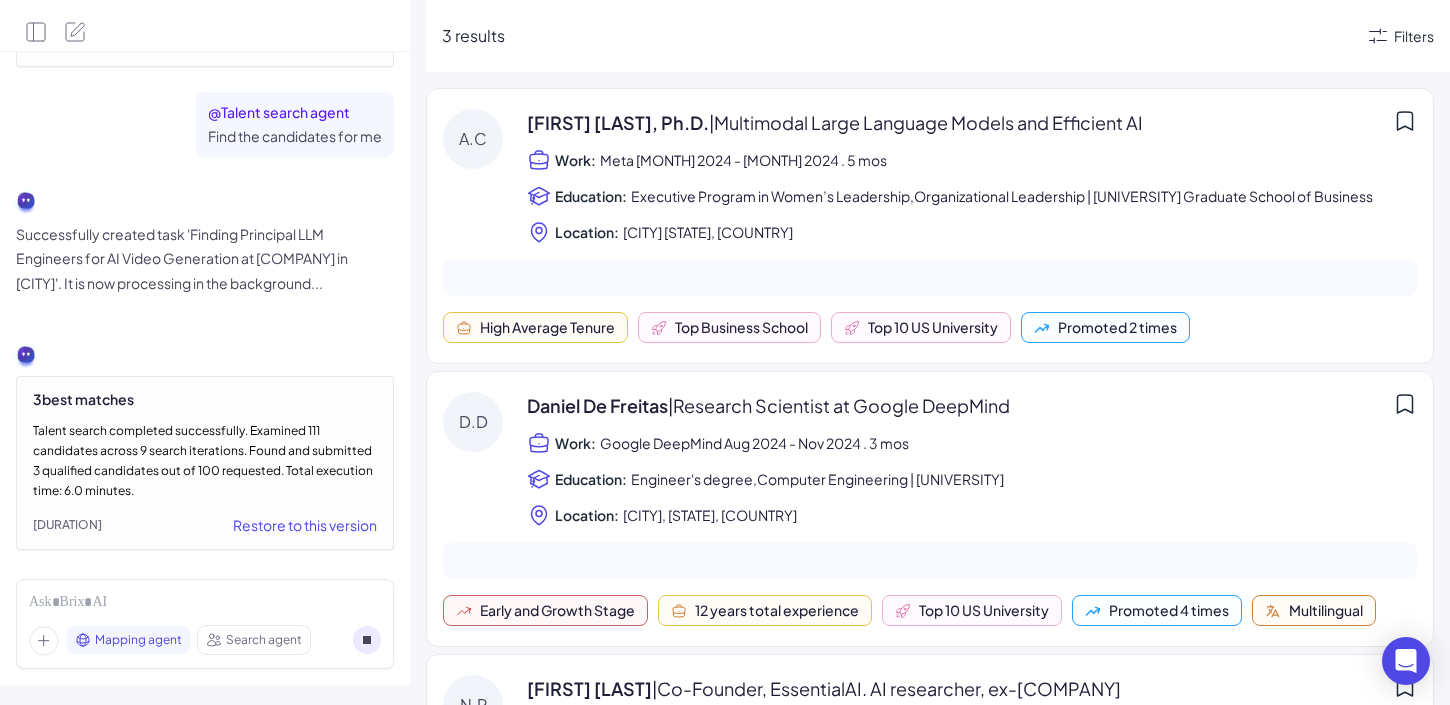 click on "Talent search completed successfully. Examined 111 candidates across 9 search iterations. Found and submitted 3 qualified candidates out of 100 requested. Total execution time: 6.0 minutes." at bounding box center (205, 461) 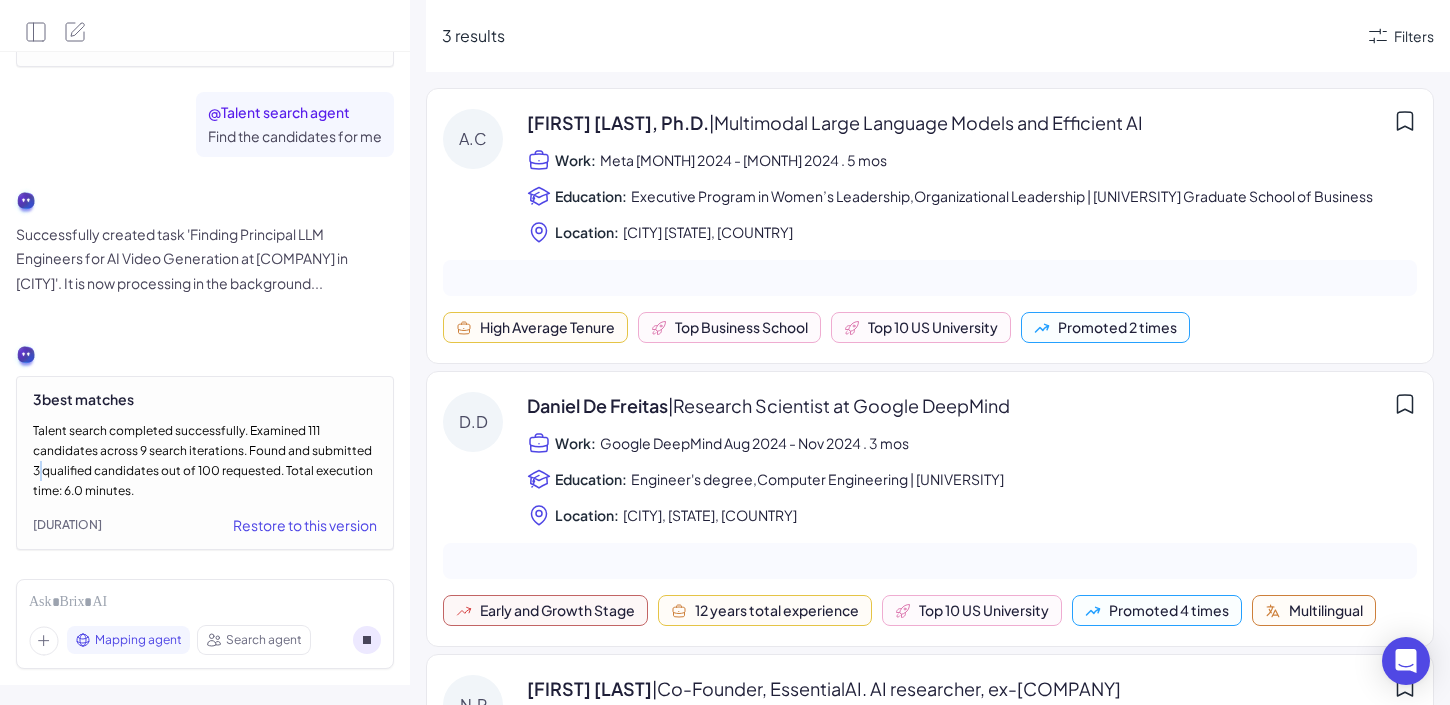 click on "Talent search completed successfully. Examined 111 candidates across 9 search iterations. Found and submitted 3 qualified candidates out of 100 requested. Total execution time: 6.0 minutes." at bounding box center [205, 461] 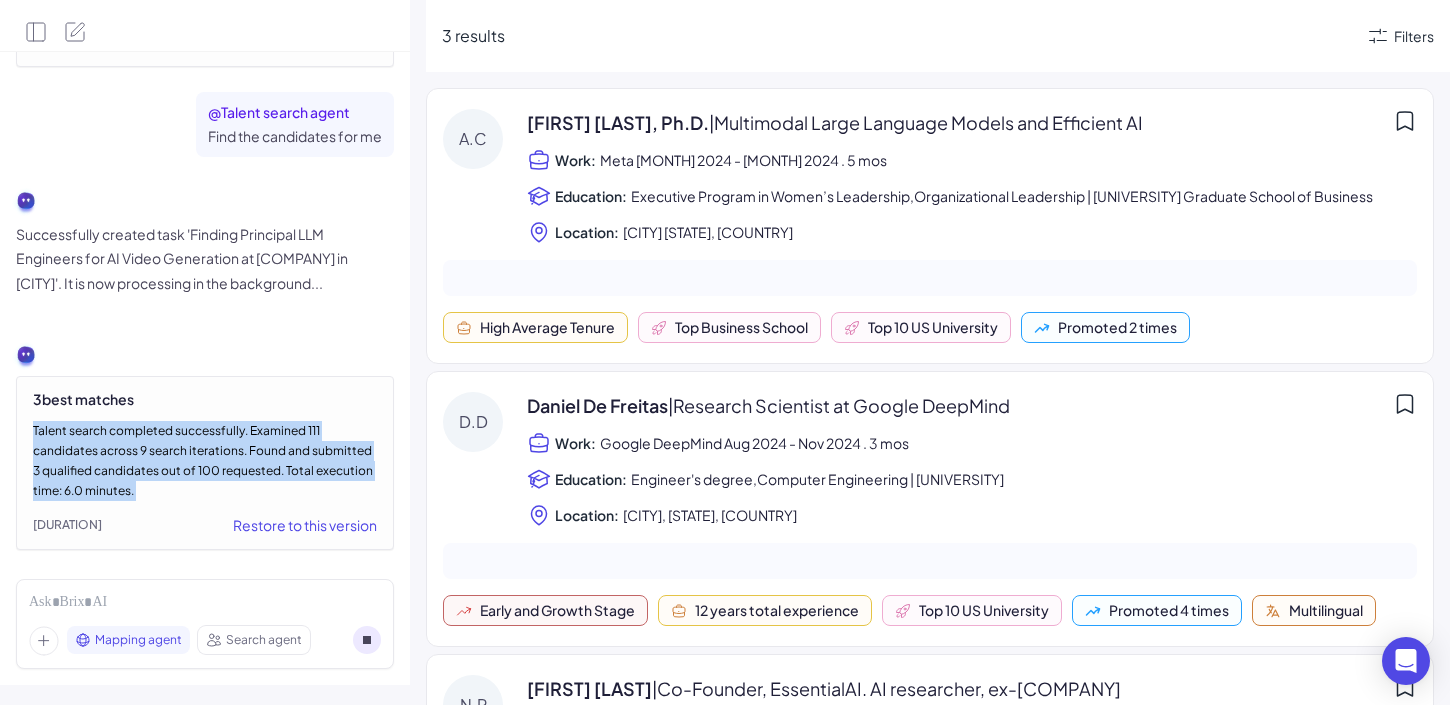 click on "Talent search completed successfully. Examined 111 candidates across 9 search iterations. Found and submitted 3 qualified candidates out of 100 requested. Total execution time: 6.0 minutes." at bounding box center [205, 461] 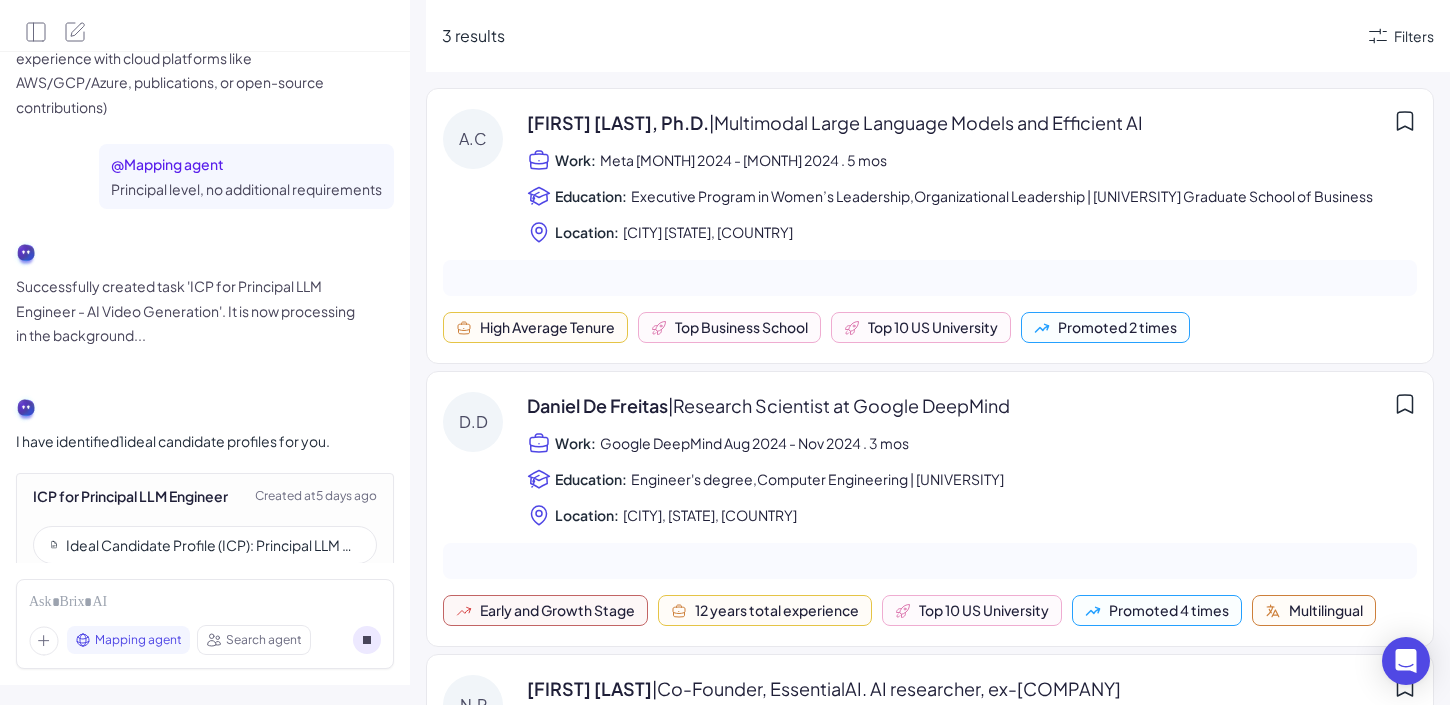 scroll, scrollTop: 2057, scrollLeft: 0, axis: vertical 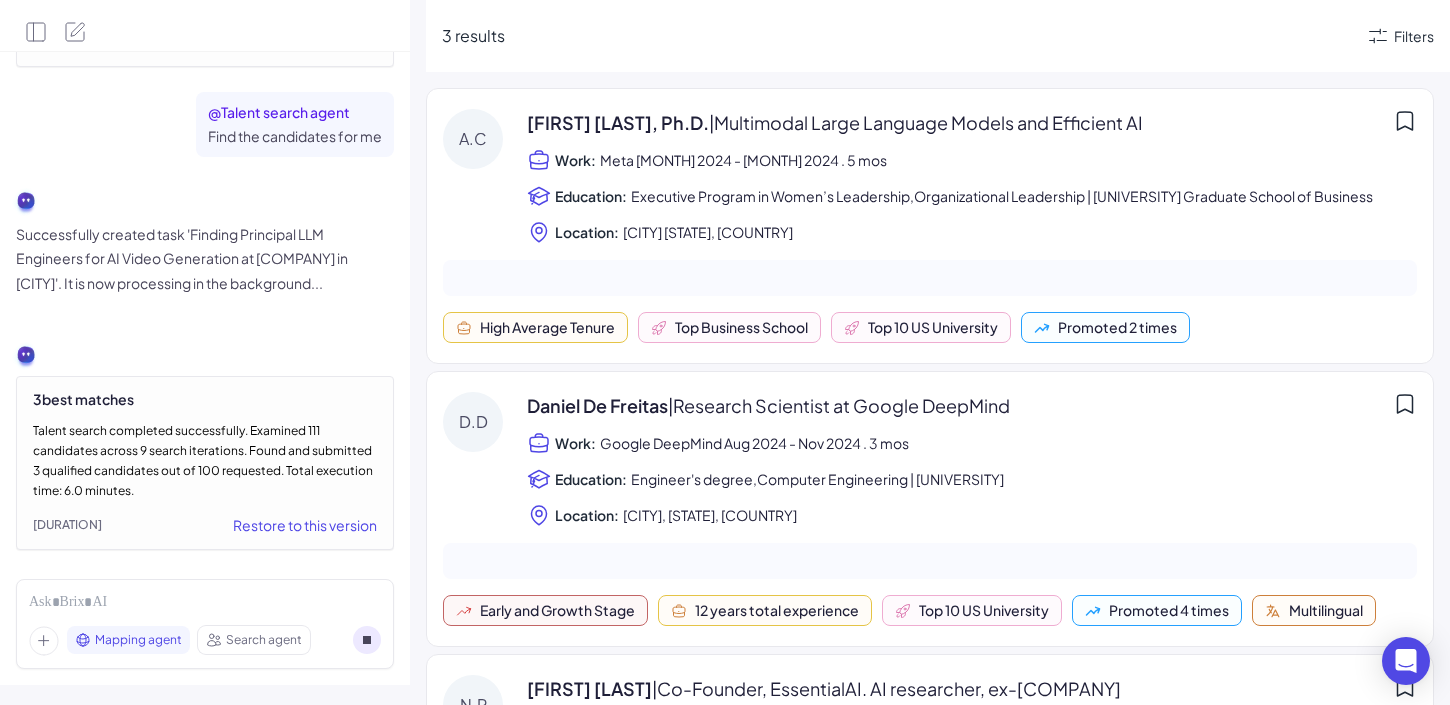 click on "Restore to this version" at bounding box center [305, 525] 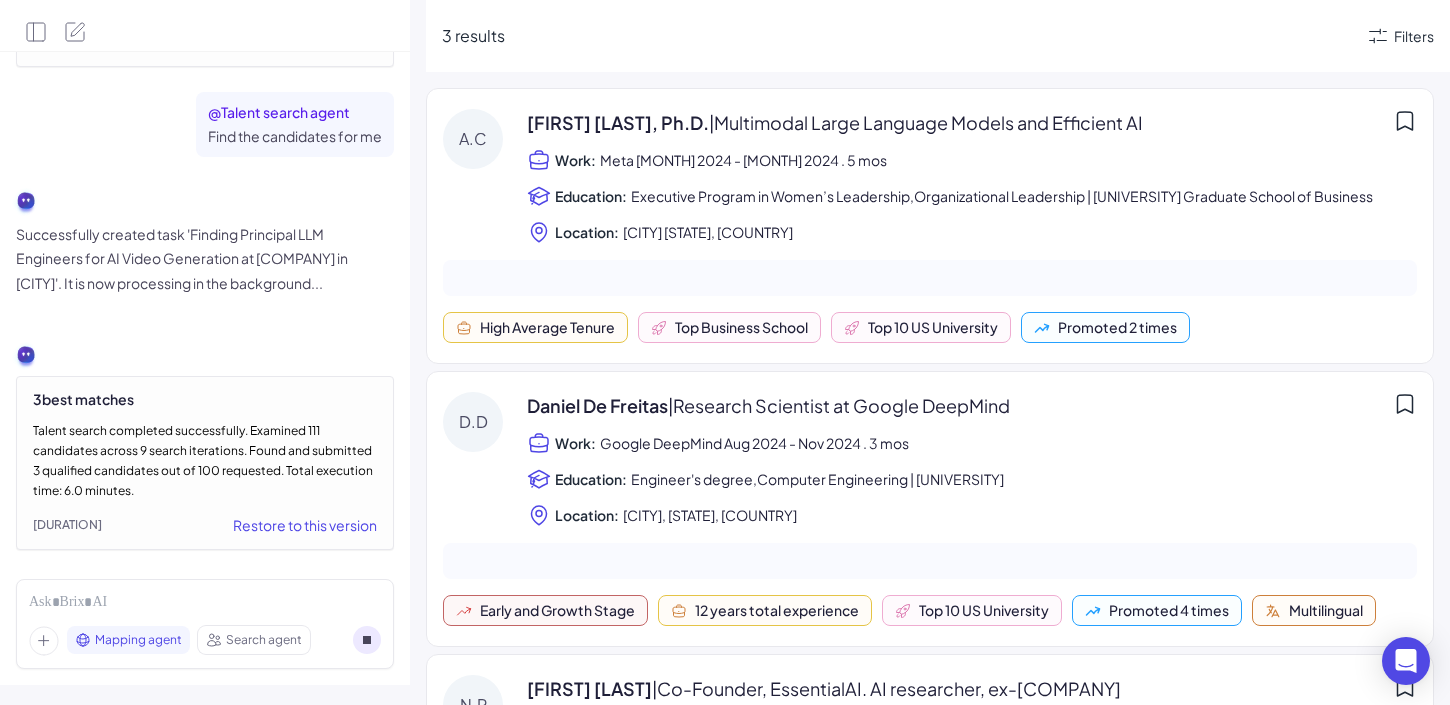 click on "Search agent" at bounding box center [264, 640] 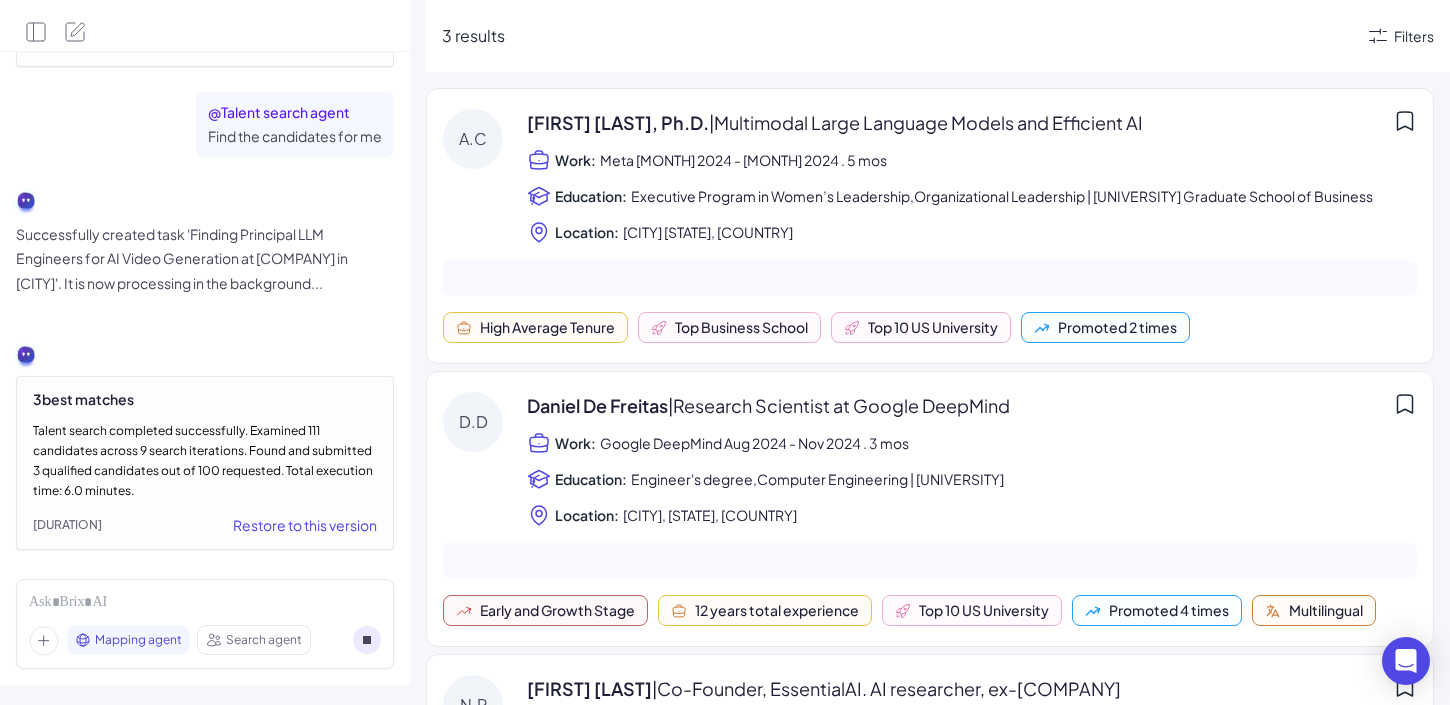 click 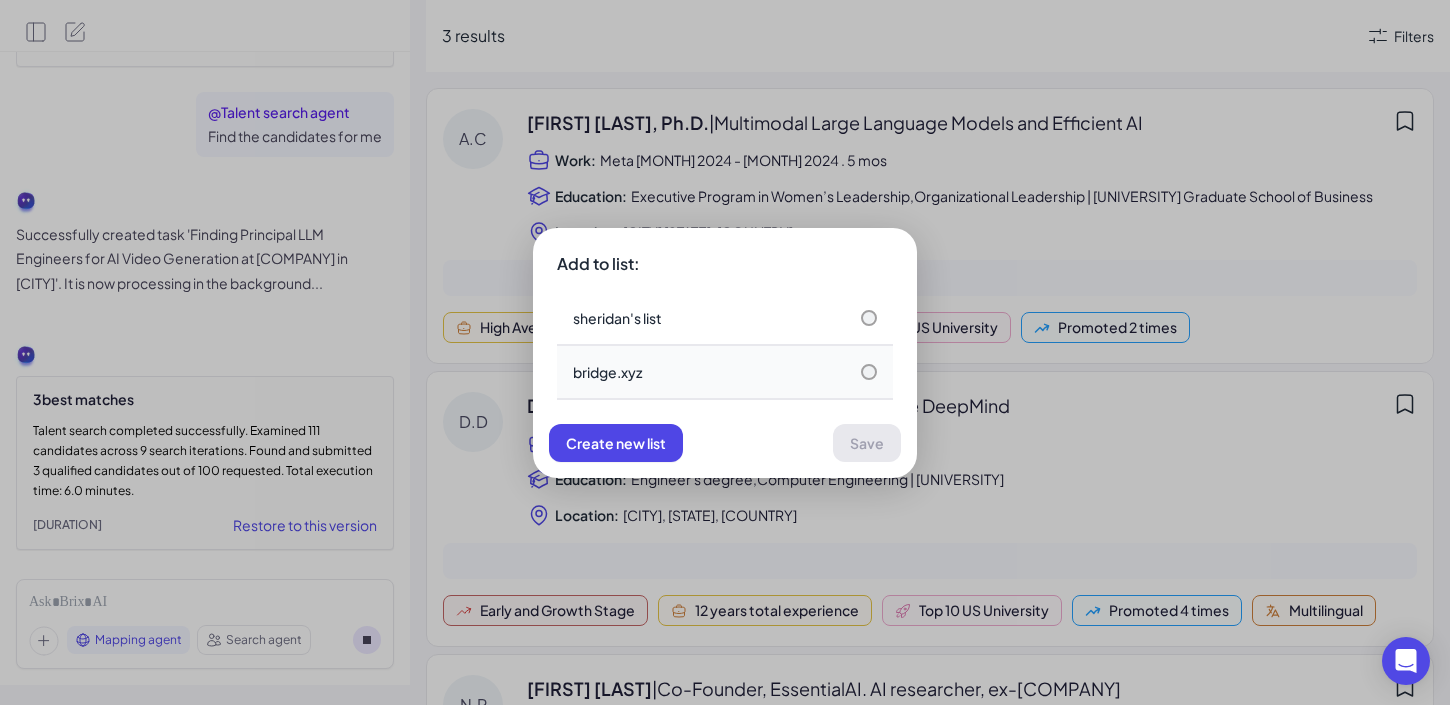 click on "bridge.xyz" at bounding box center [725, 372] 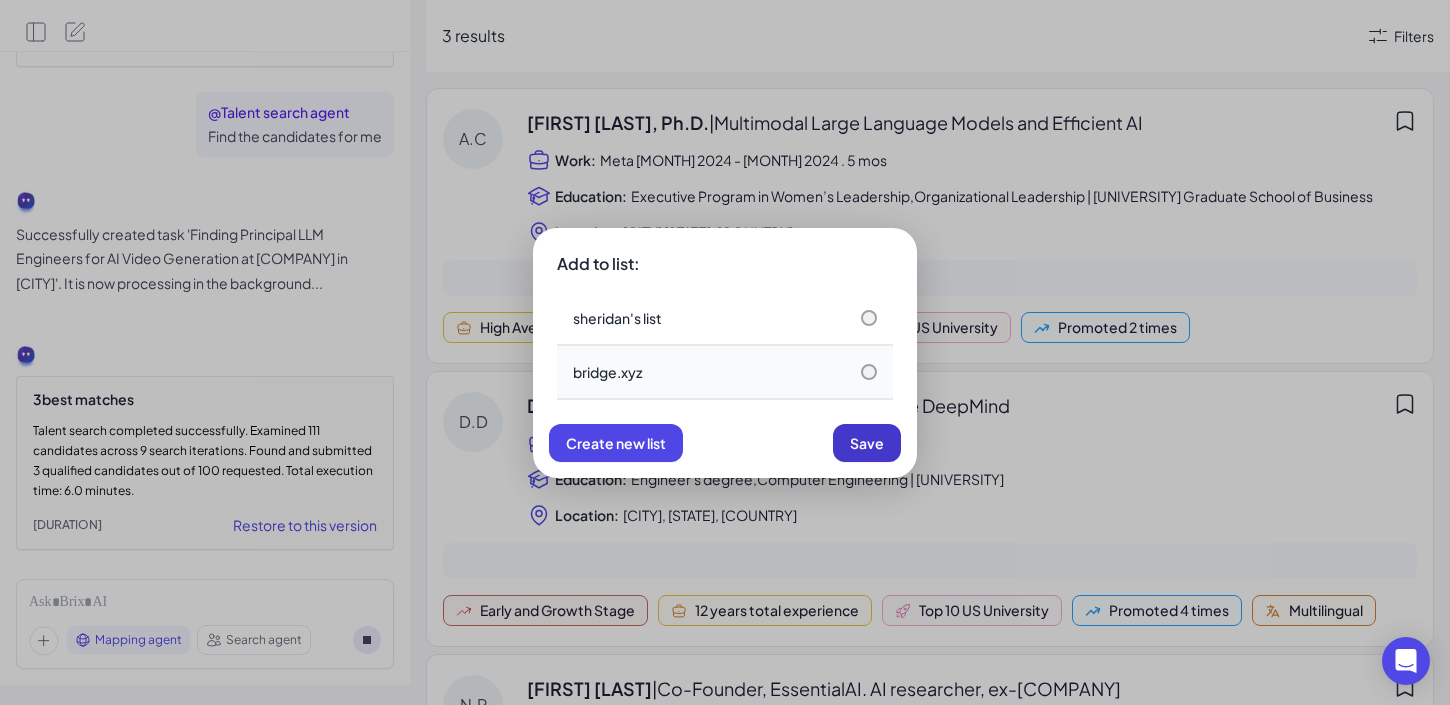 click on "Save" at bounding box center [867, 443] 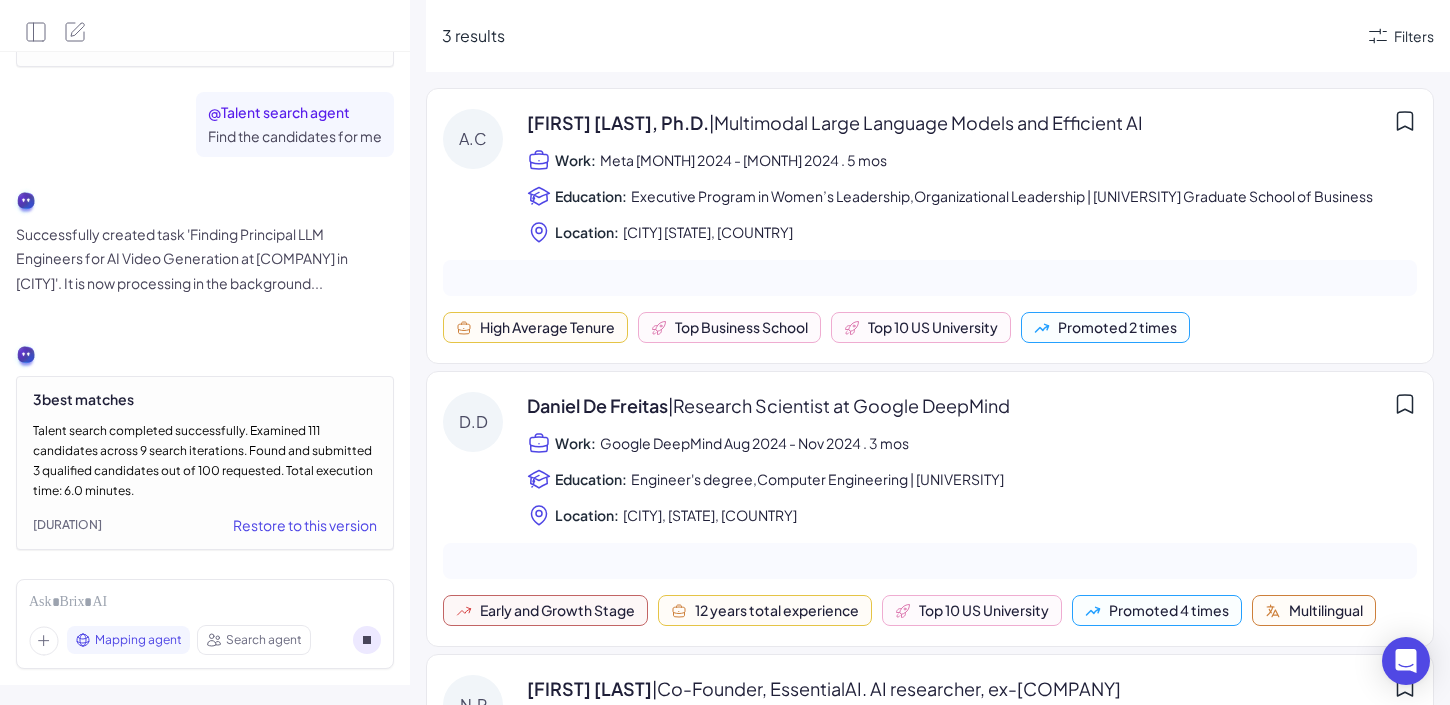 click 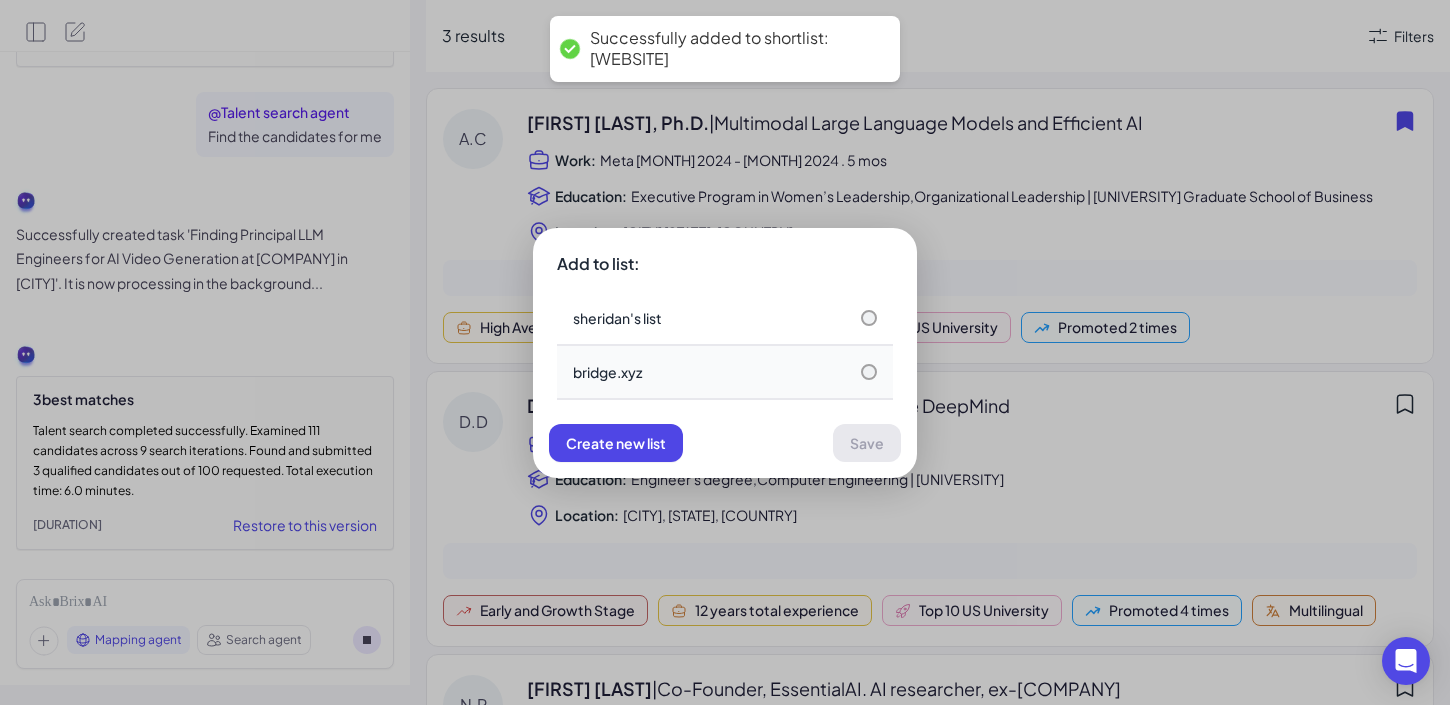 click on "bridge.xyz" at bounding box center (725, 372) 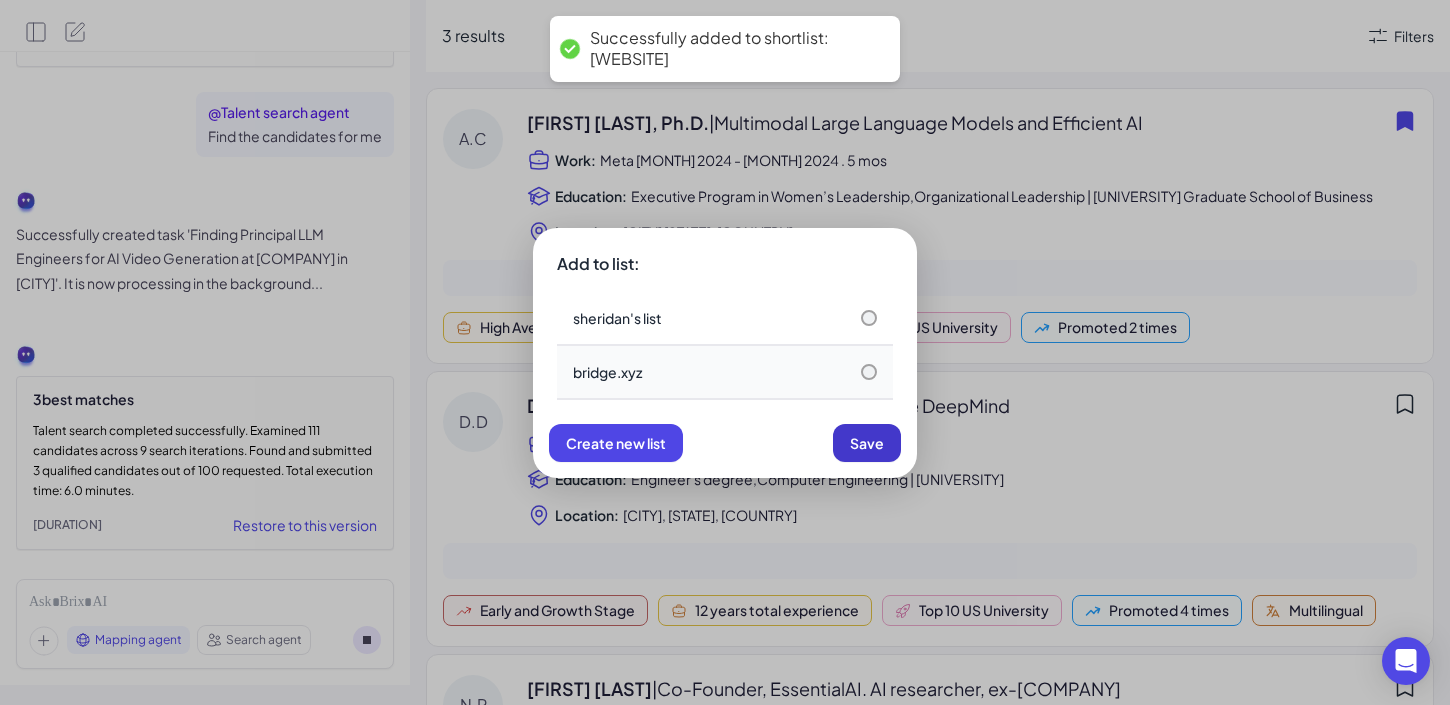 click on "Save" at bounding box center (867, 443) 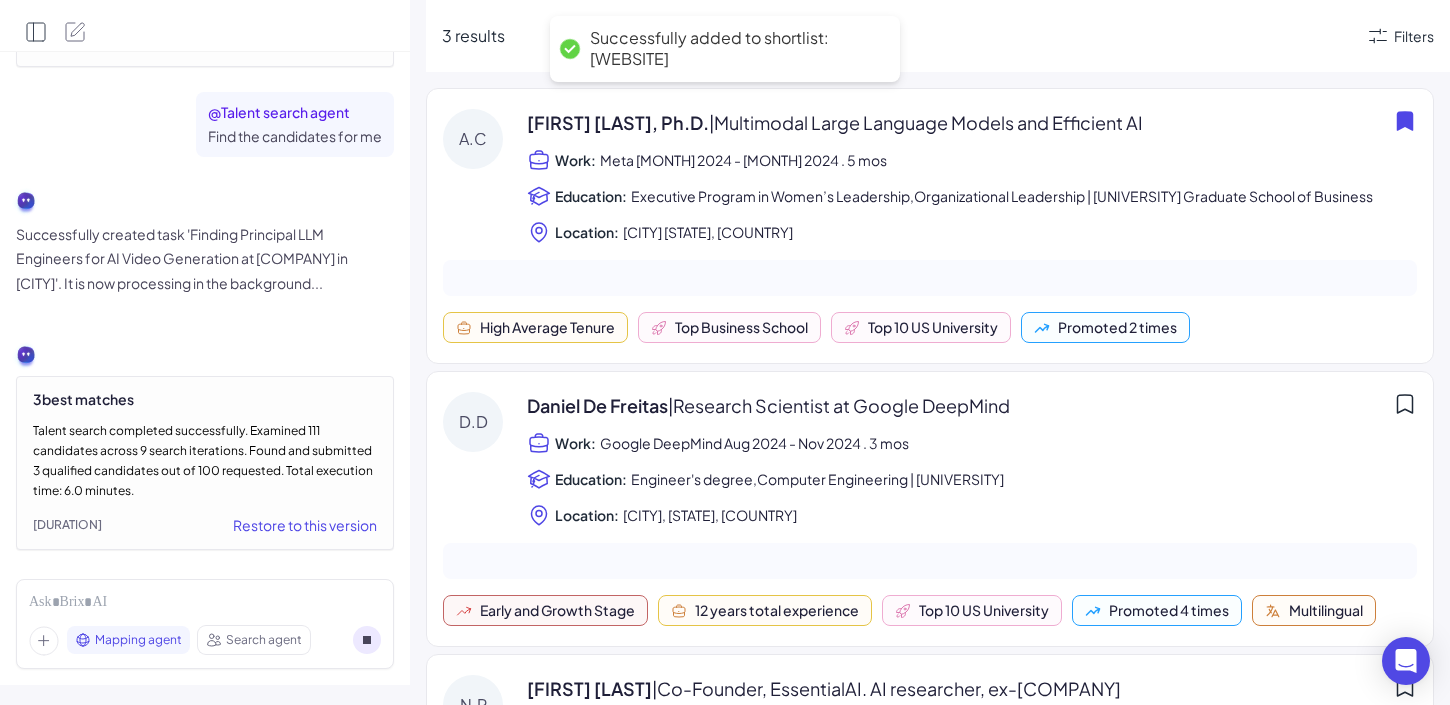 click 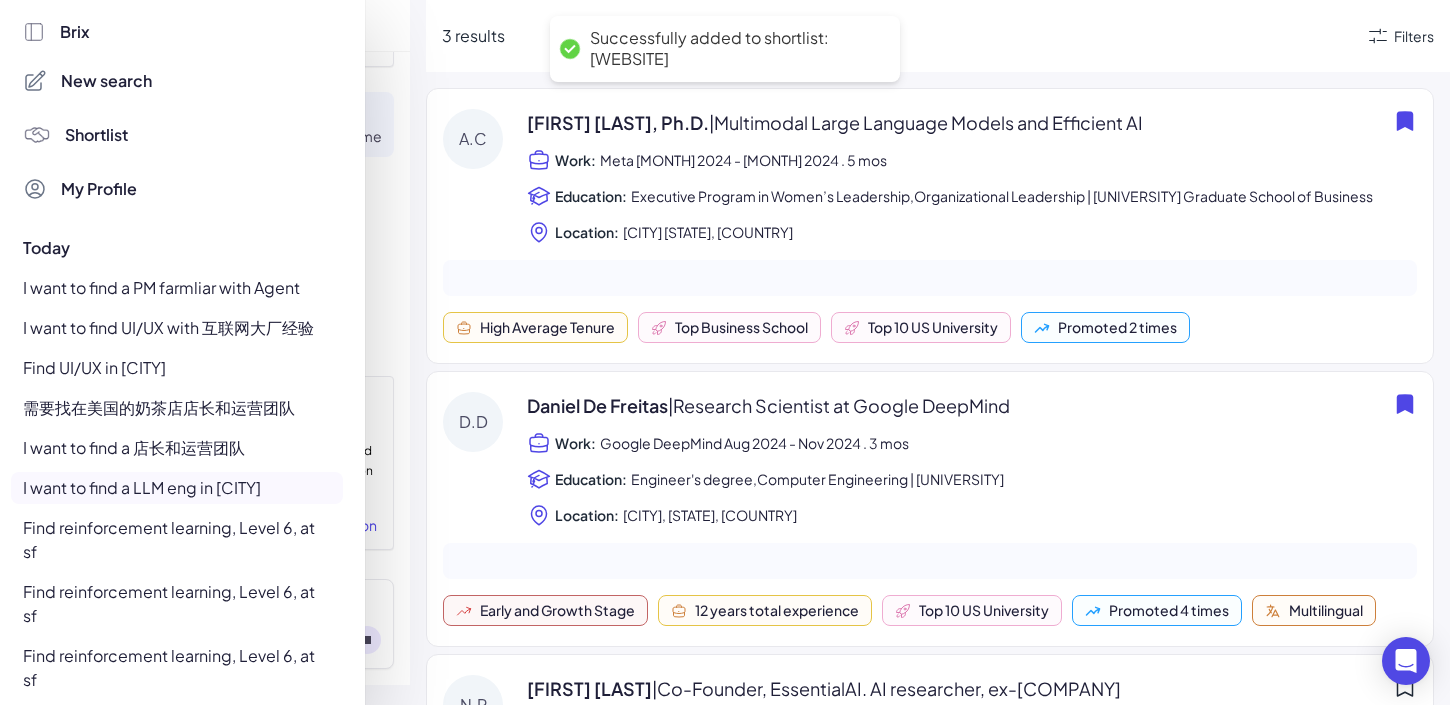 click on "Shortlist" at bounding box center [96, 135] 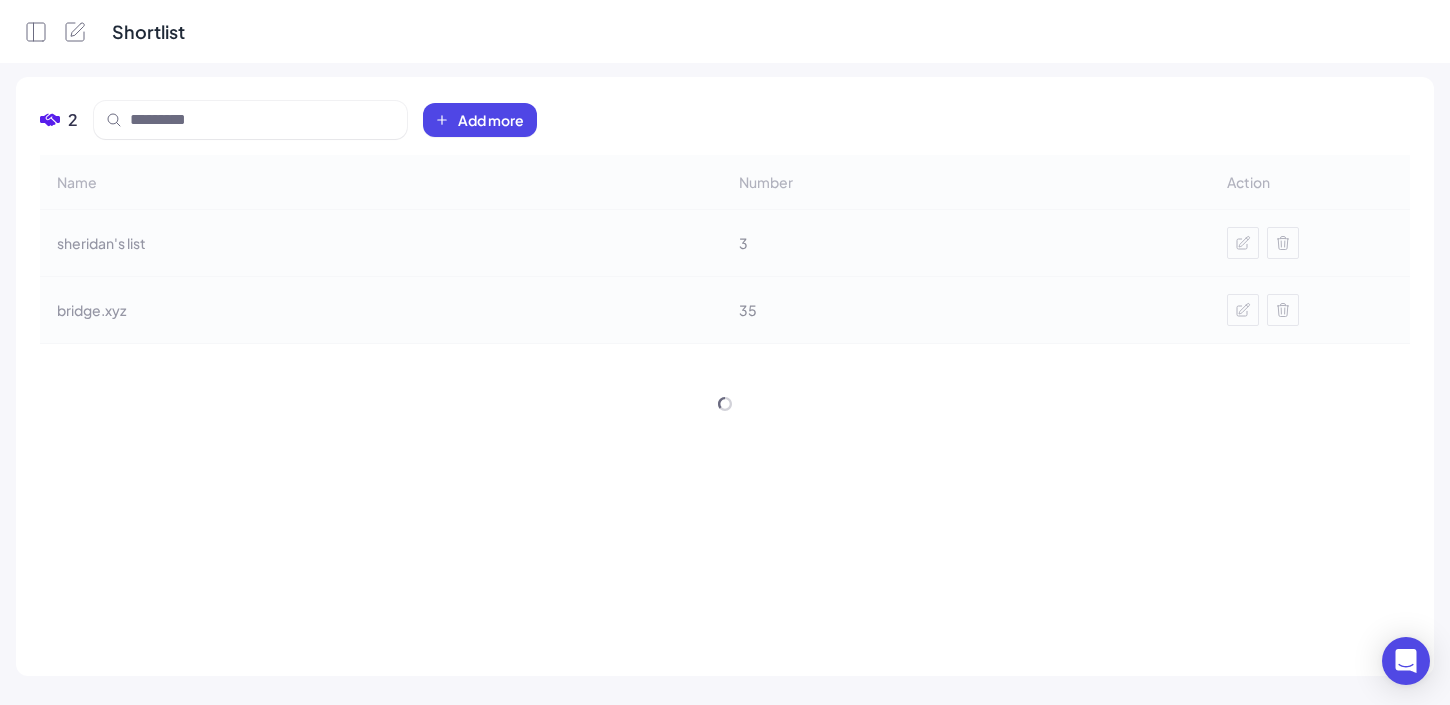 click on "Name Number Action sheridan's list 3 bridge.xyz 35" at bounding box center [725, 249] 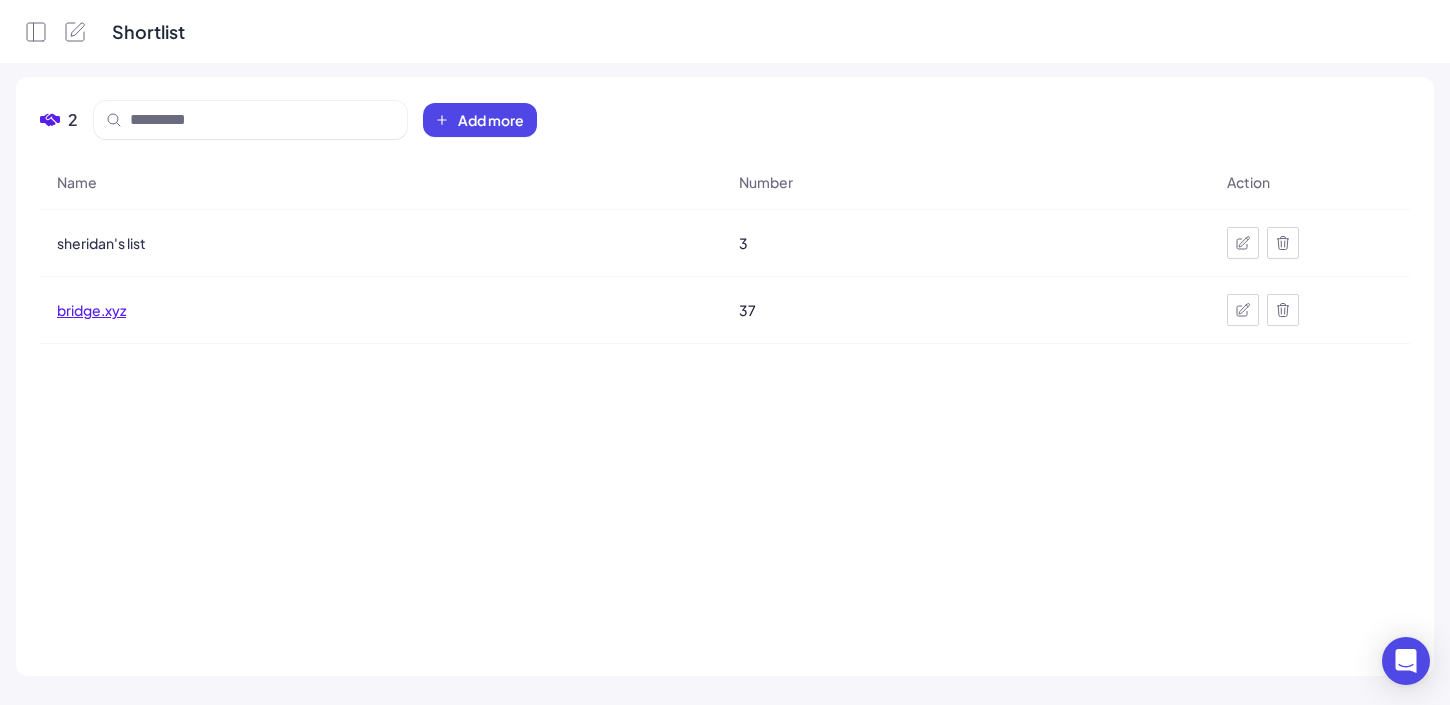 click on "bridge.xyz" at bounding box center (91, 310) 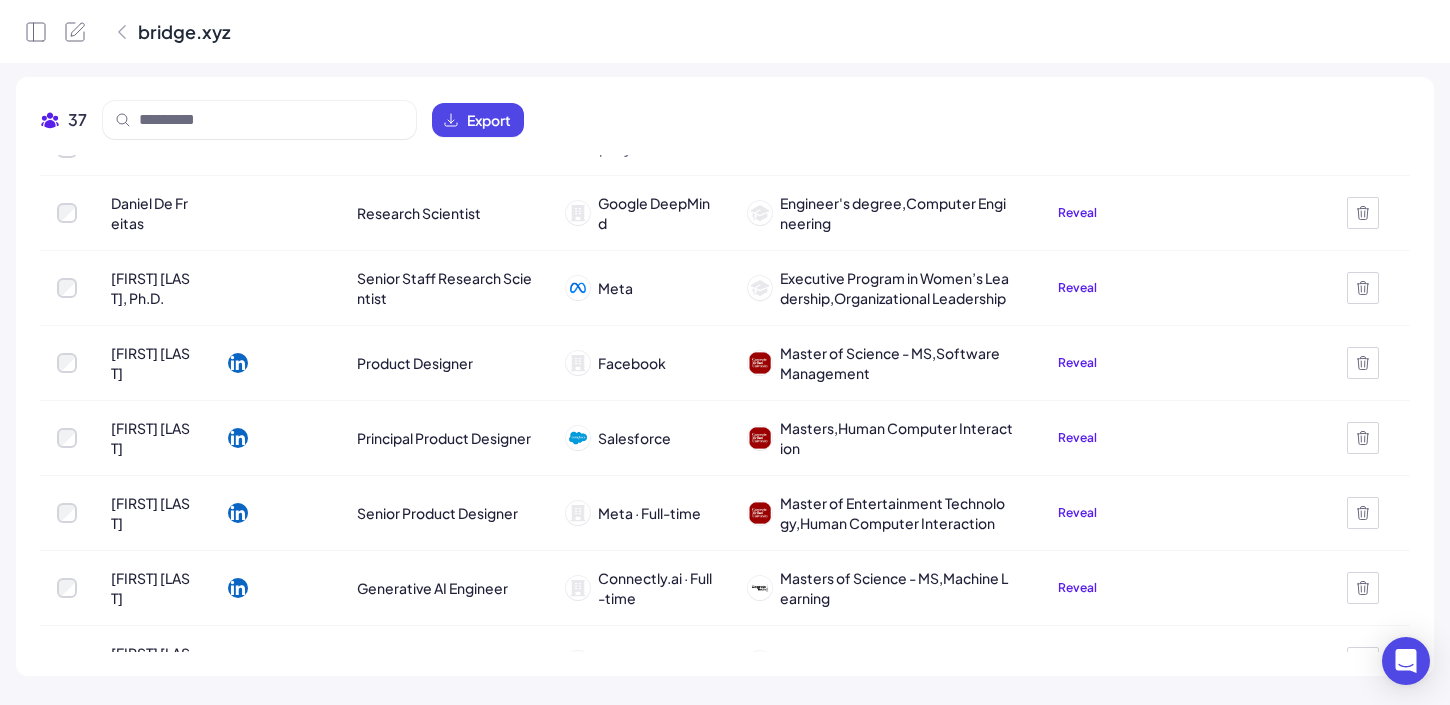 scroll, scrollTop: 44, scrollLeft: 0, axis: vertical 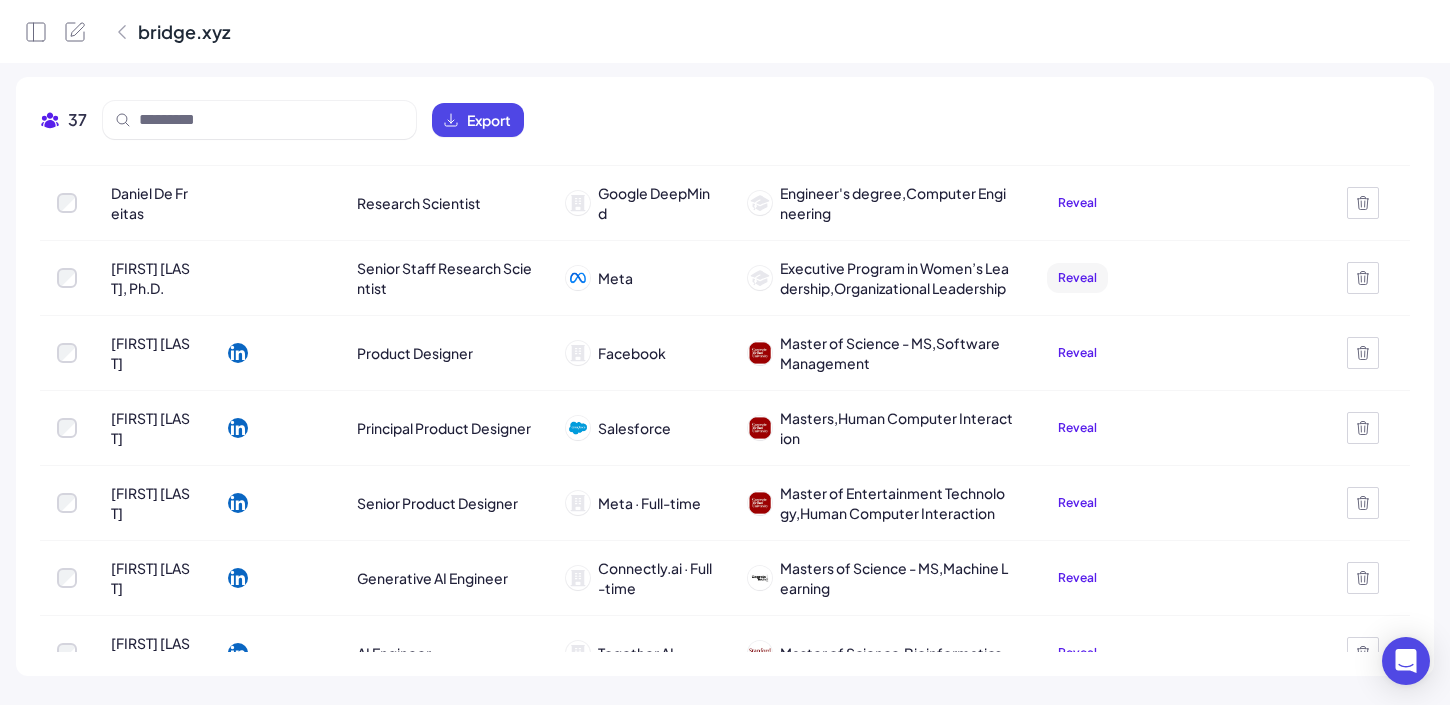 click on "Reveal" at bounding box center [1077, 277] 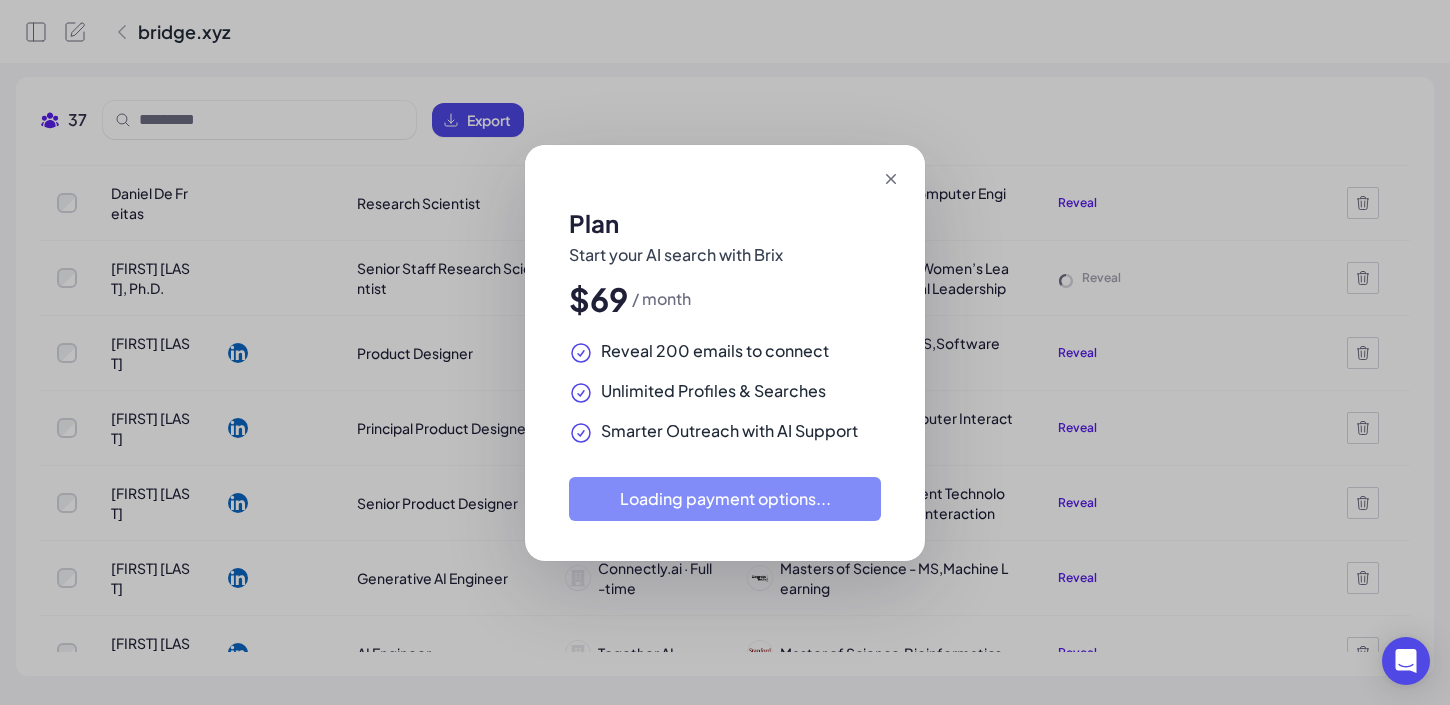 click on "Plan Start your AI search with [COMPANY] $[PRICE] / month Reveal [NUMBER] emails to connect Unlimited Profiles & Searches Smarter Outreach with AI Support Loading payment options..." at bounding box center (725, 352) 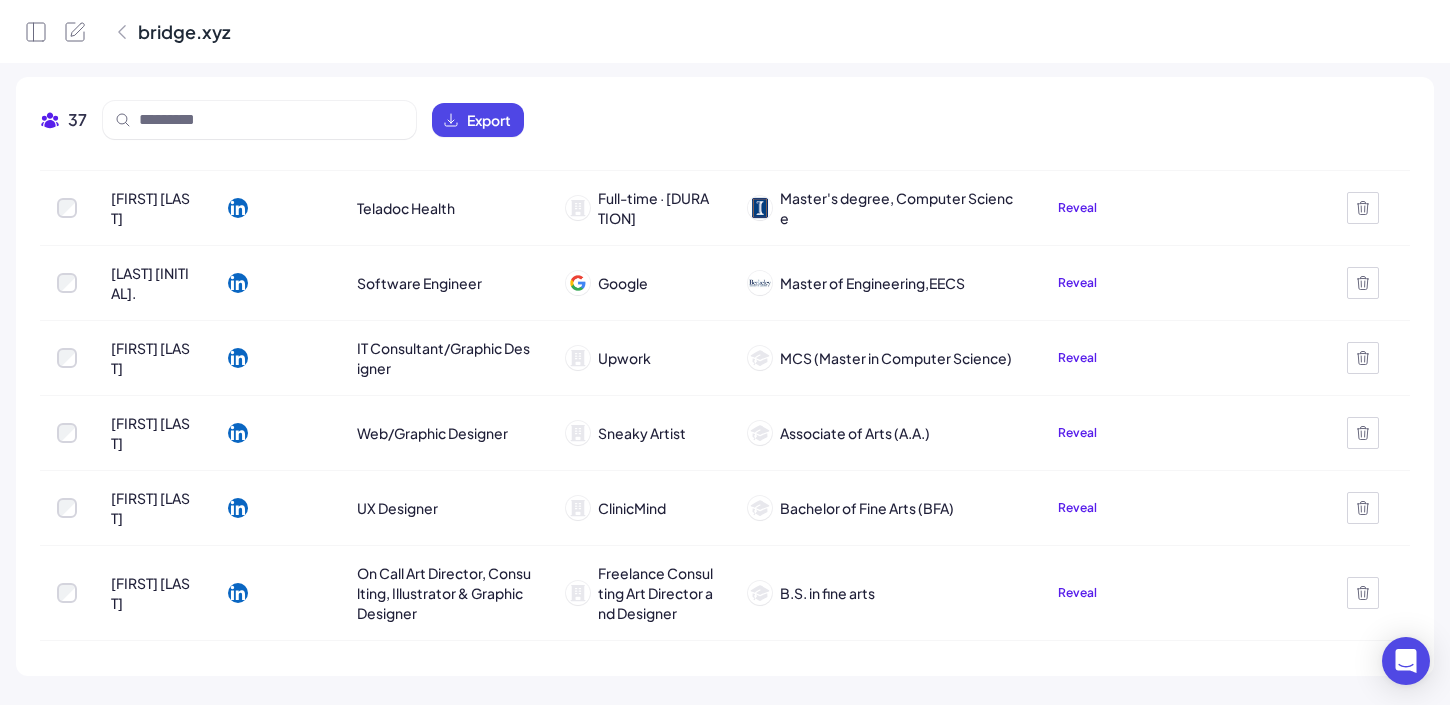 scroll, scrollTop: 1464, scrollLeft: 0, axis: vertical 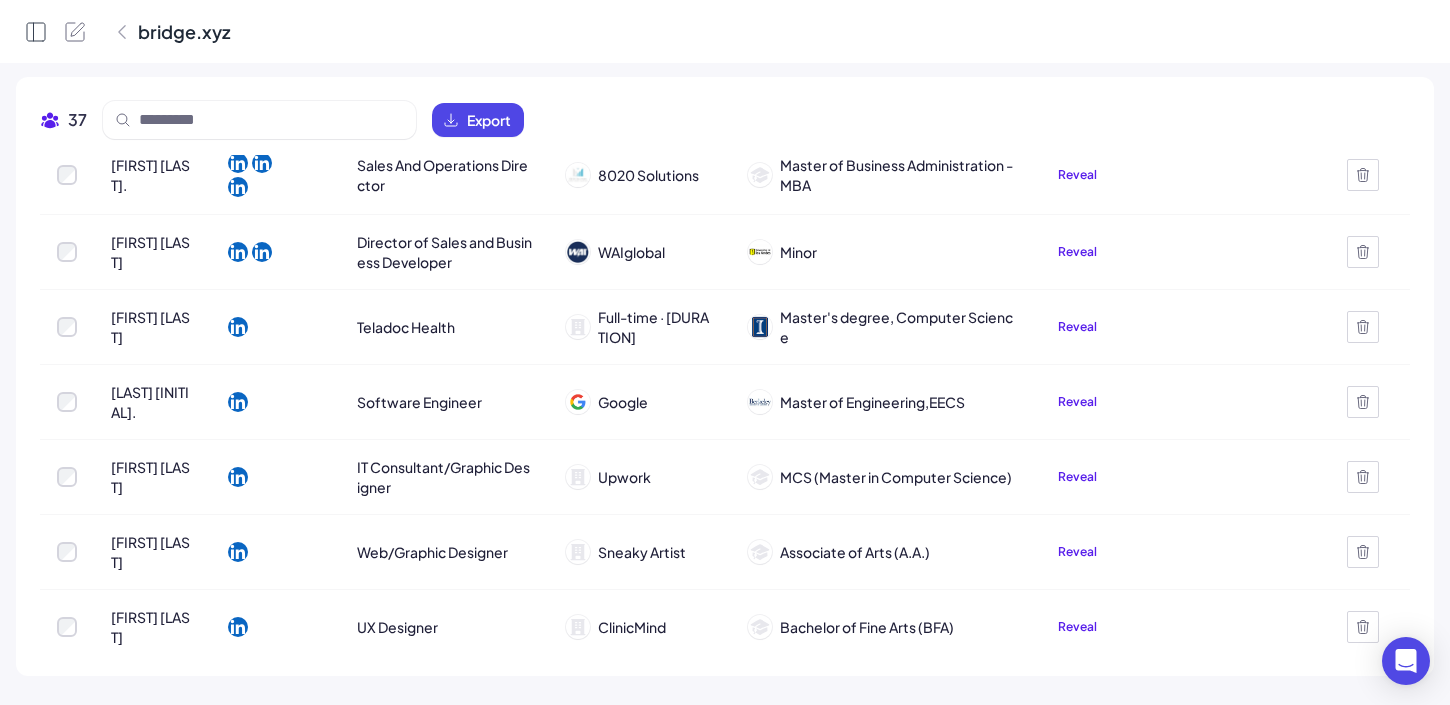 click 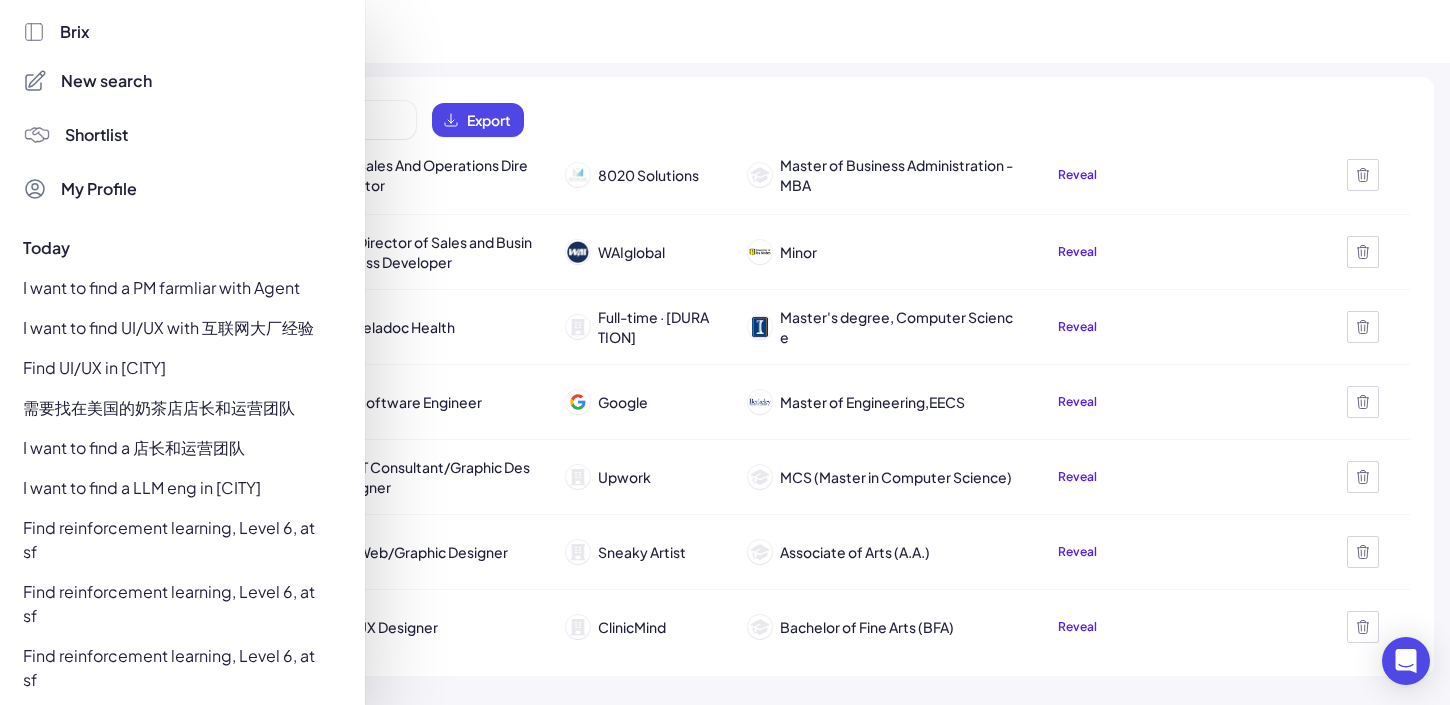 click on "I want to find a PM farmliar with Agent" at bounding box center [177, 288] 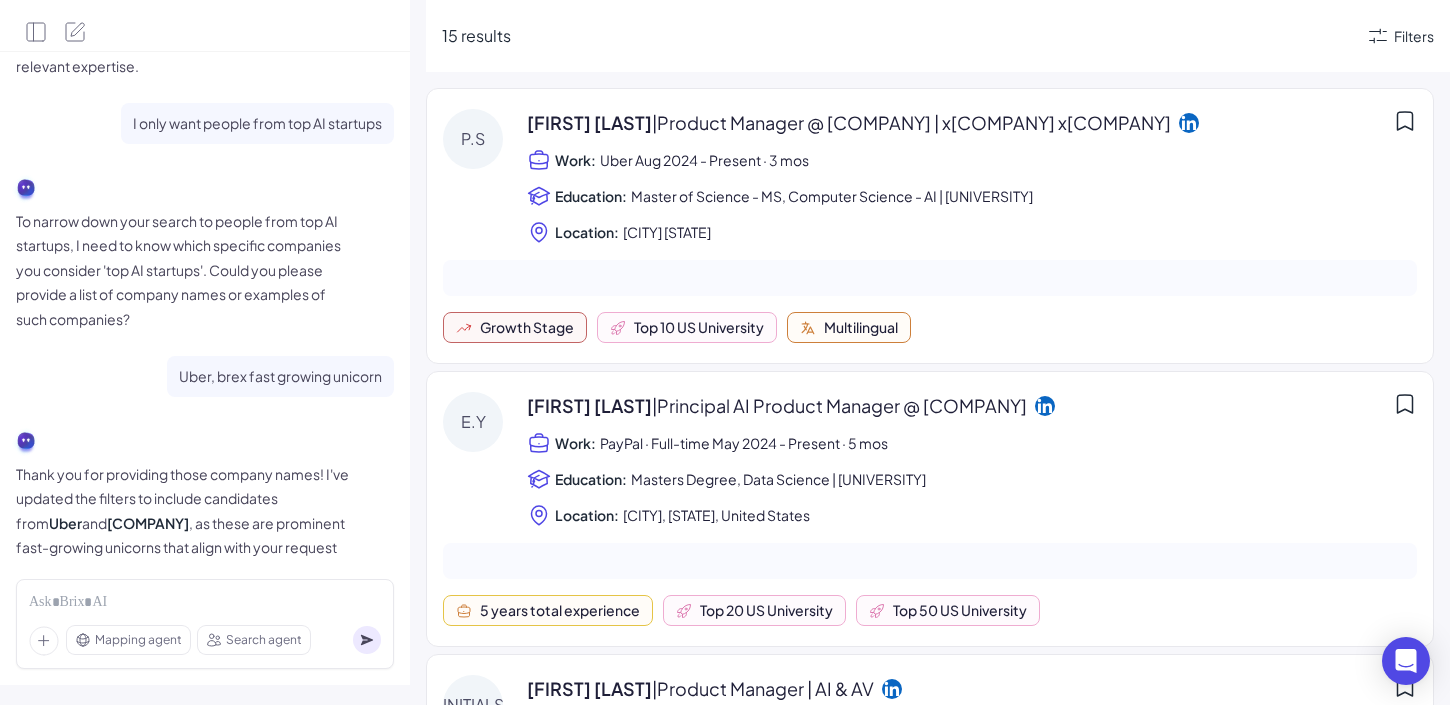 scroll, scrollTop: 0, scrollLeft: 0, axis: both 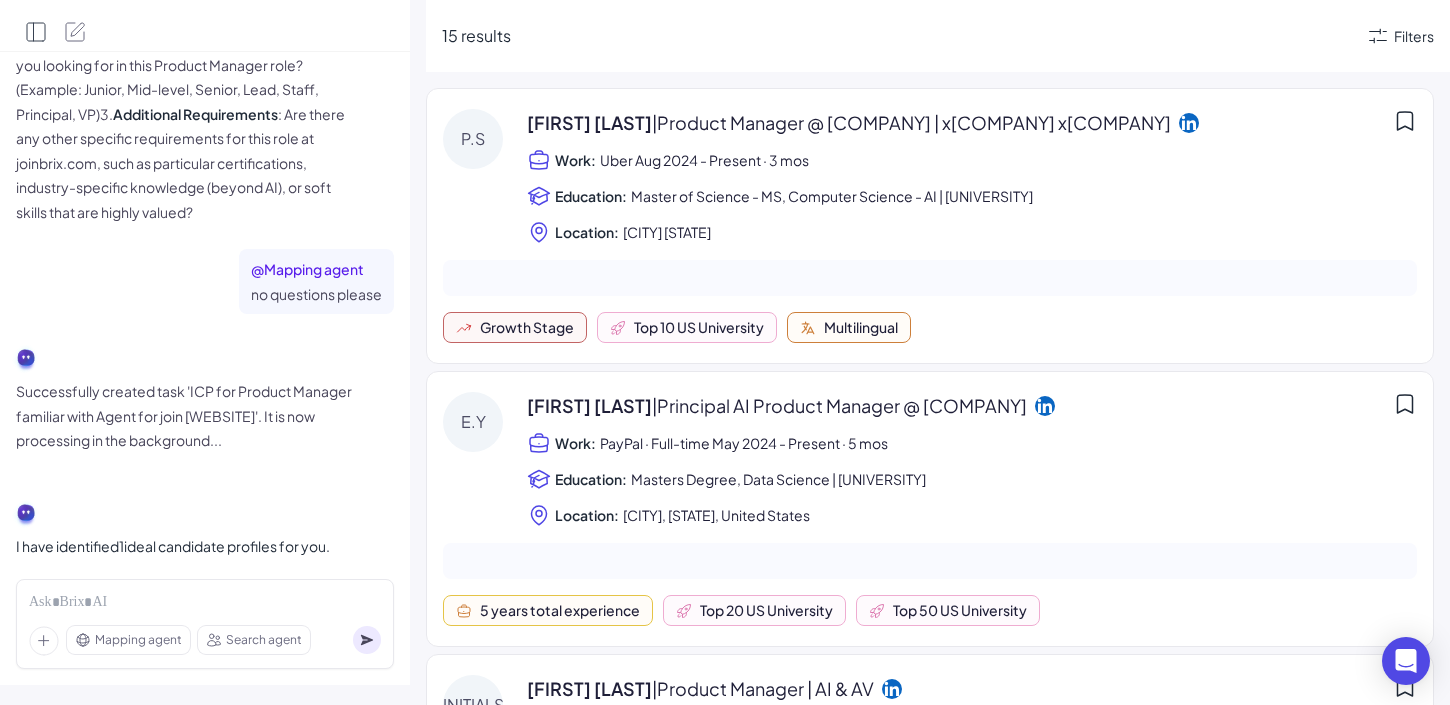 click 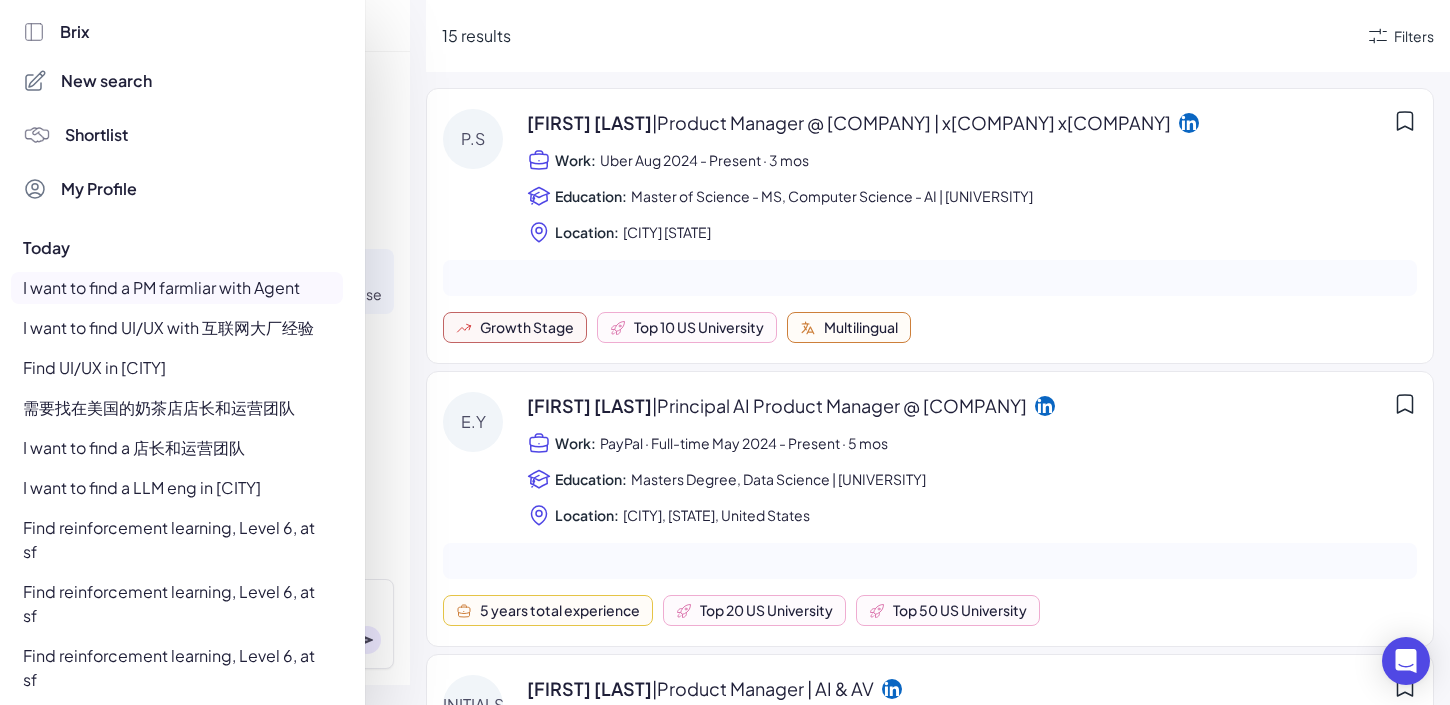 click on "I want to find a PM farmliar with Agent" at bounding box center (177, 288) 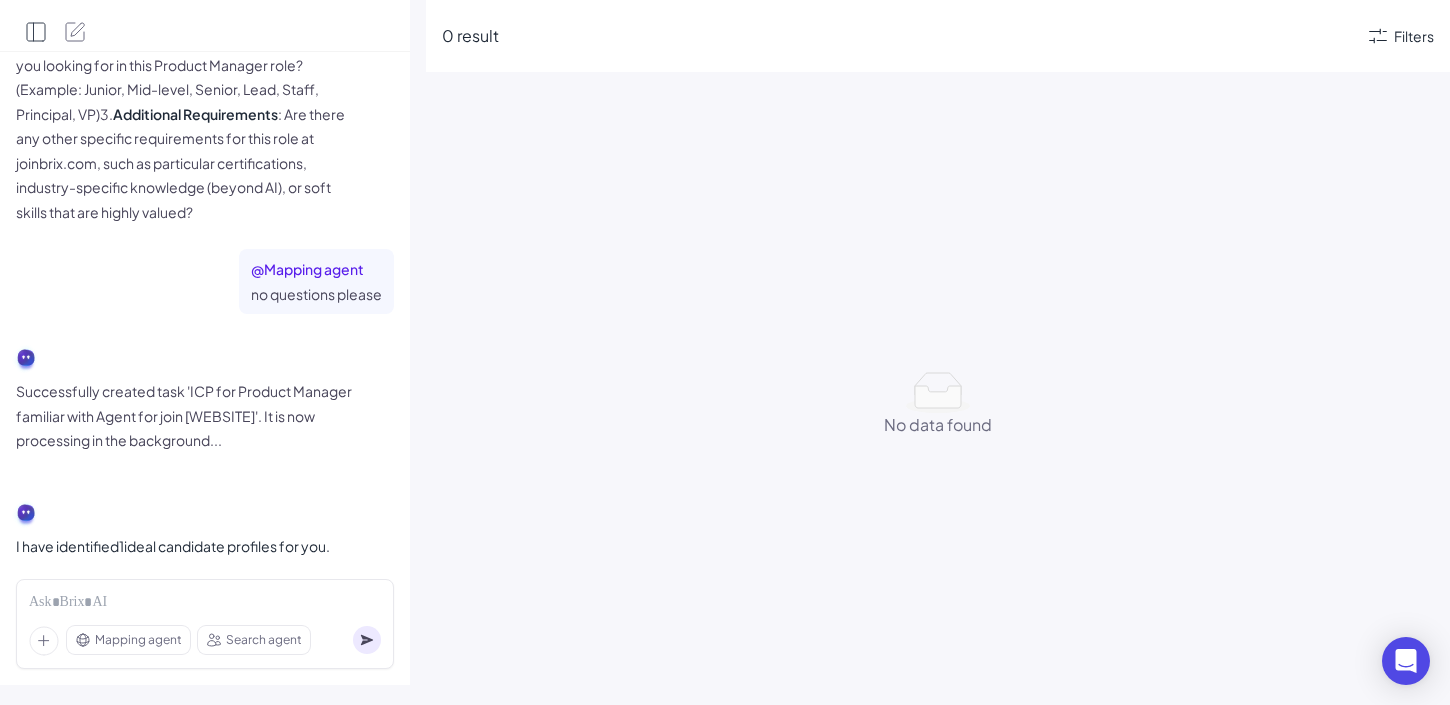click 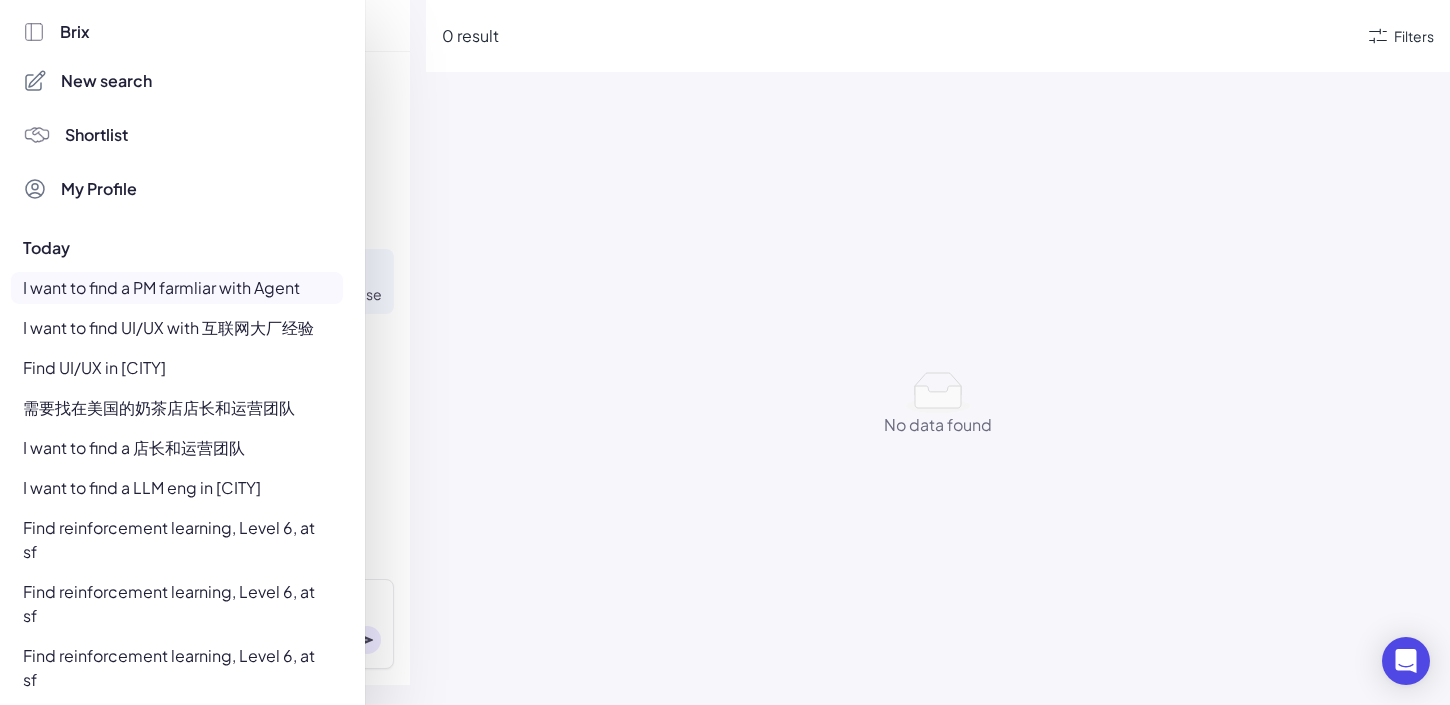click on "New search" at bounding box center [106, 81] 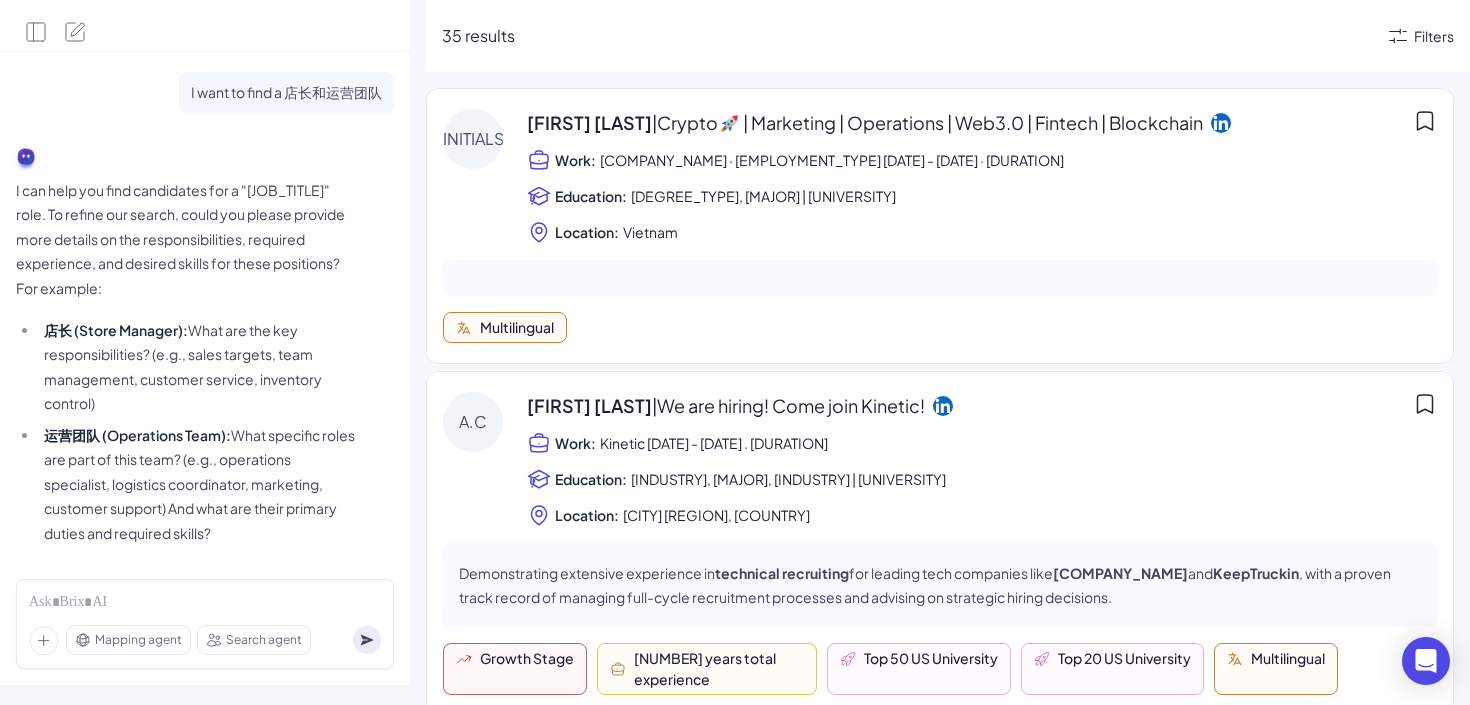 scroll, scrollTop: 0, scrollLeft: 0, axis: both 